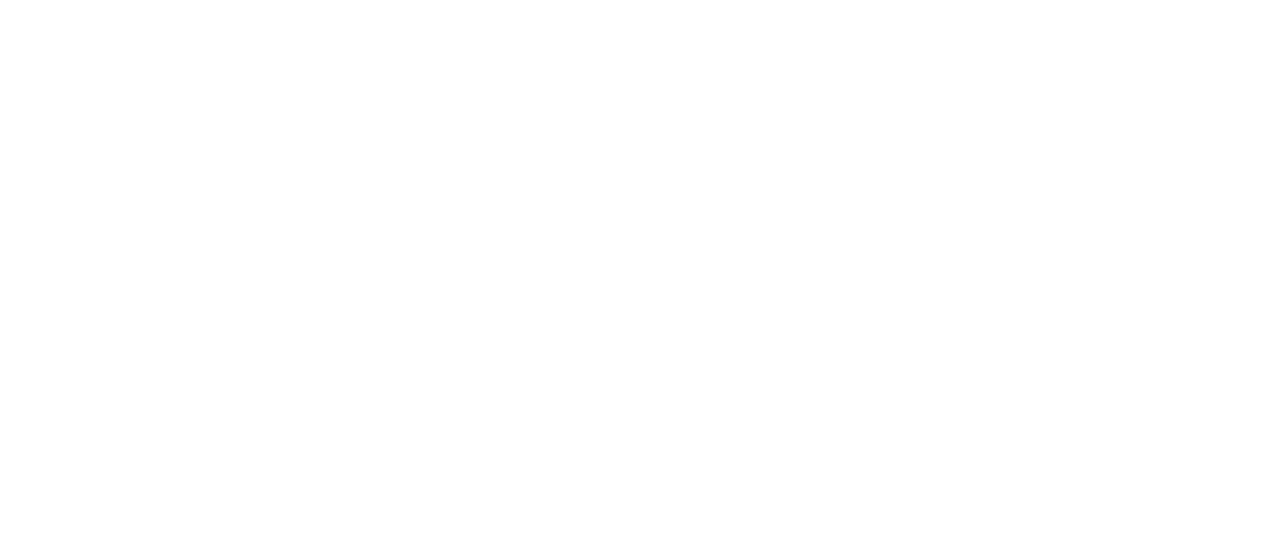 scroll, scrollTop: 0, scrollLeft: 0, axis: both 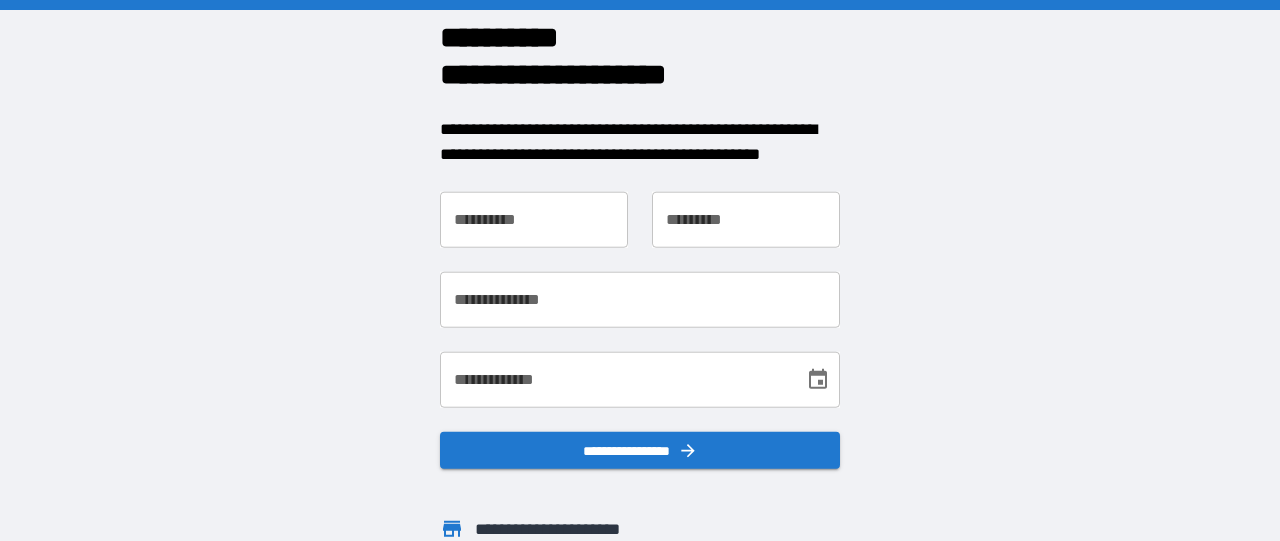 click on "**********" at bounding box center [534, 219] 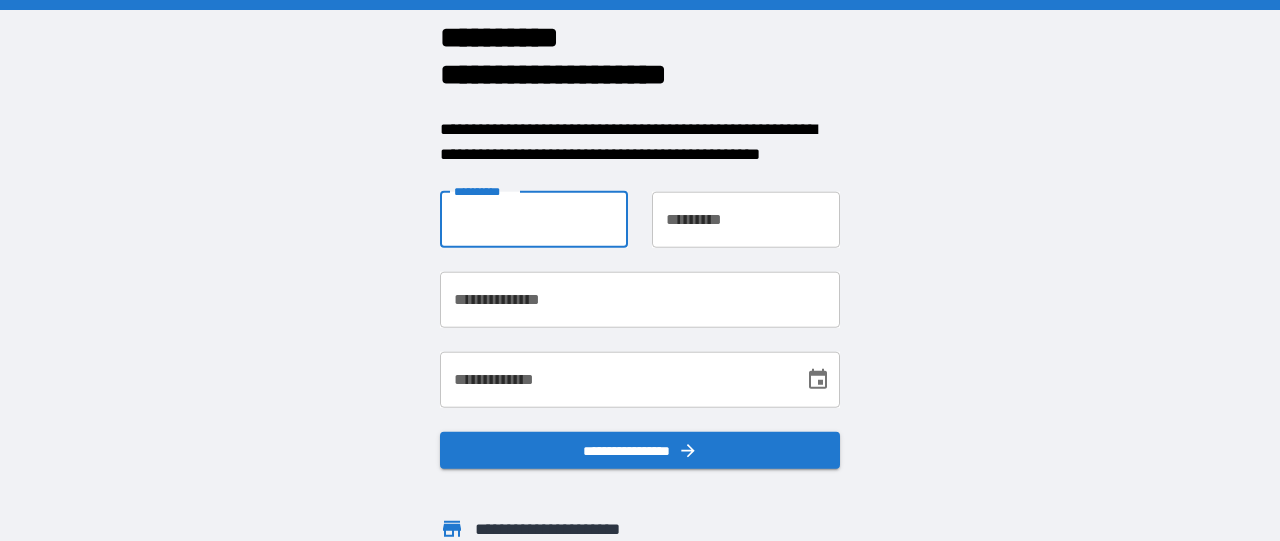type on "*******" 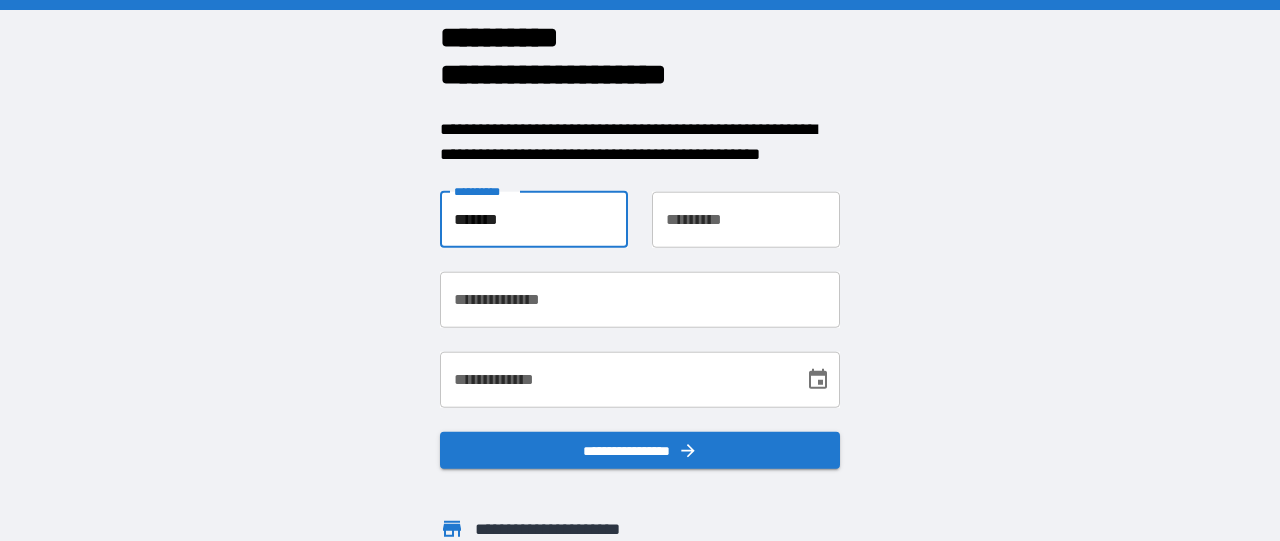 type on "******" 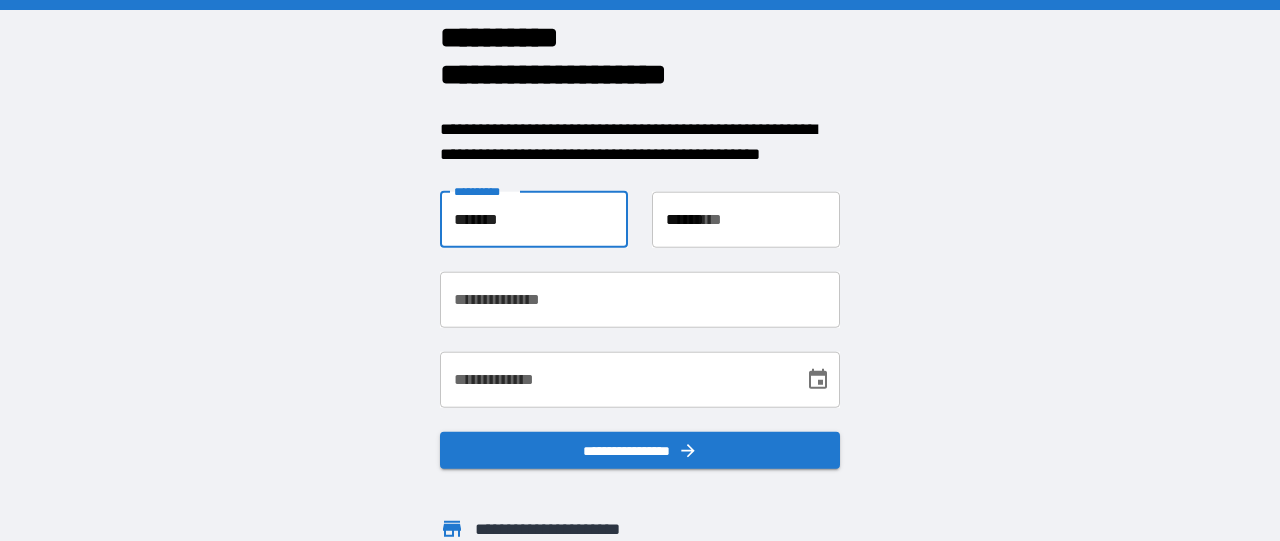 type on "**********" 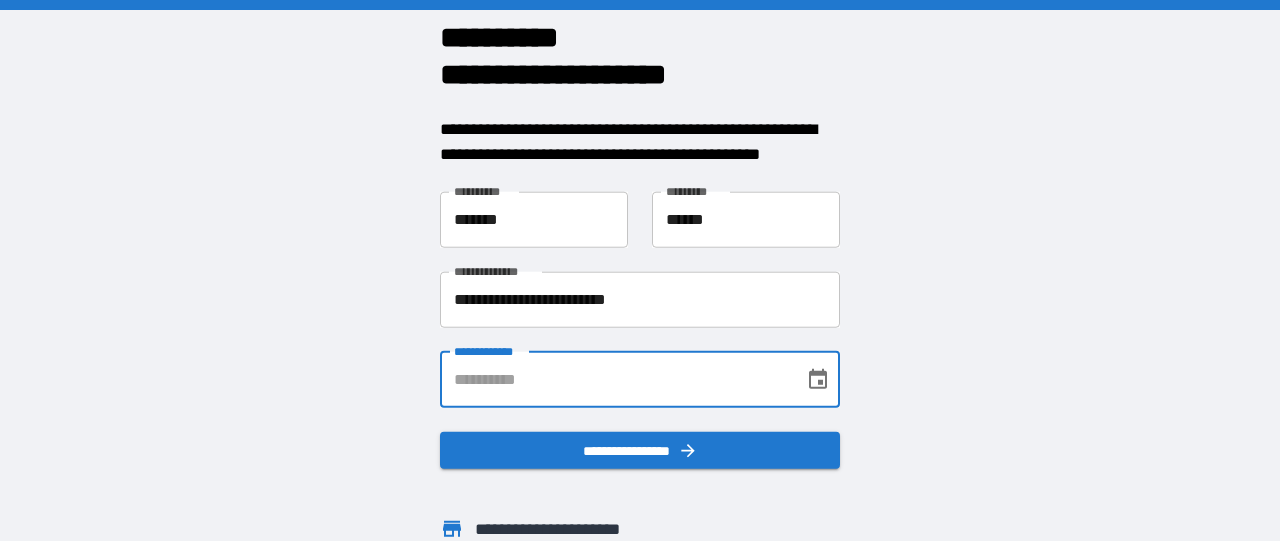 click on "**********" at bounding box center [615, 379] 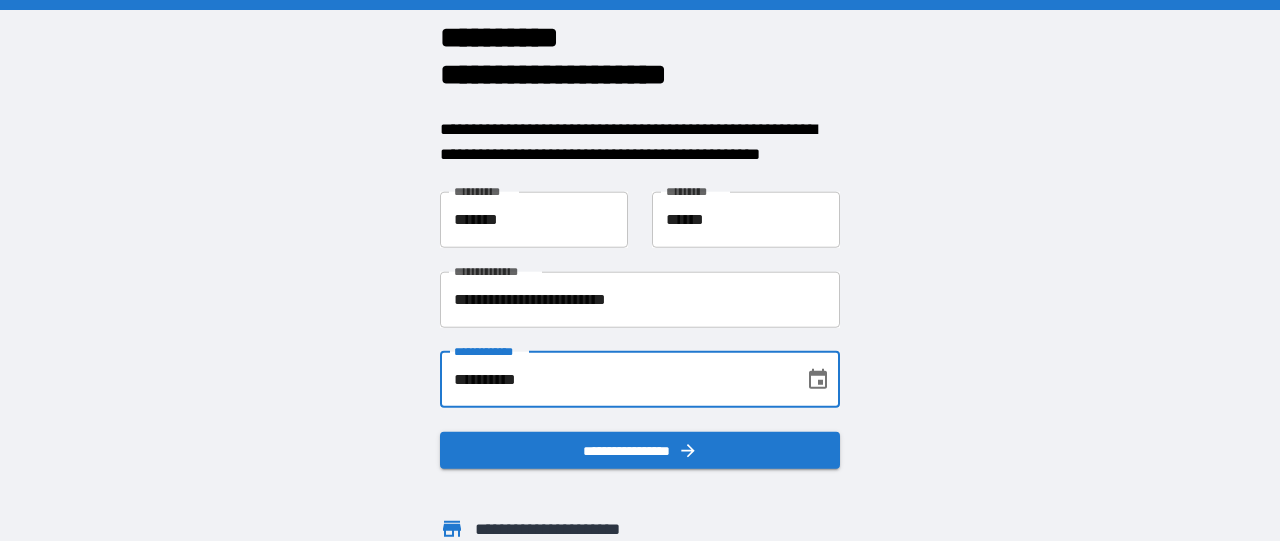 scroll, scrollTop: 77, scrollLeft: 0, axis: vertical 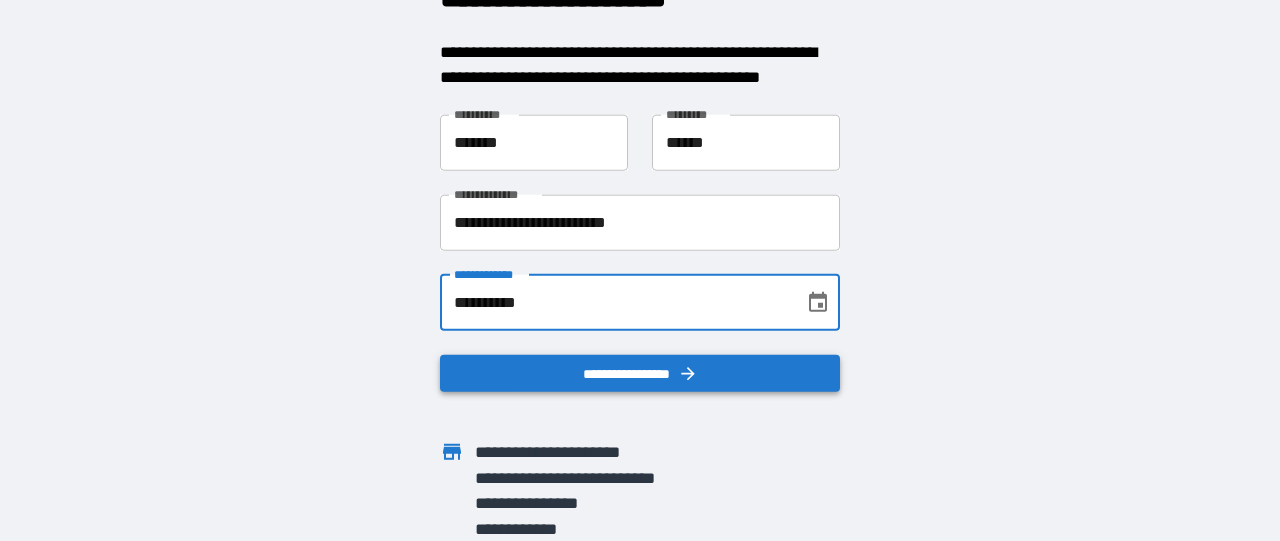 type on "**********" 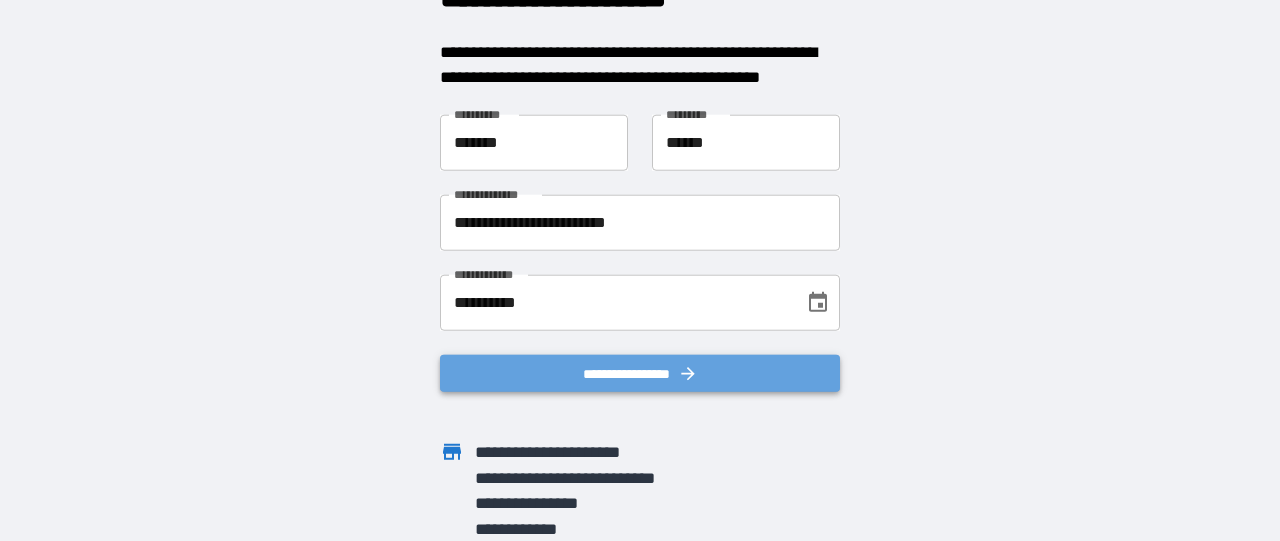 click on "**********" at bounding box center [640, 373] 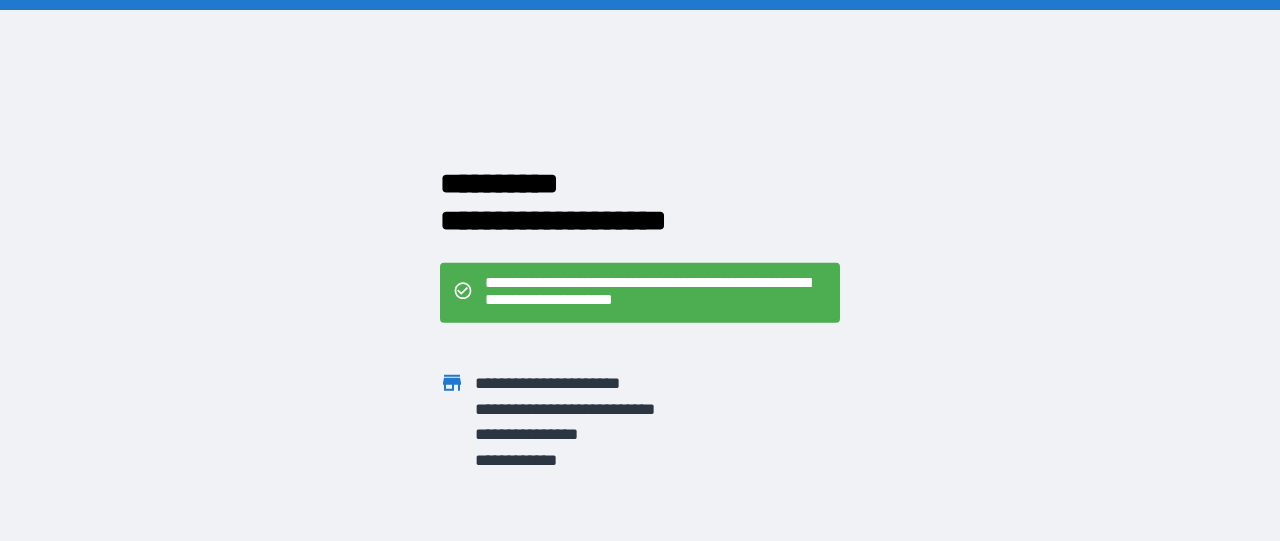 scroll, scrollTop: 0, scrollLeft: 0, axis: both 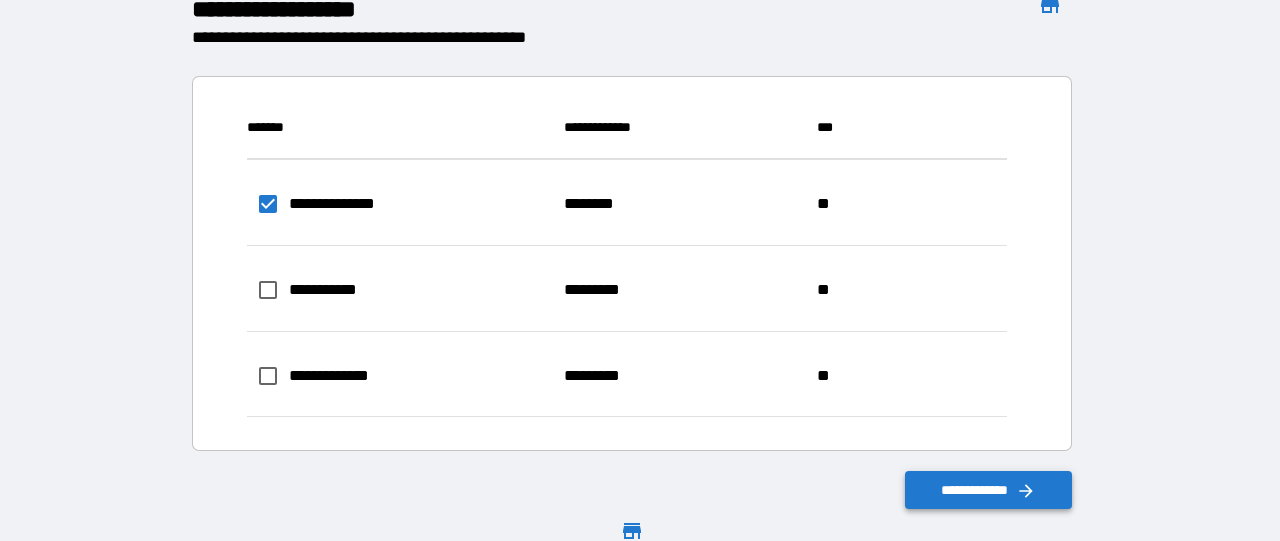 click on "**********" at bounding box center [989, 490] 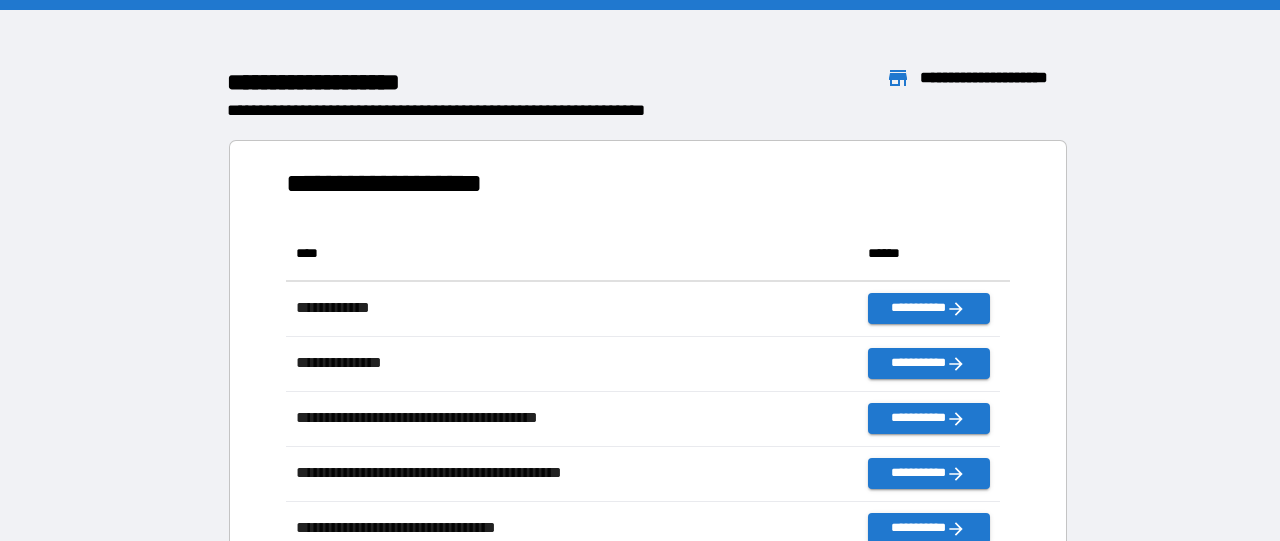 scroll, scrollTop: 16, scrollLeft: 16, axis: both 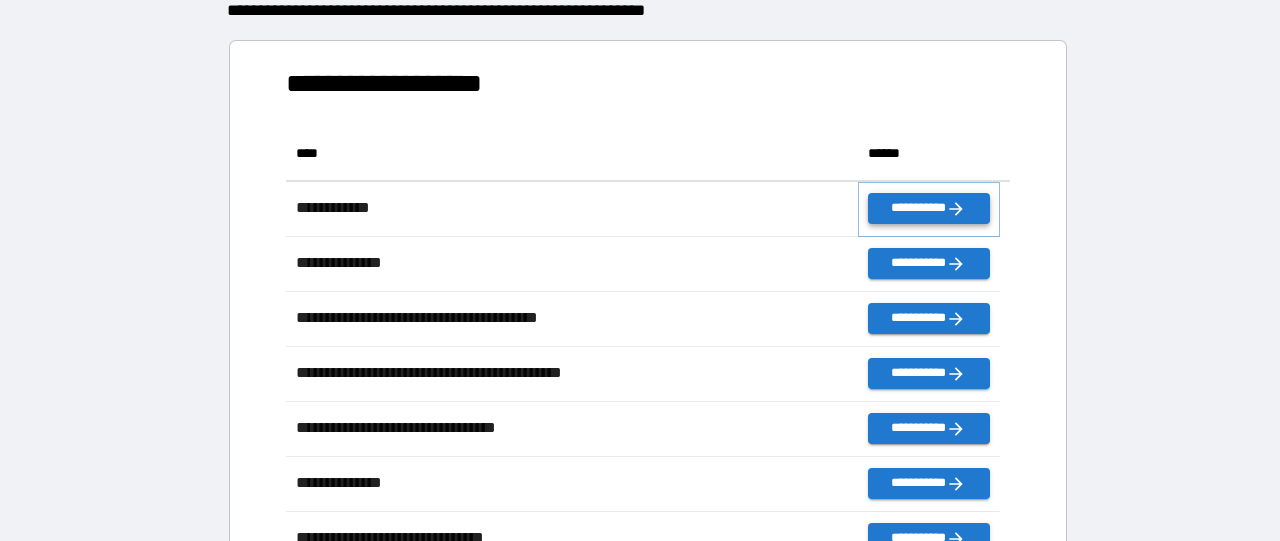 click on "**********" at bounding box center (929, 208) 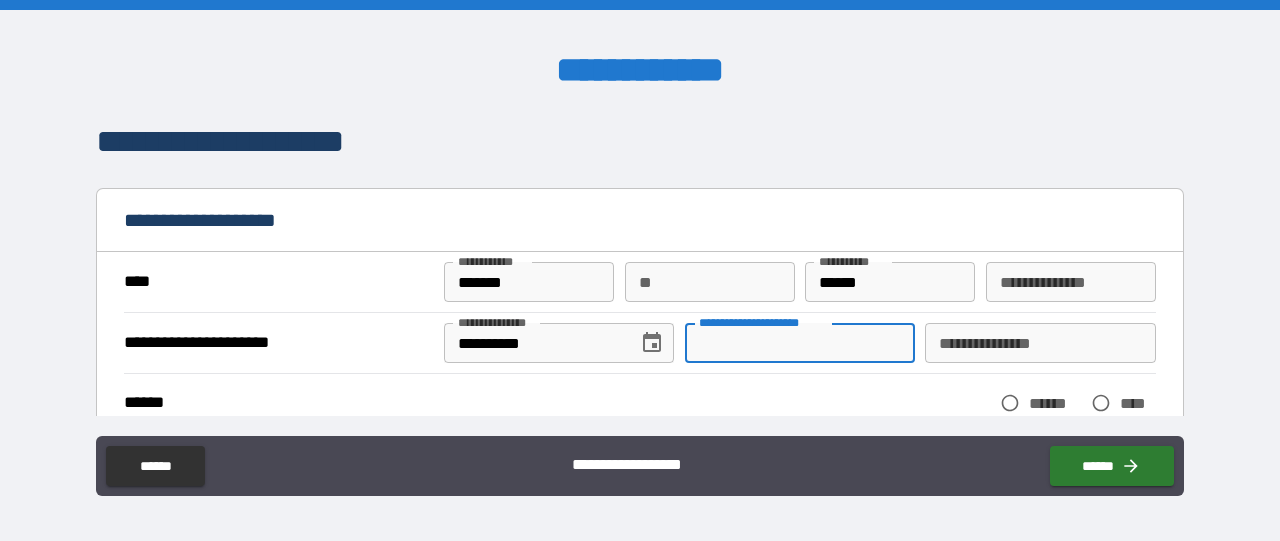 click on "**********" at bounding box center (800, 343) 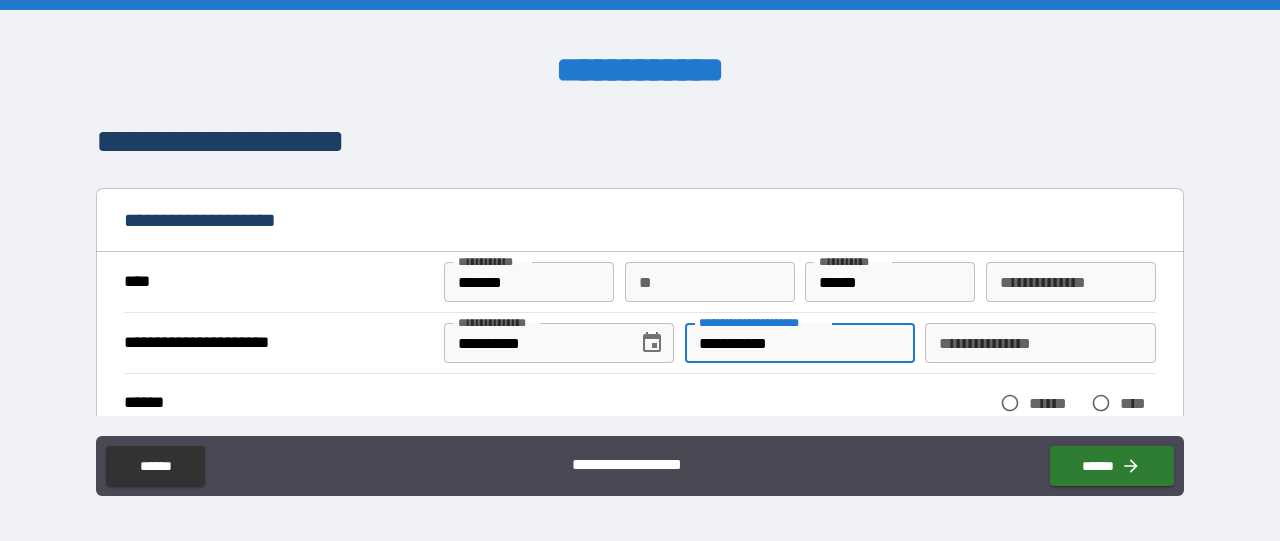 type on "**********" 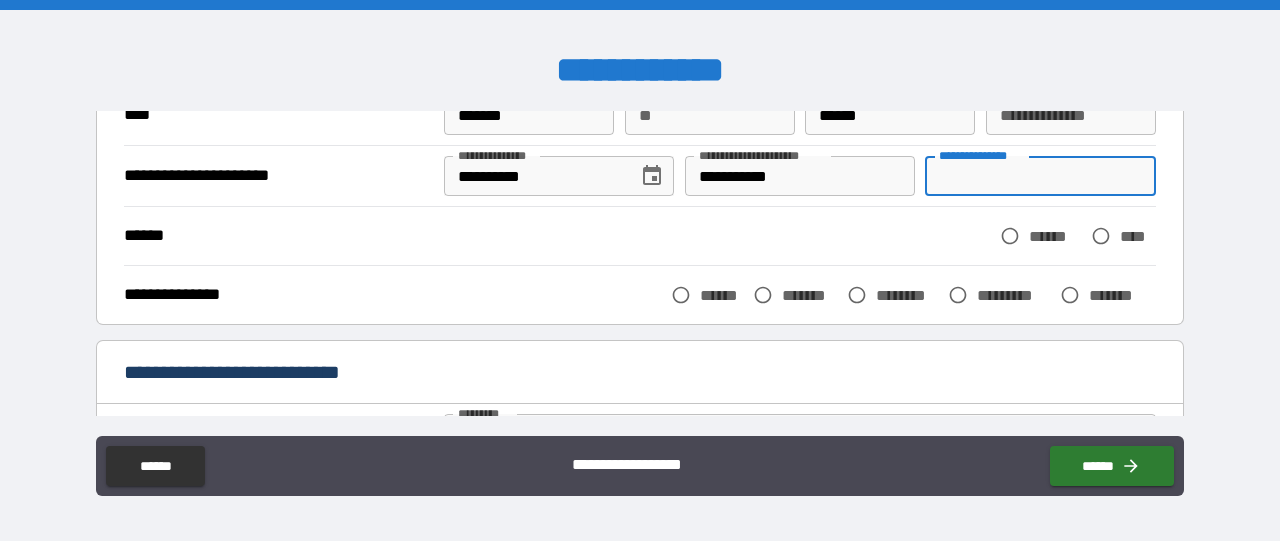 scroll, scrollTop: 200, scrollLeft: 0, axis: vertical 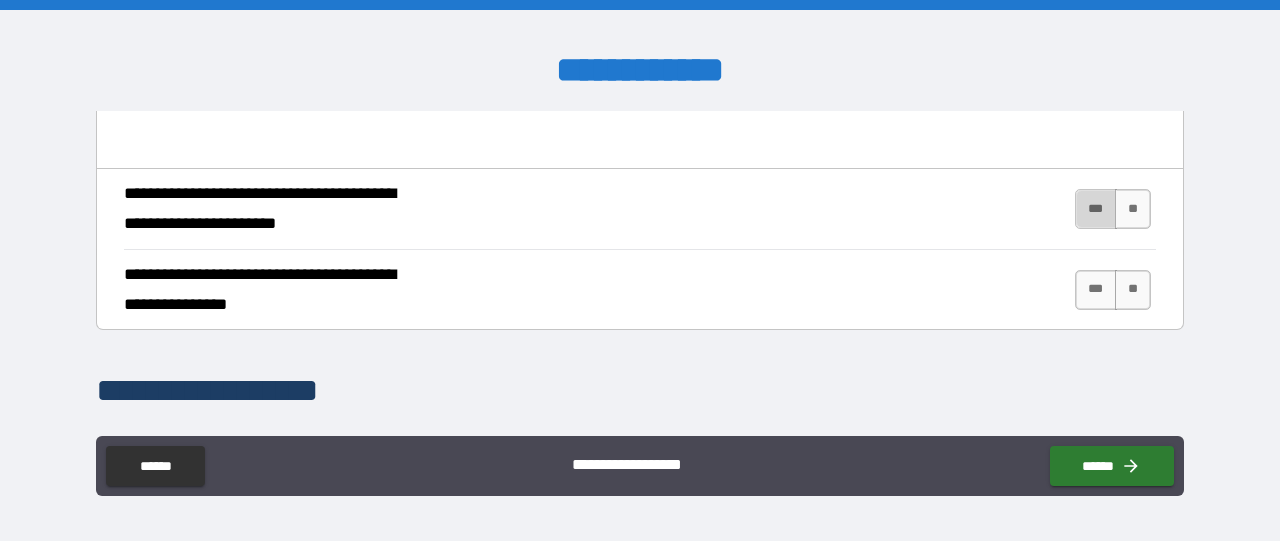 click on "***" at bounding box center [1096, 209] 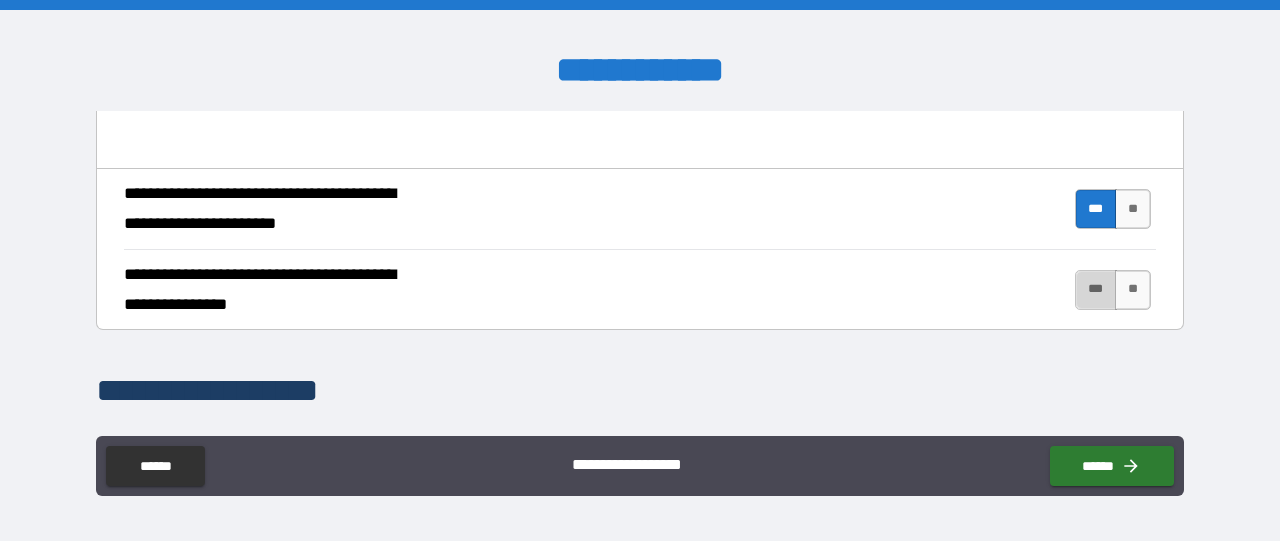 click on "***" at bounding box center (1096, 290) 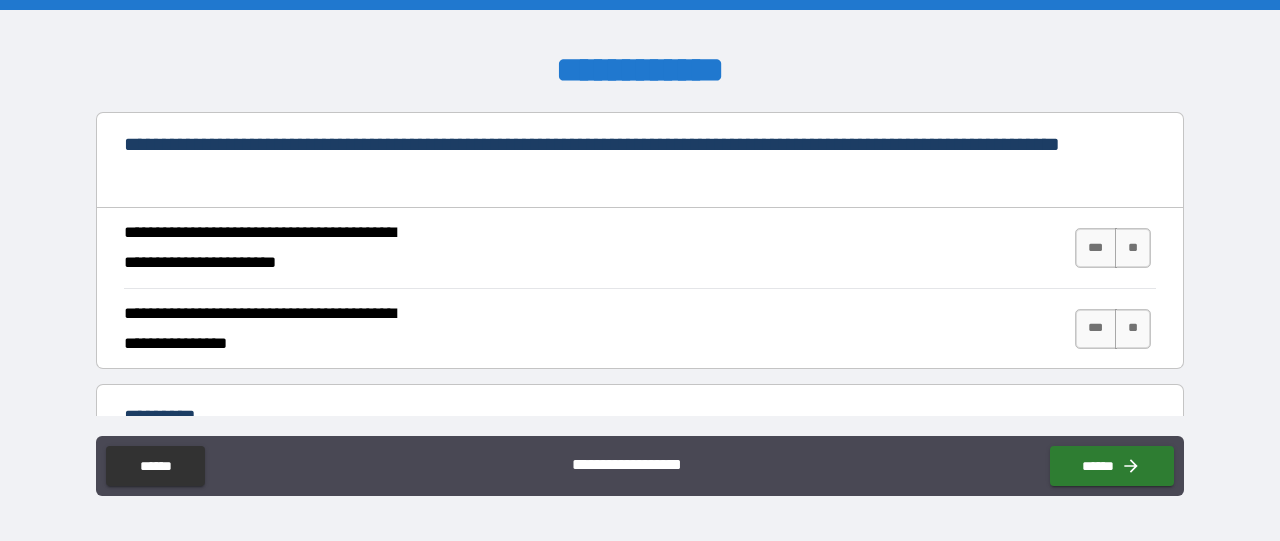 scroll, scrollTop: 1800, scrollLeft: 0, axis: vertical 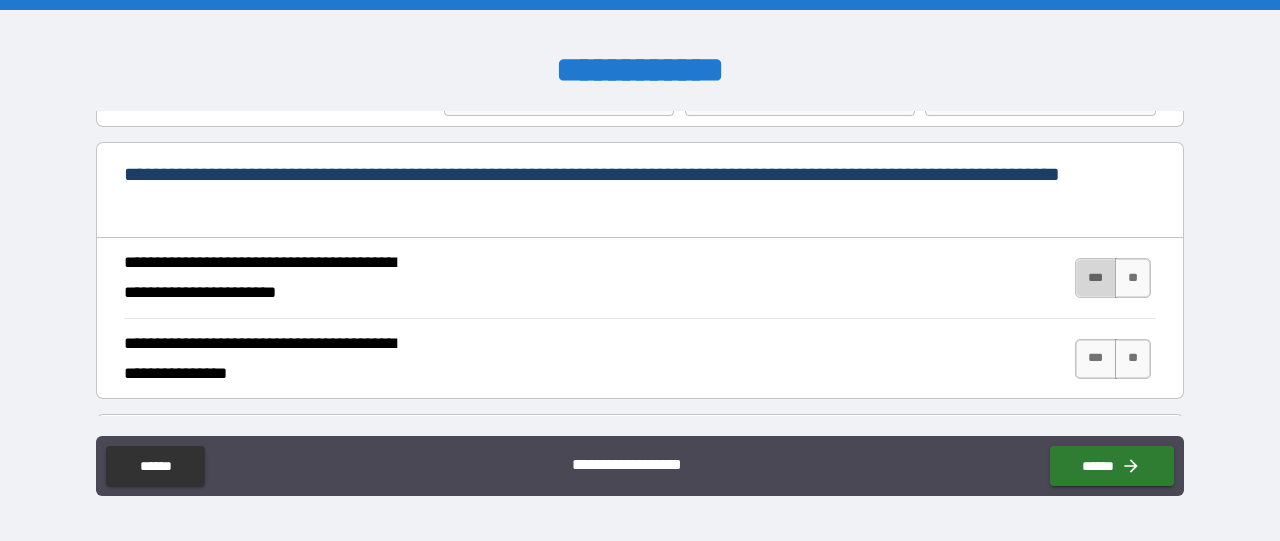 click on "***" at bounding box center [1096, 278] 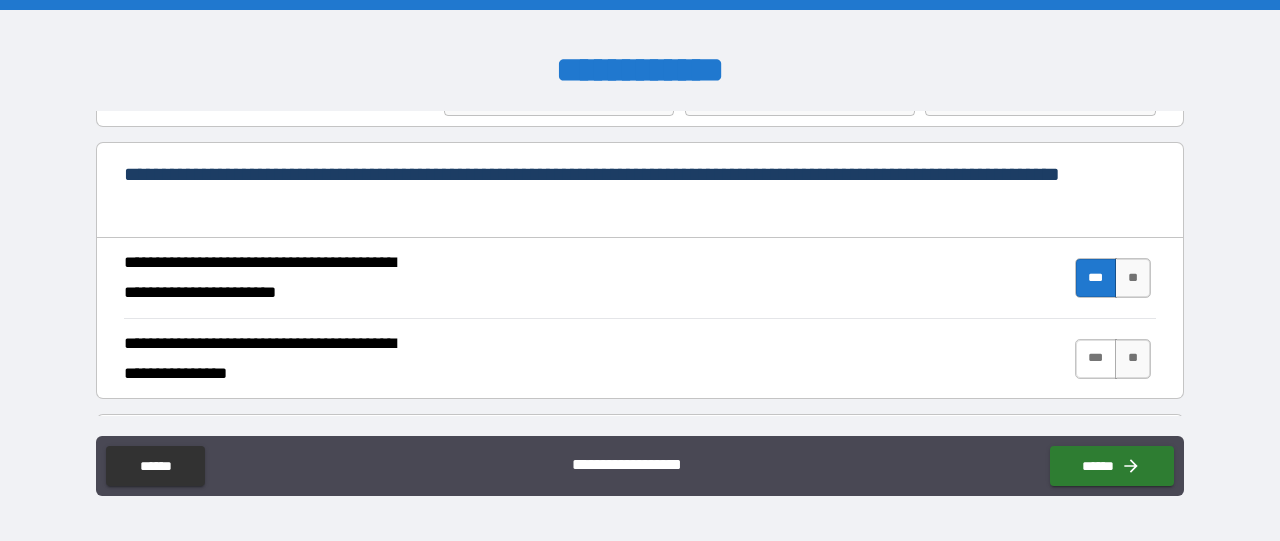 click on "***" at bounding box center (1096, 359) 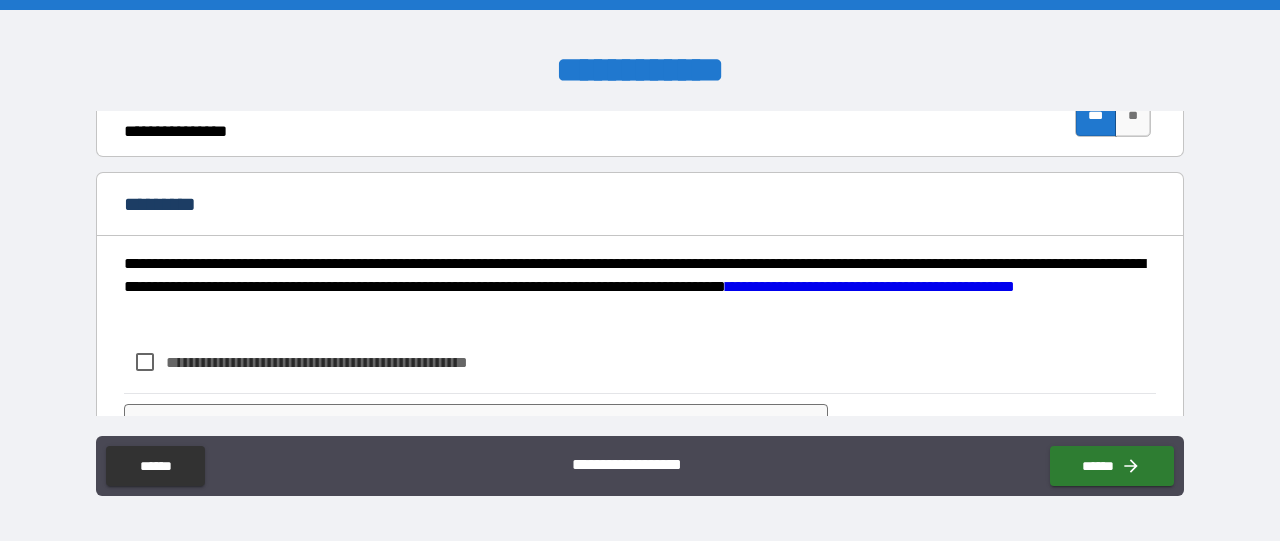 scroll, scrollTop: 2100, scrollLeft: 0, axis: vertical 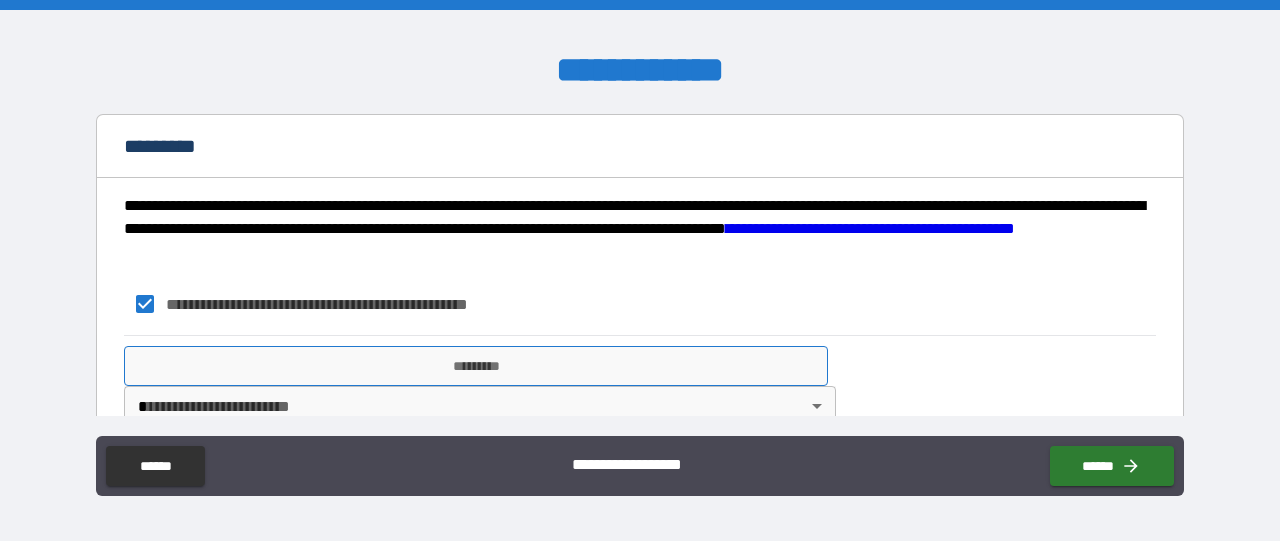 click on "*********" at bounding box center [476, 366] 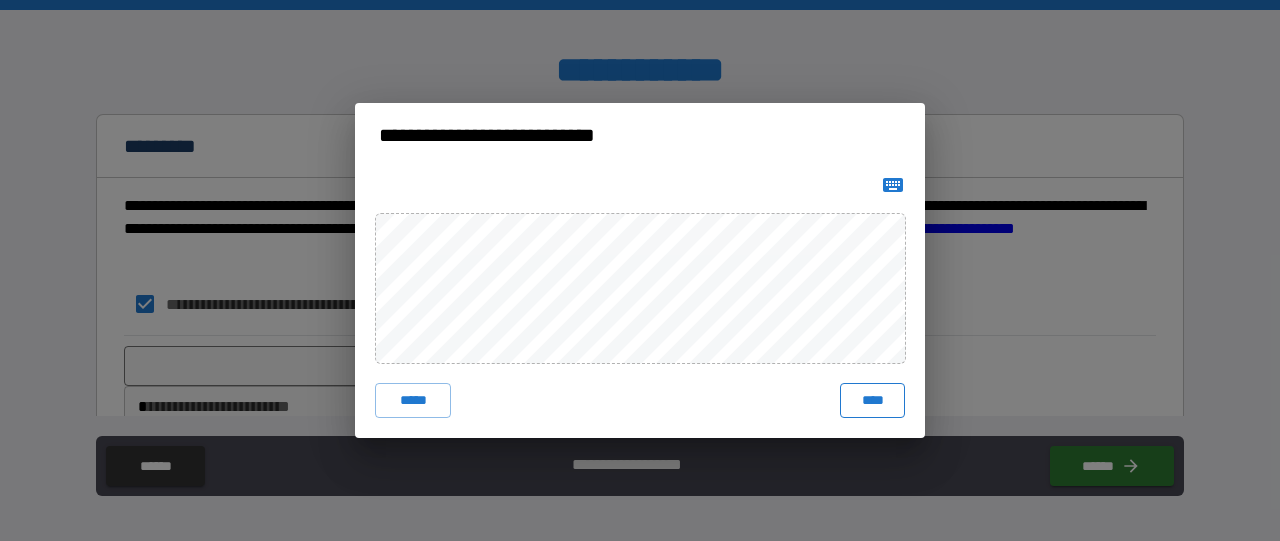 click on "****" at bounding box center [872, 401] 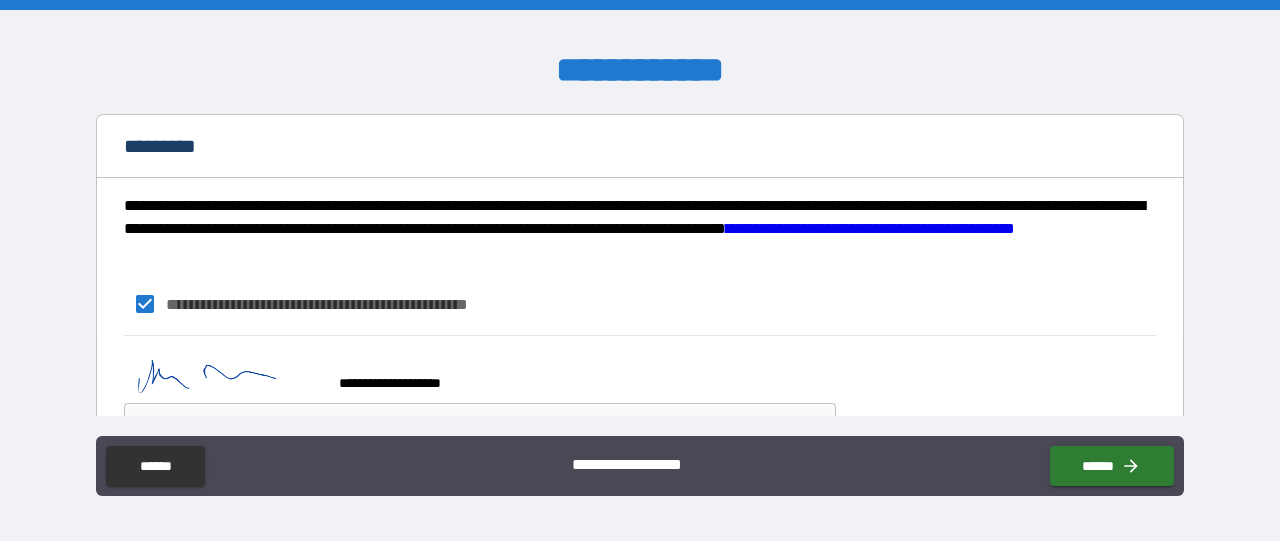 scroll, scrollTop: 2147, scrollLeft: 0, axis: vertical 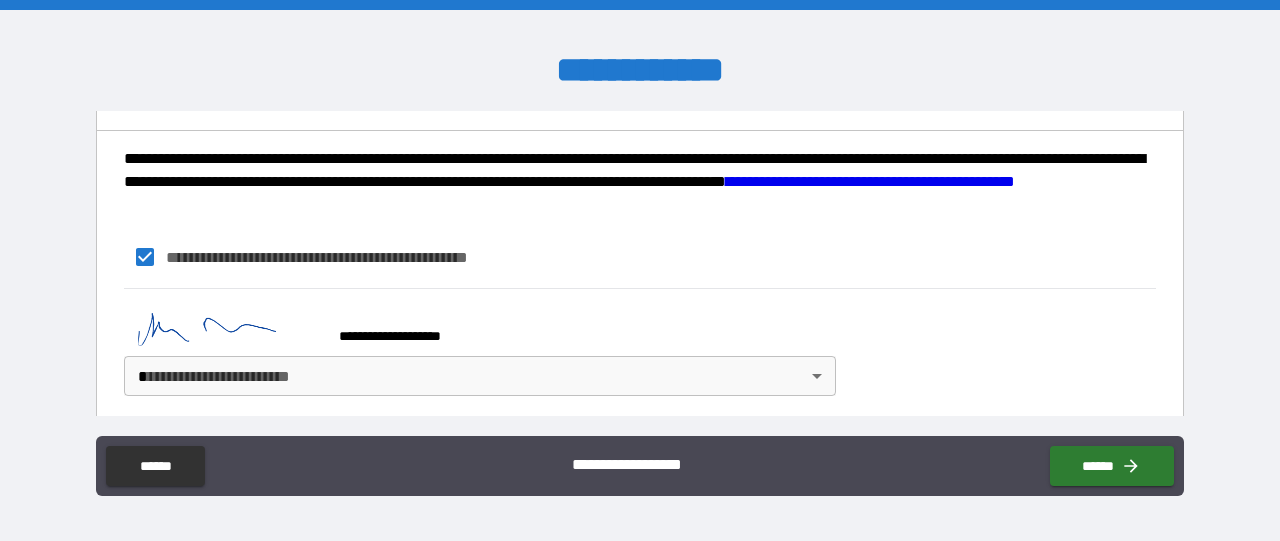 click on "**********" at bounding box center [640, 270] 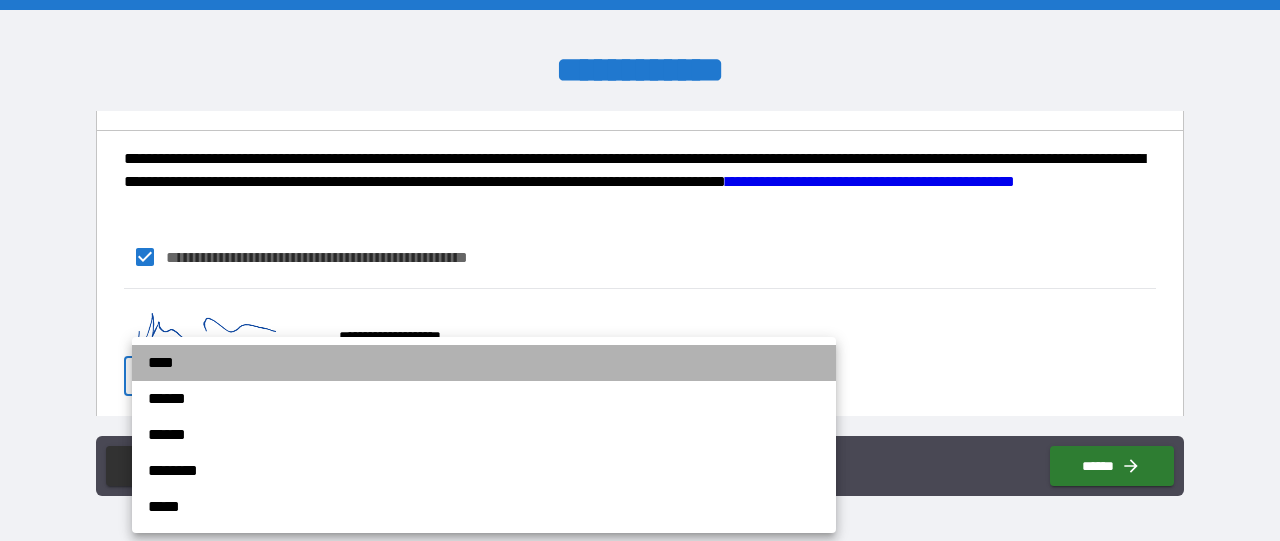 click on "****" at bounding box center (484, 363) 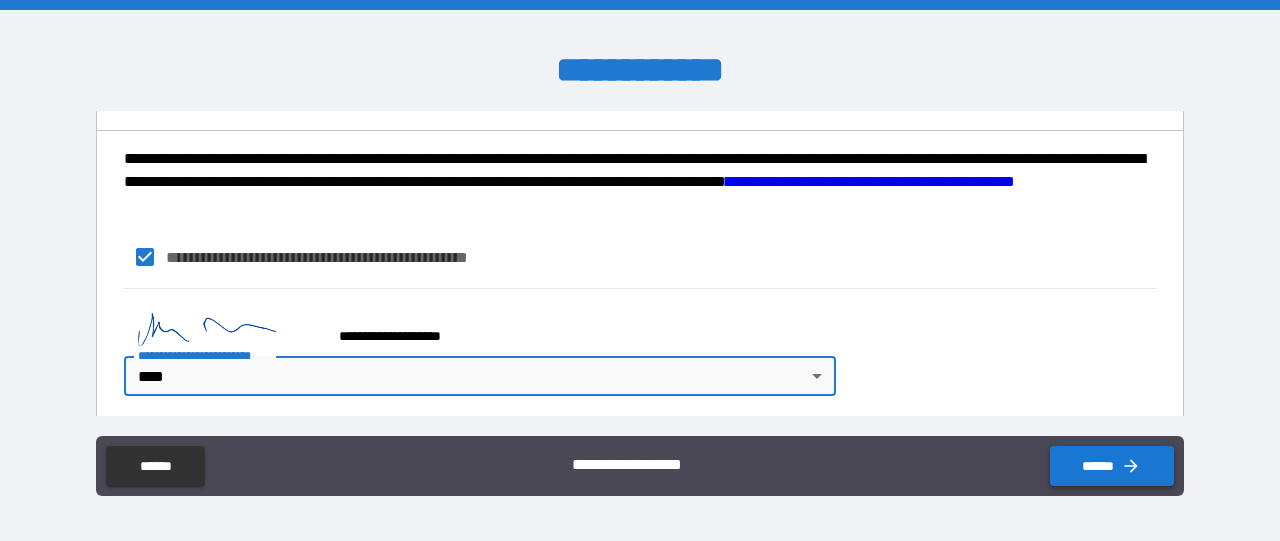 click on "******" at bounding box center [1112, 466] 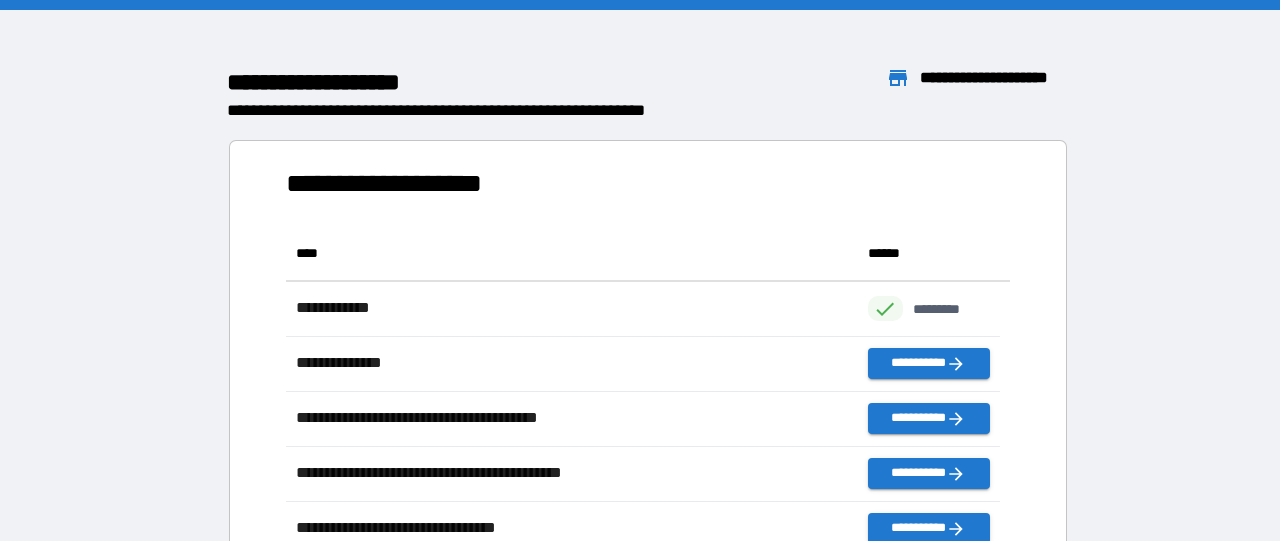 scroll, scrollTop: 16, scrollLeft: 16, axis: both 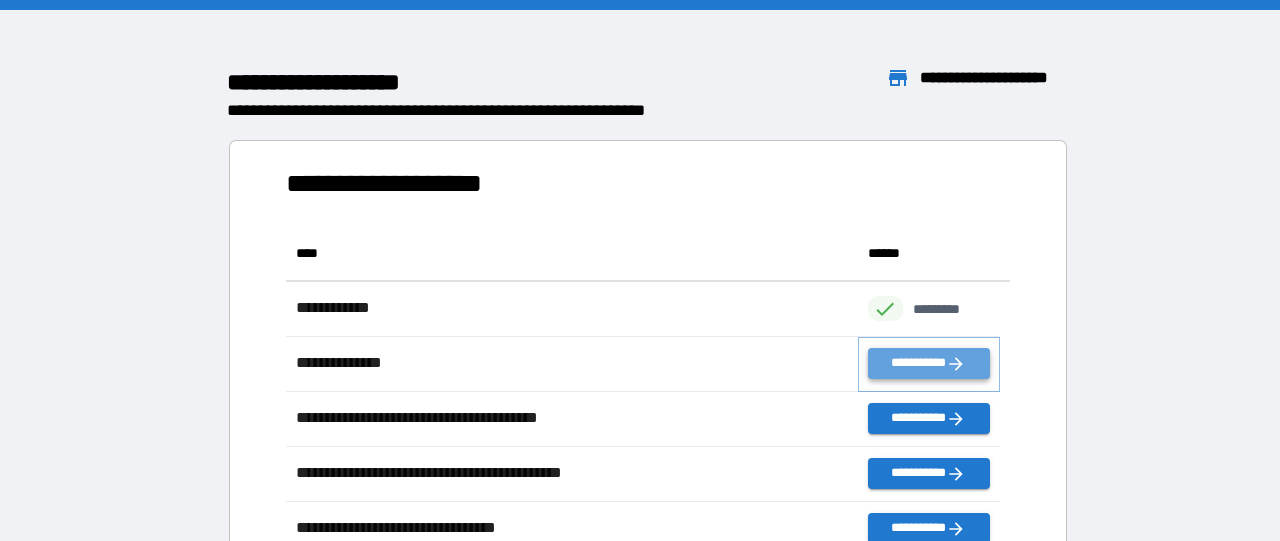 click on "**********" at bounding box center [929, 363] 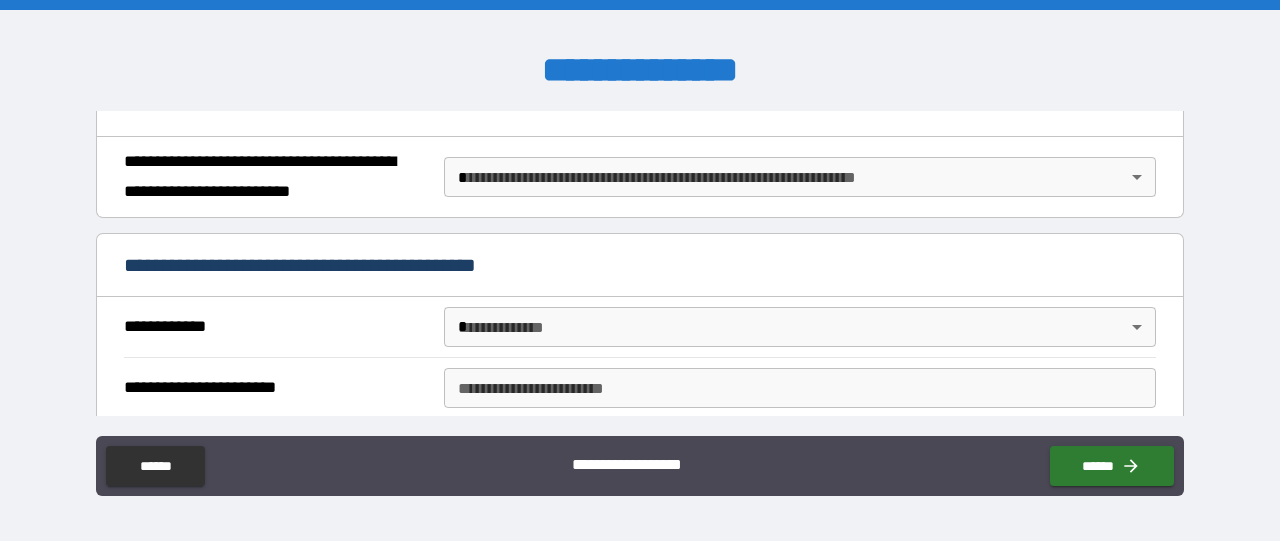 scroll, scrollTop: 300, scrollLeft: 0, axis: vertical 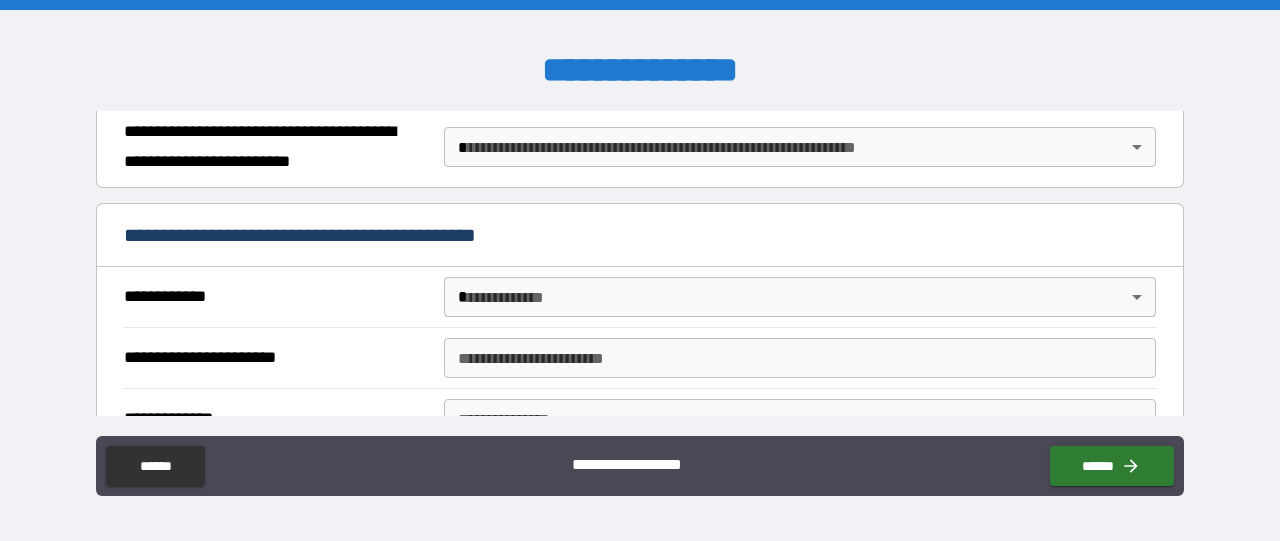 click on "**********" at bounding box center [640, 270] 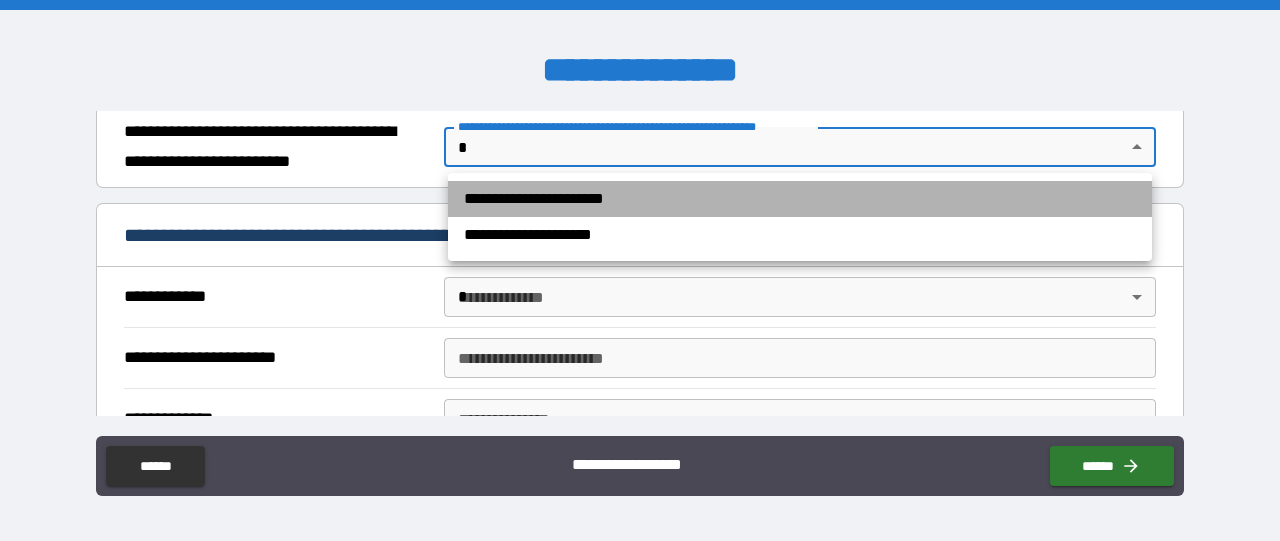 click on "**********" at bounding box center [800, 199] 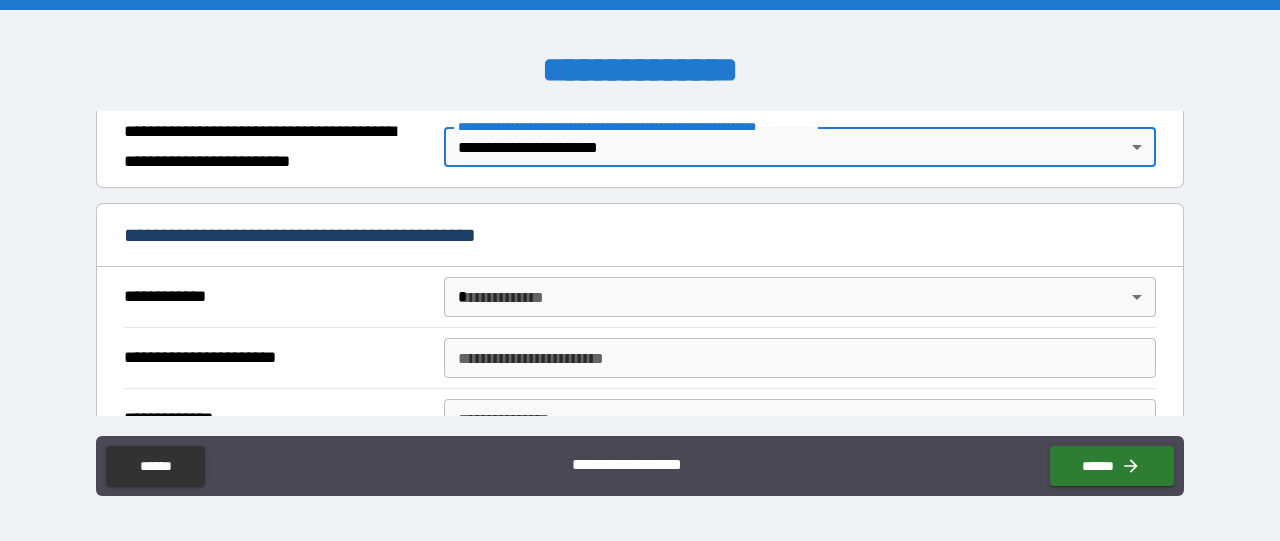 click on "**********" at bounding box center [640, 270] 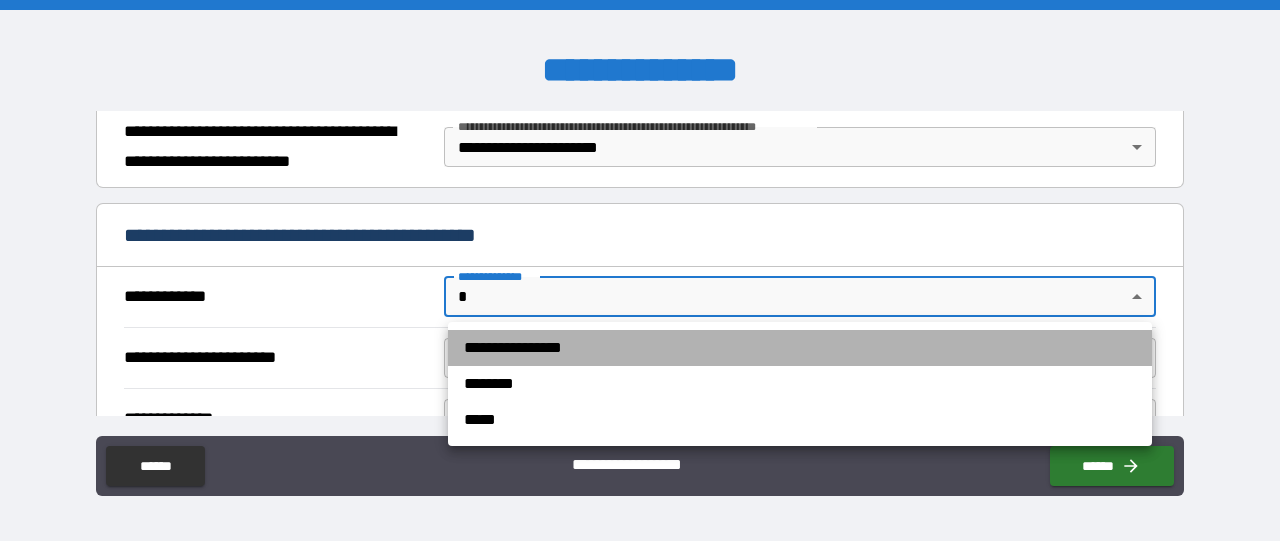 click on "**********" at bounding box center (800, 348) 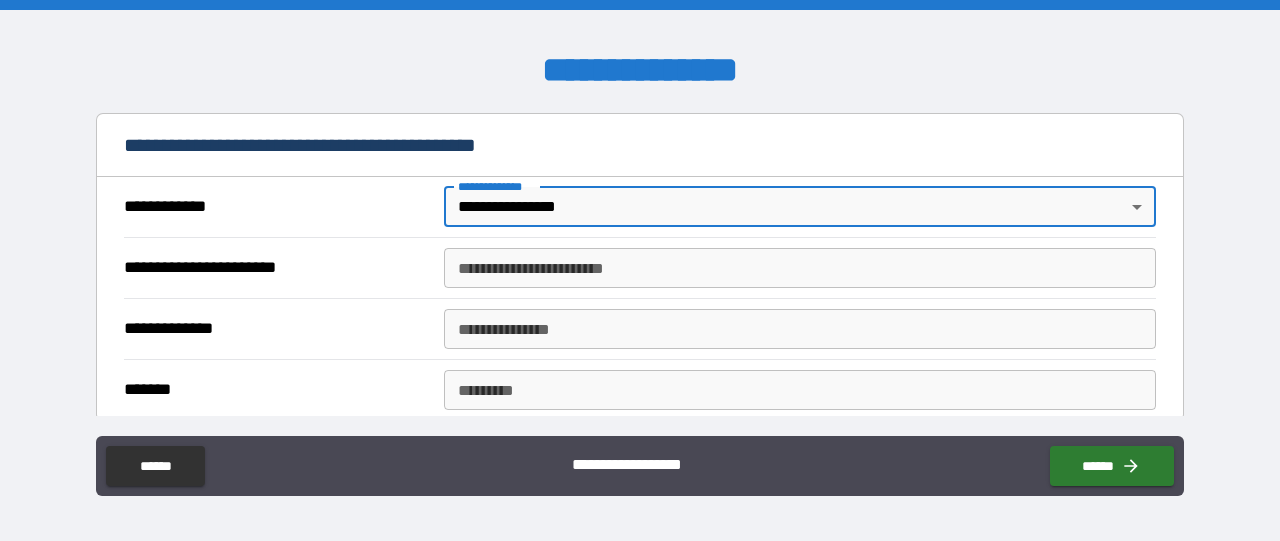 scroll, scrollTop: 400, scrollLeft: 0, axis: vertical 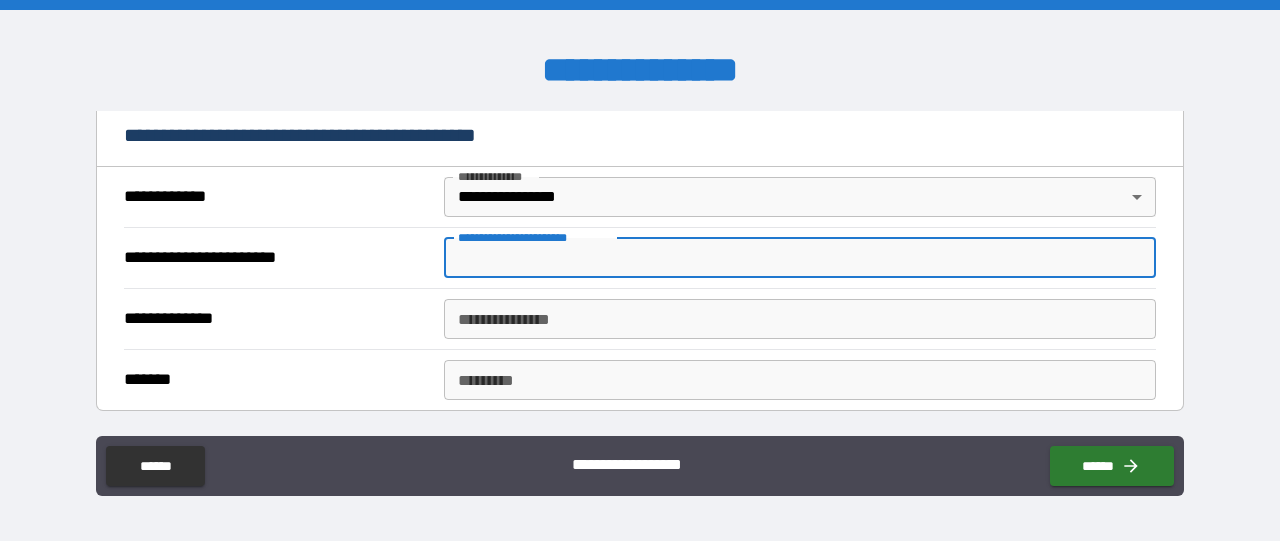 click on "**********" at bounding box center [800, 258] 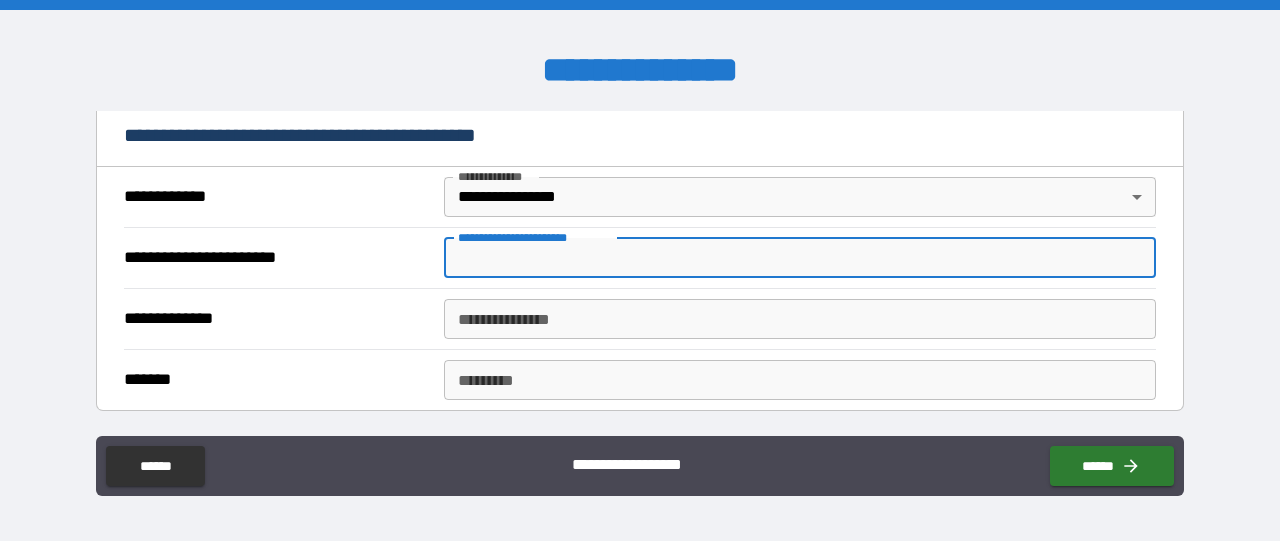 type on "**********" 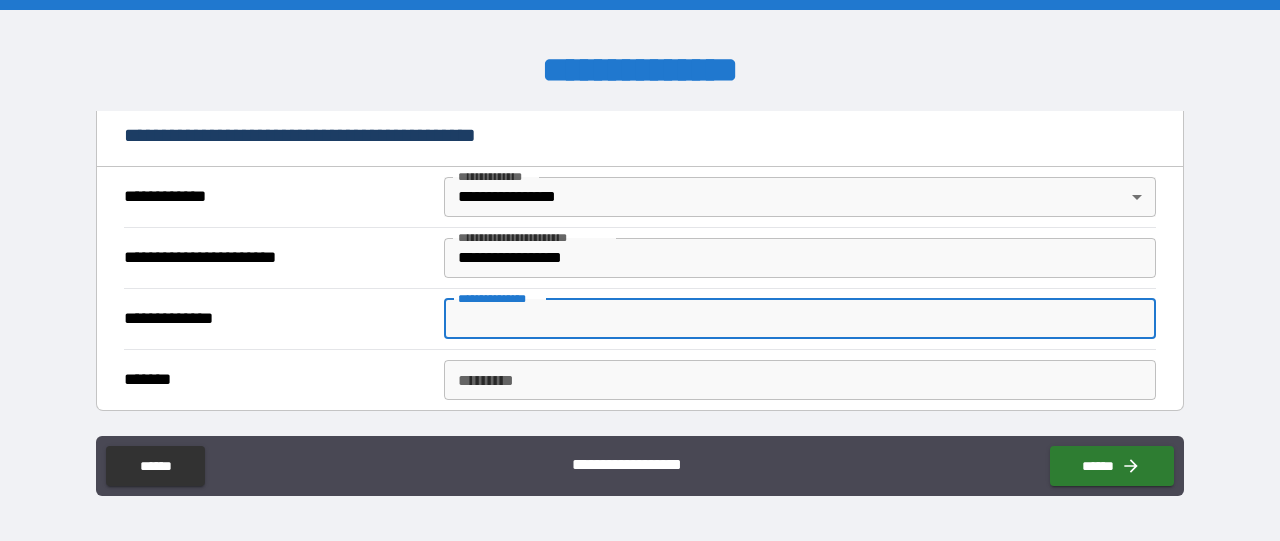 click on "**********" at bounding box center (800, 319) 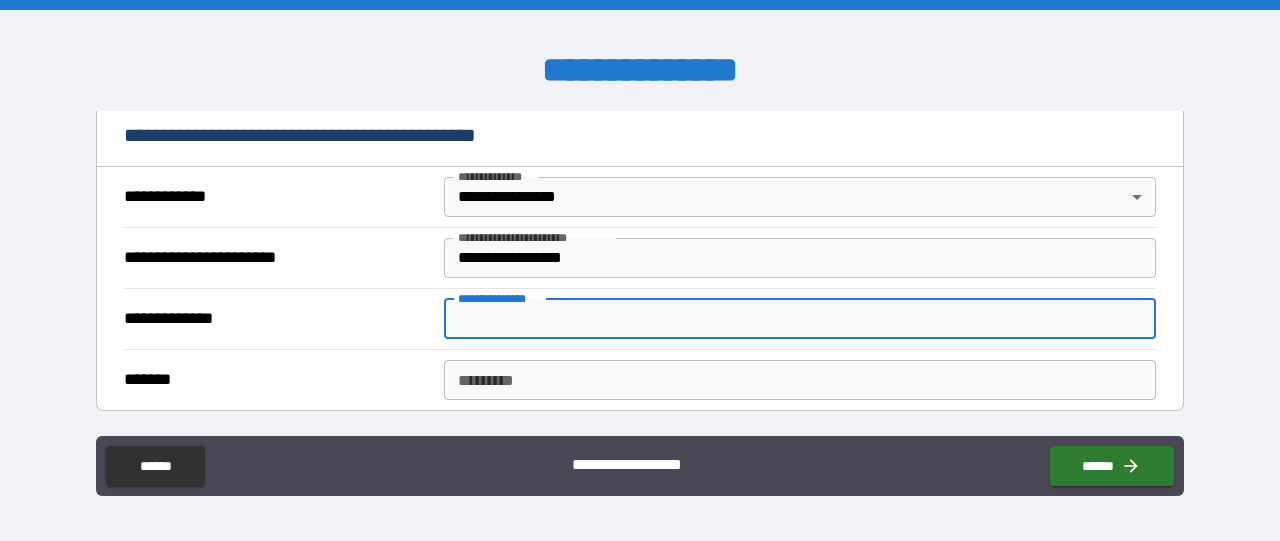 type on "*********" 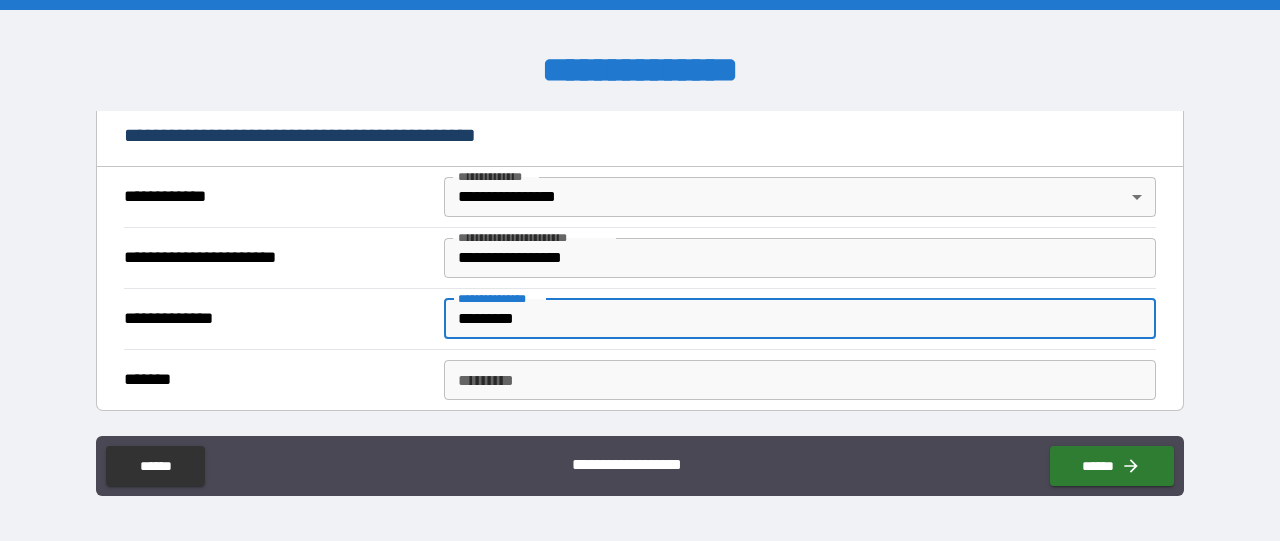 click on "*******   *" at bounding box center [800, 380] 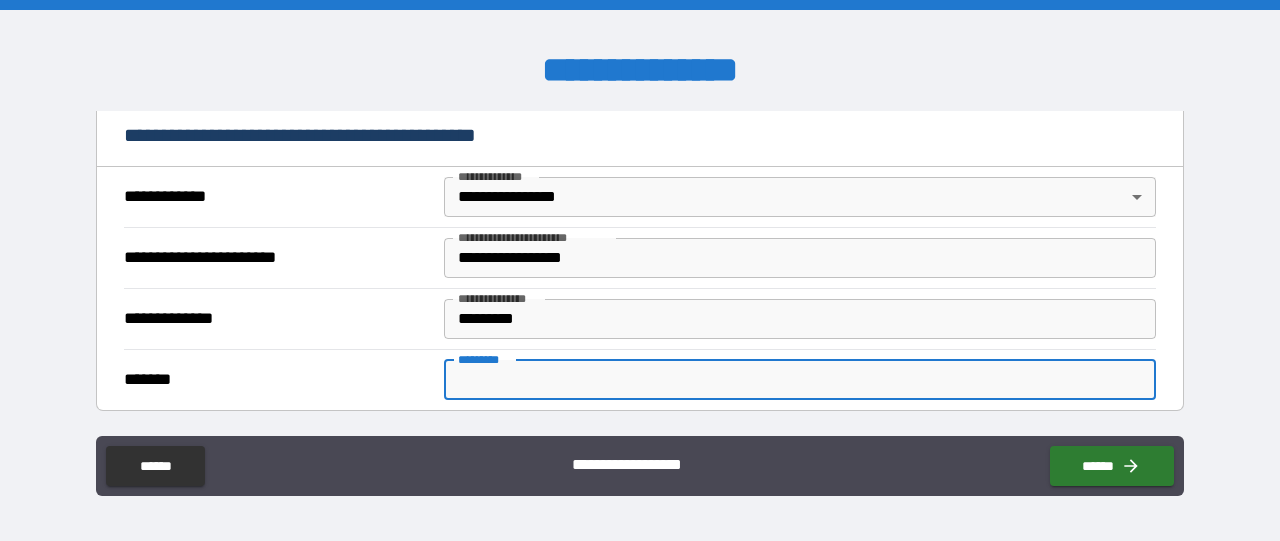 type on "******" 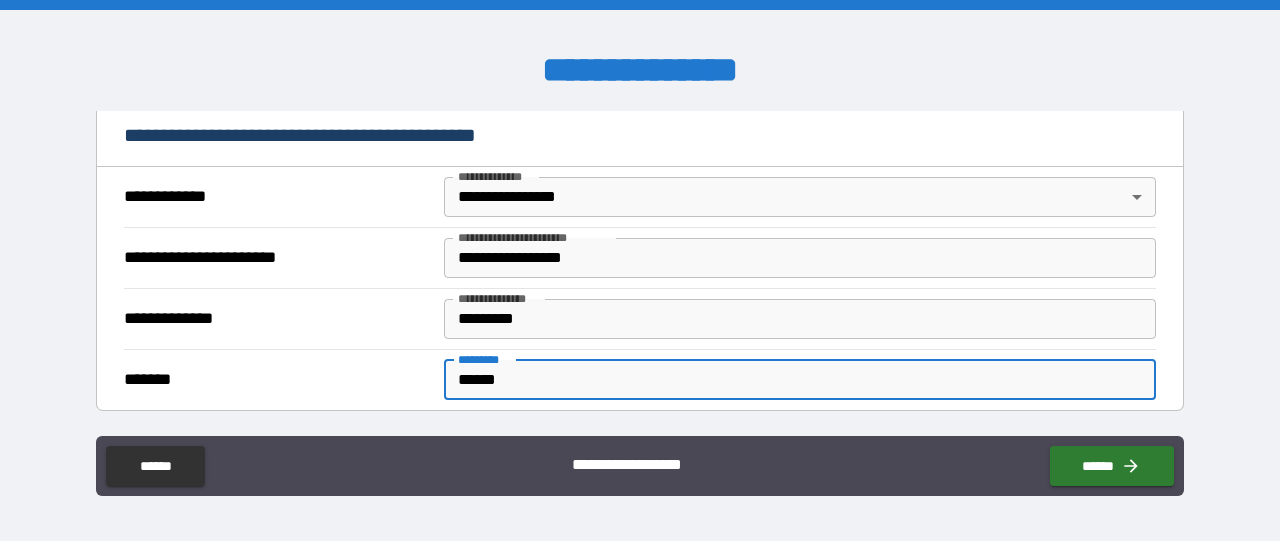 scroll, scrollTop: 600, scrollLeft: 0, axis: vertical 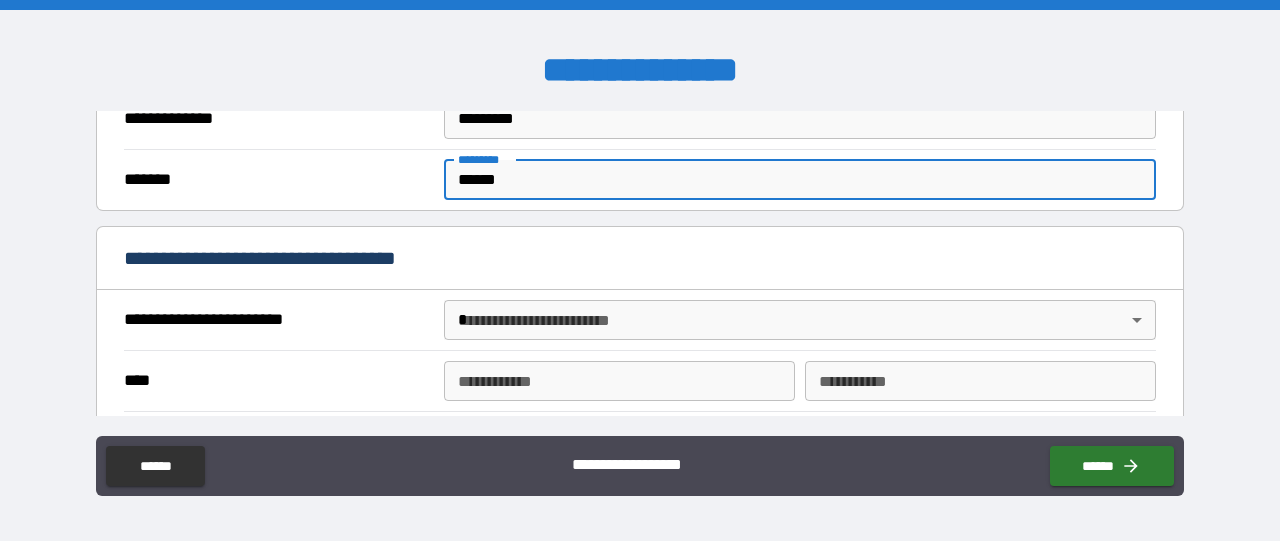 click on "**********" at bounding box center [640, 270] 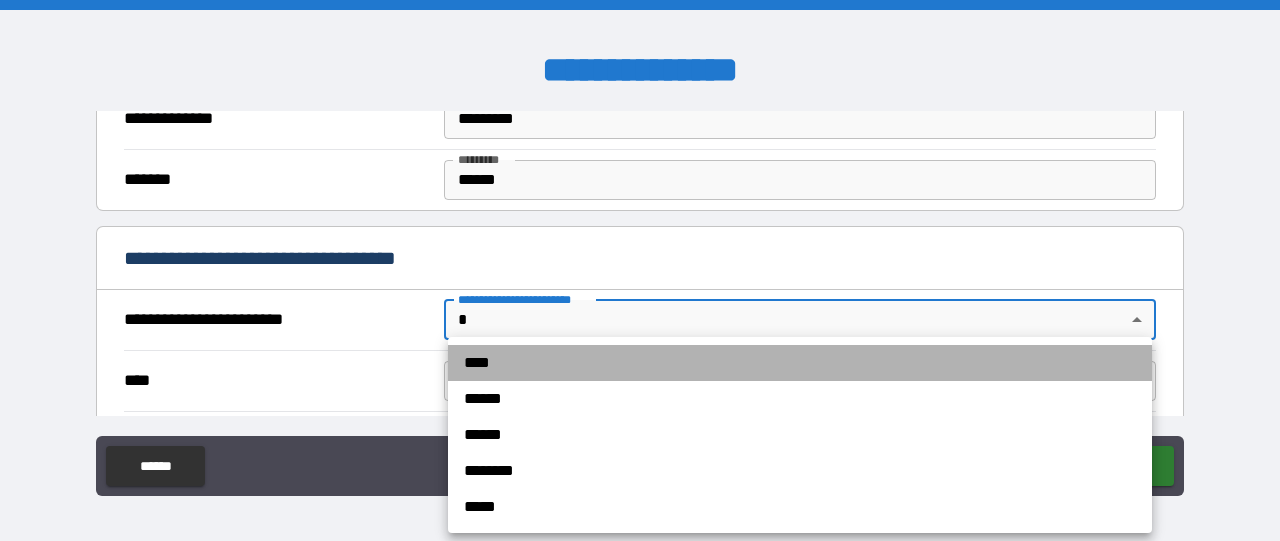 click on "****" at bounding box center (800, 363) 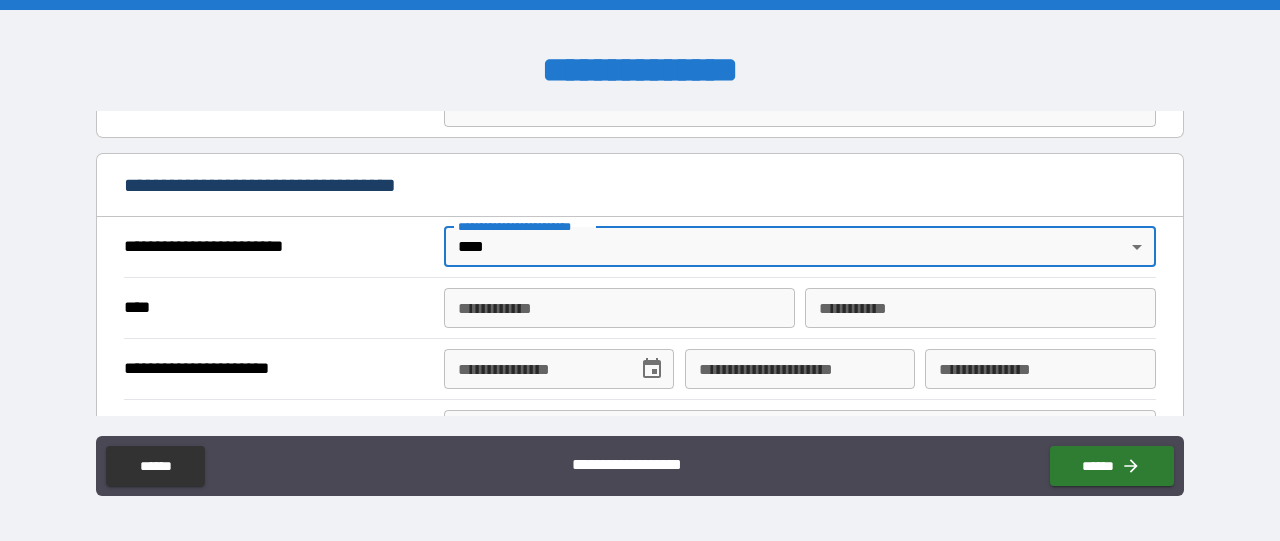 scroll, scrollTop: 700, scrollLeft: 0, axis: vertical 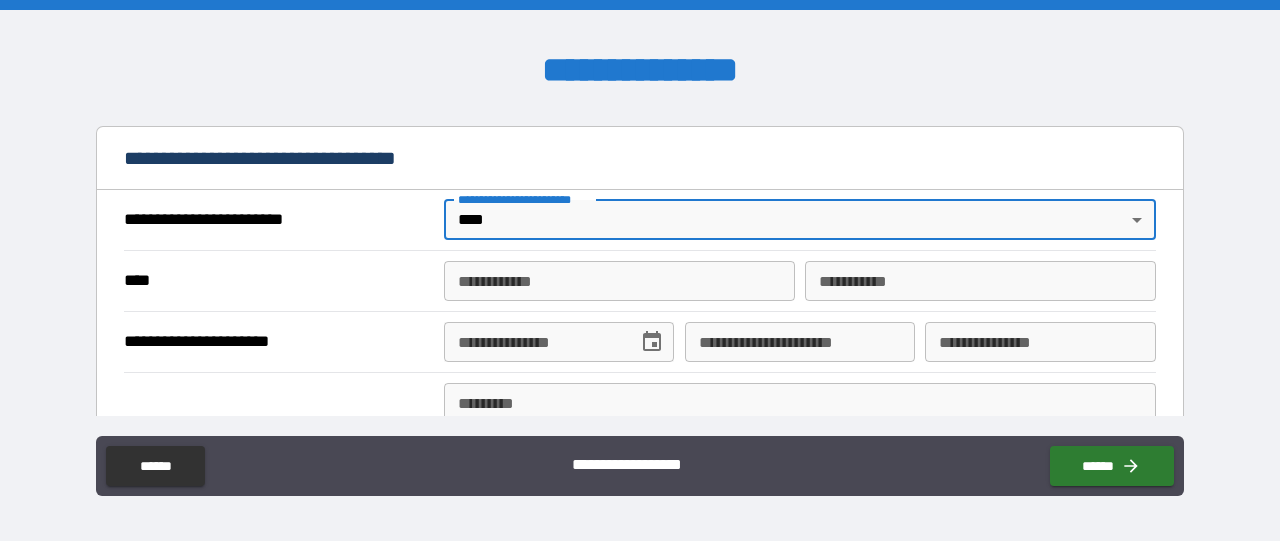 click on "**********" at bounding box center (619, 281) 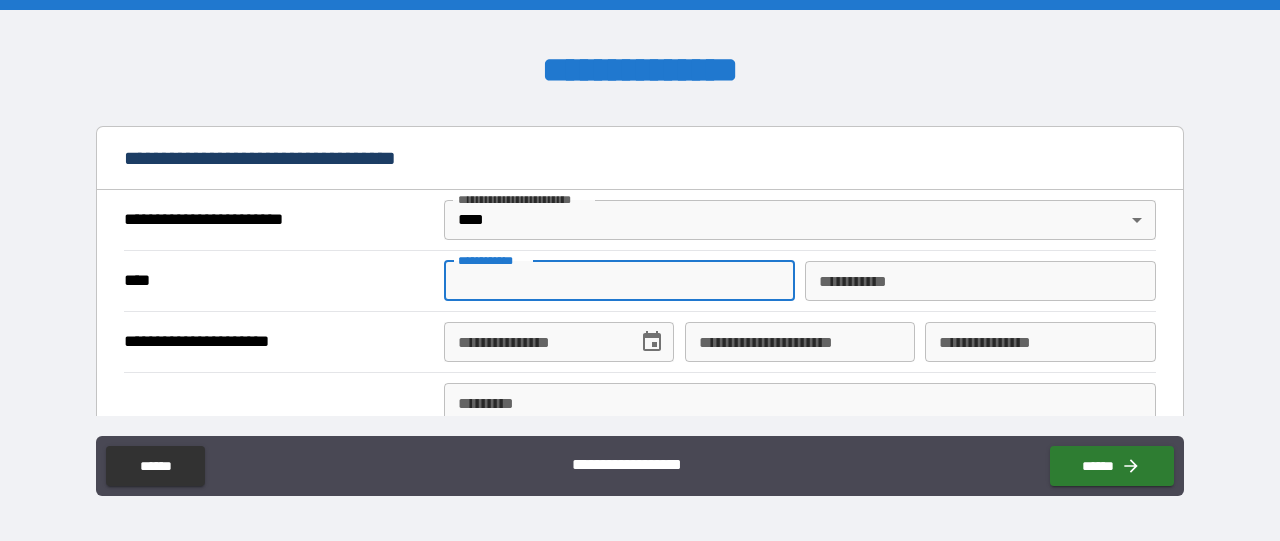 type on "*******" 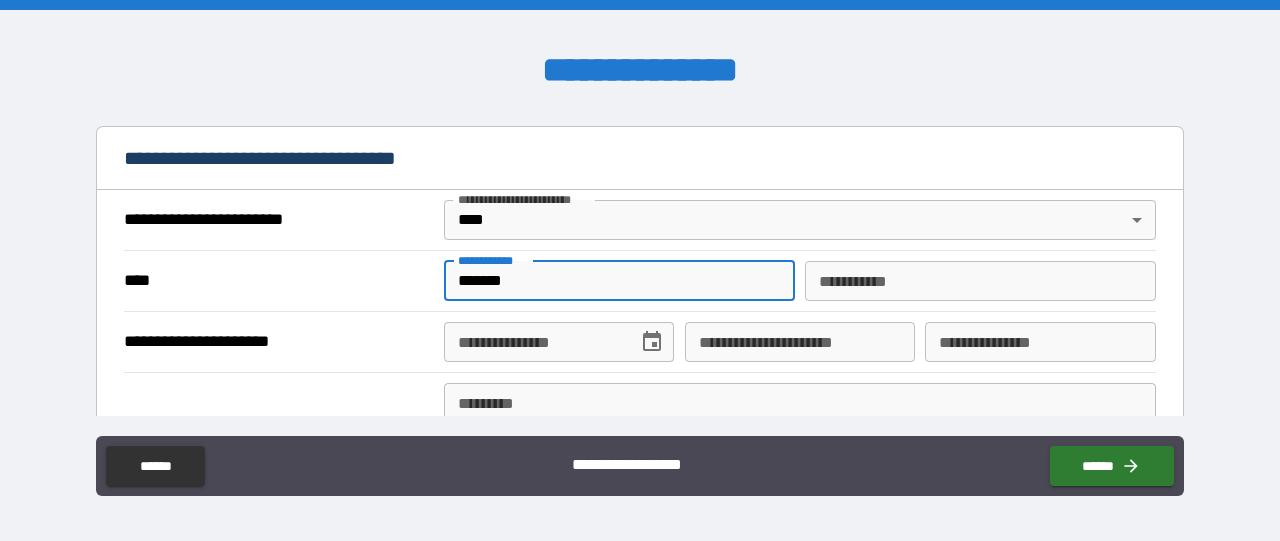 type on "******" 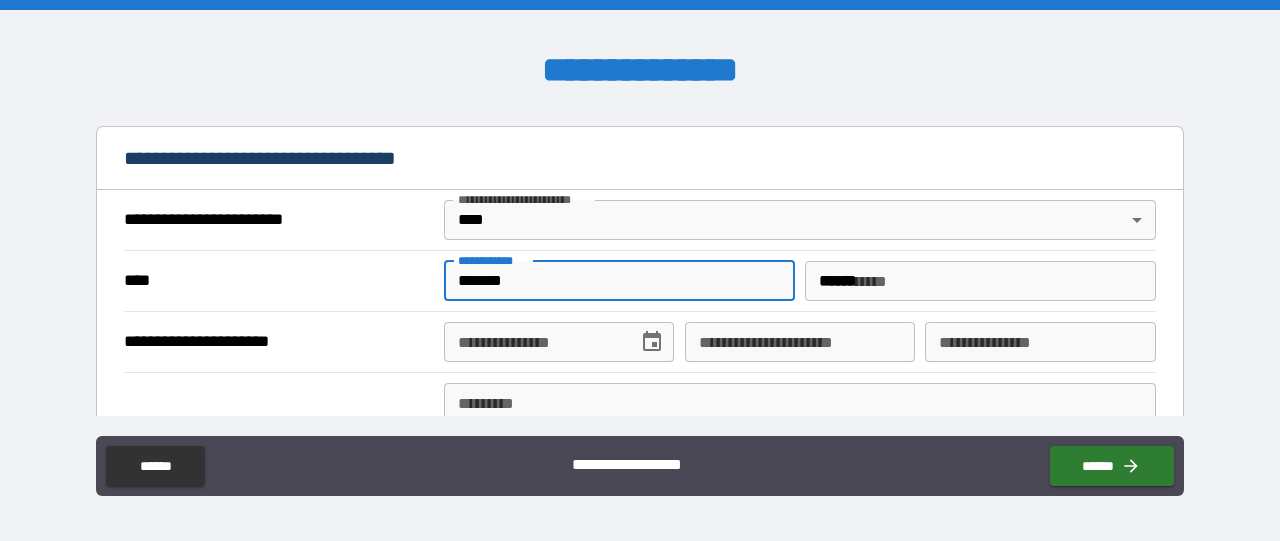 type on "**********" 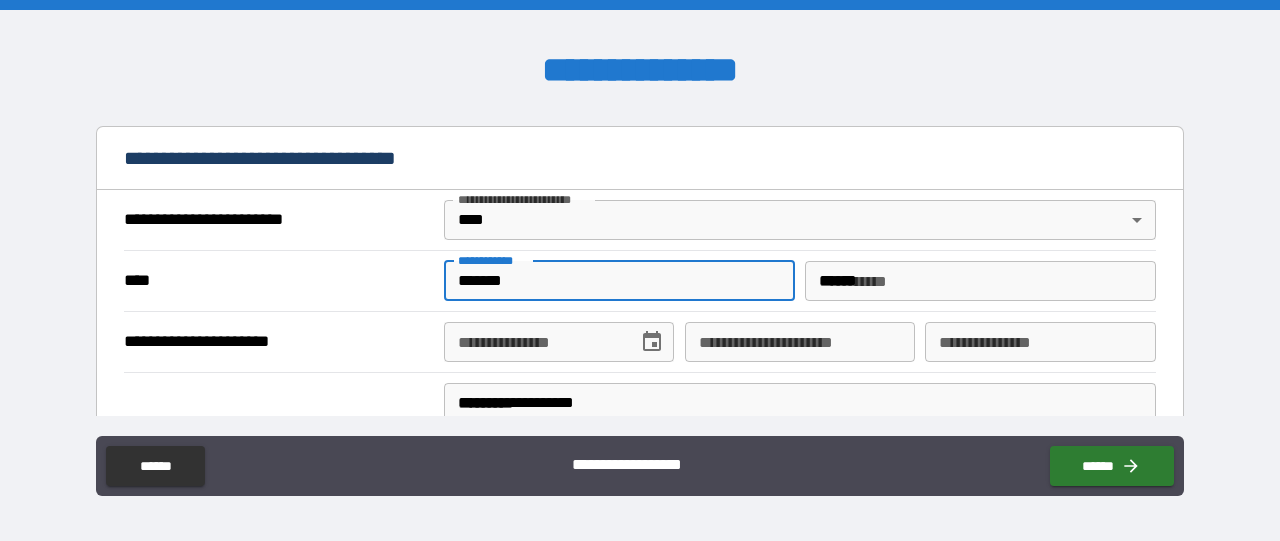type on "*****" 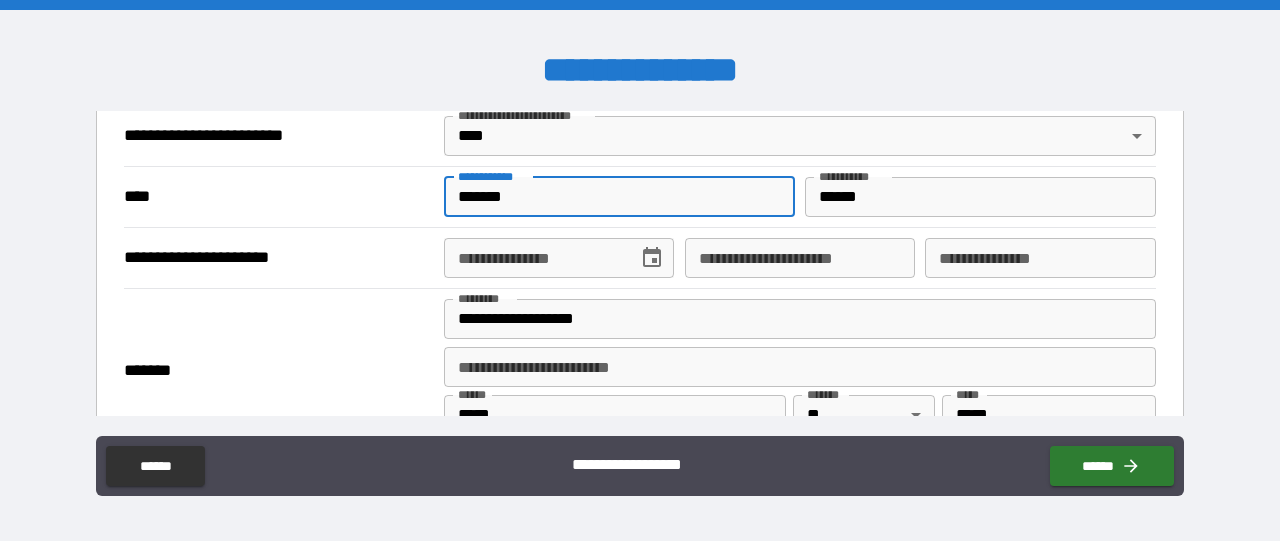 scroll, scrollTop: 800, scrollLeft: 0, axis: vertical 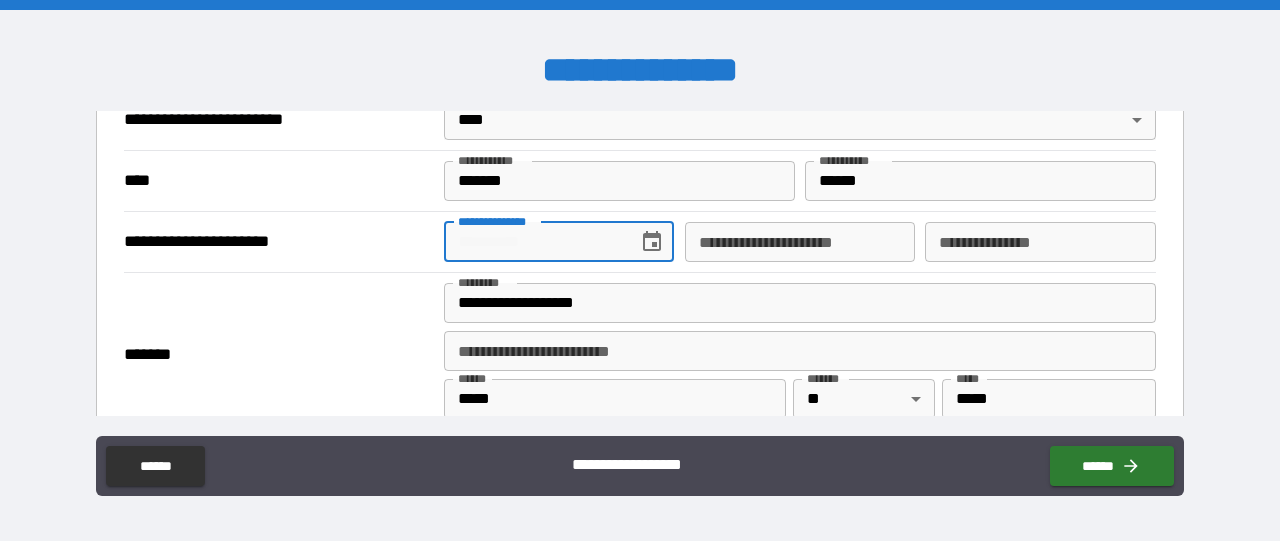 click on "**********" at bounding box center [534, 242] 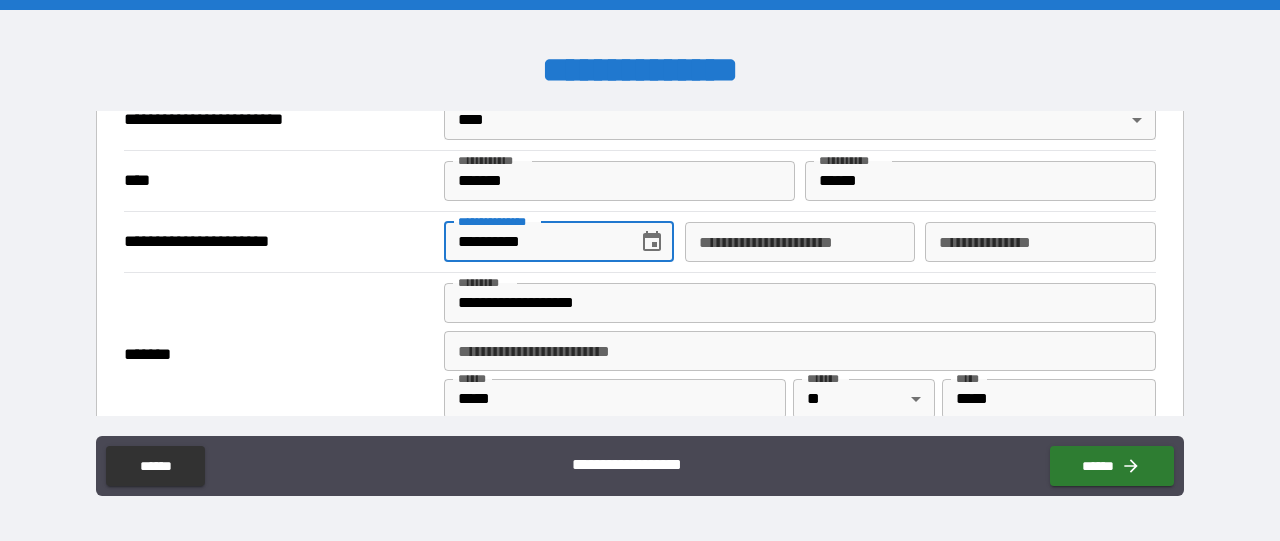 type on "**********" 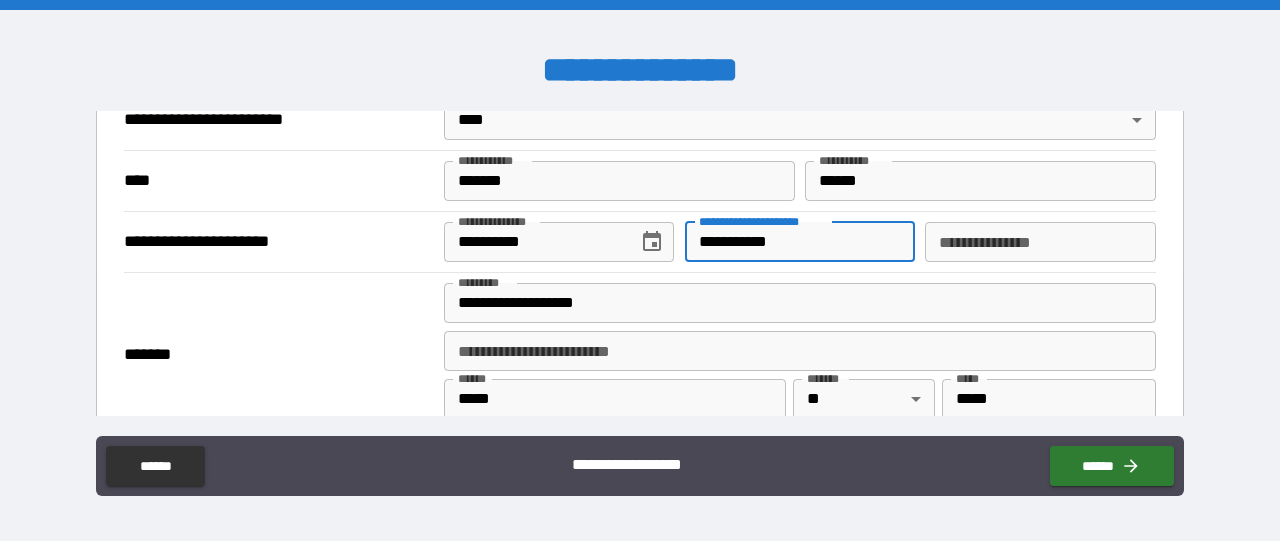 type on "**********" 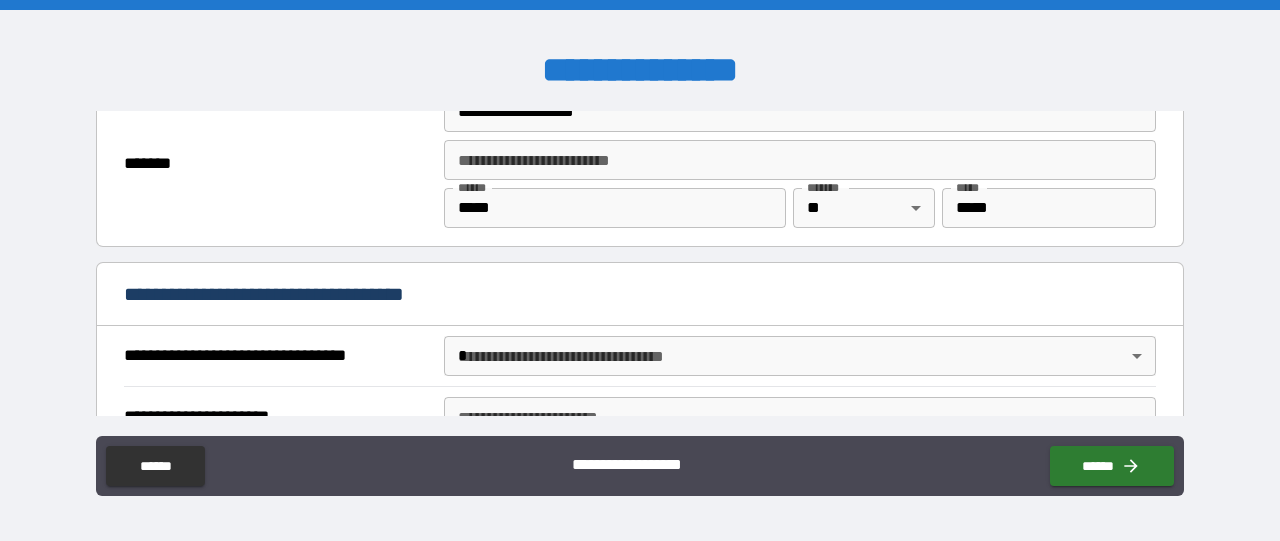 scroll, scrollTop: 1100, scrollLeft: 0, axis: vertical 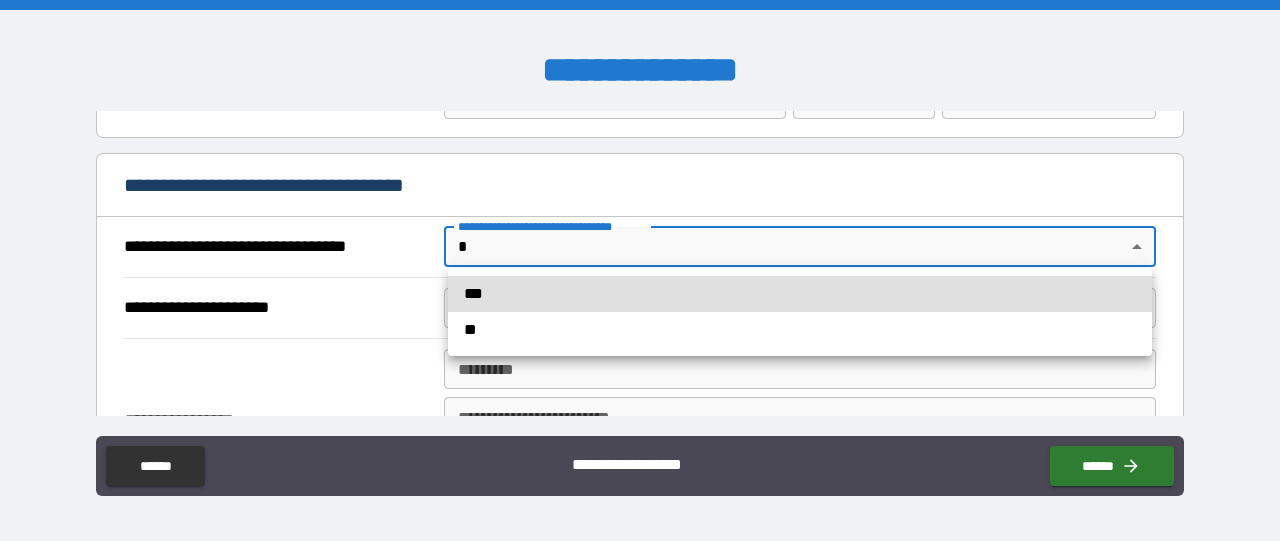 click on "**********" at bounding box center [640, 270] 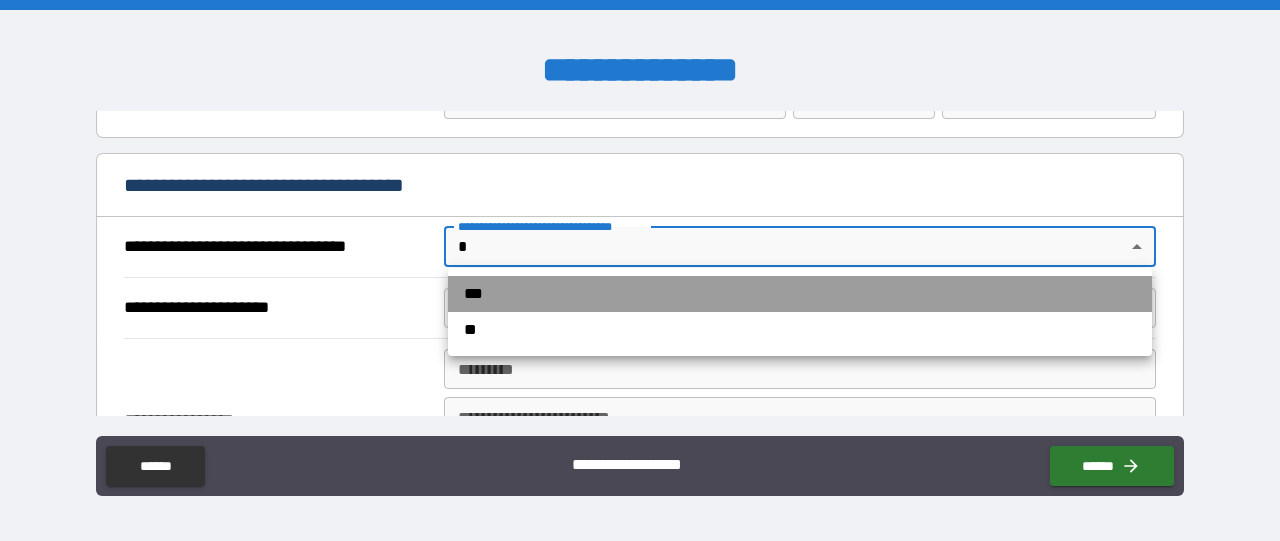 click on "***" at bounding box center [800, 294] 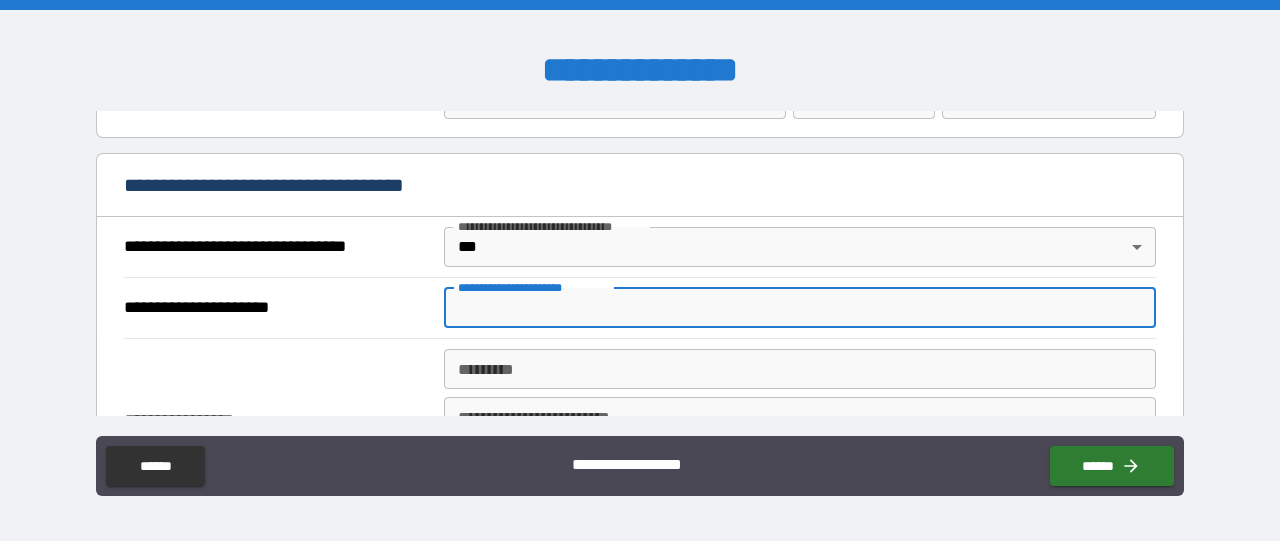 click on "**********" at bounding box center [800, 308] 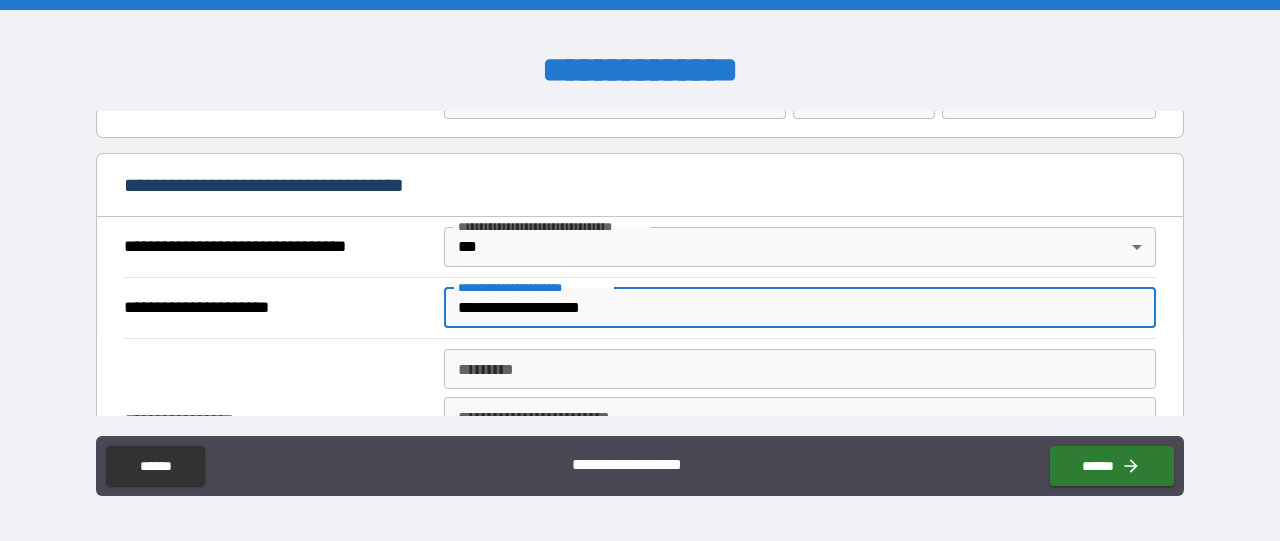 click on "*******   *" at bounding box center (800, 369) 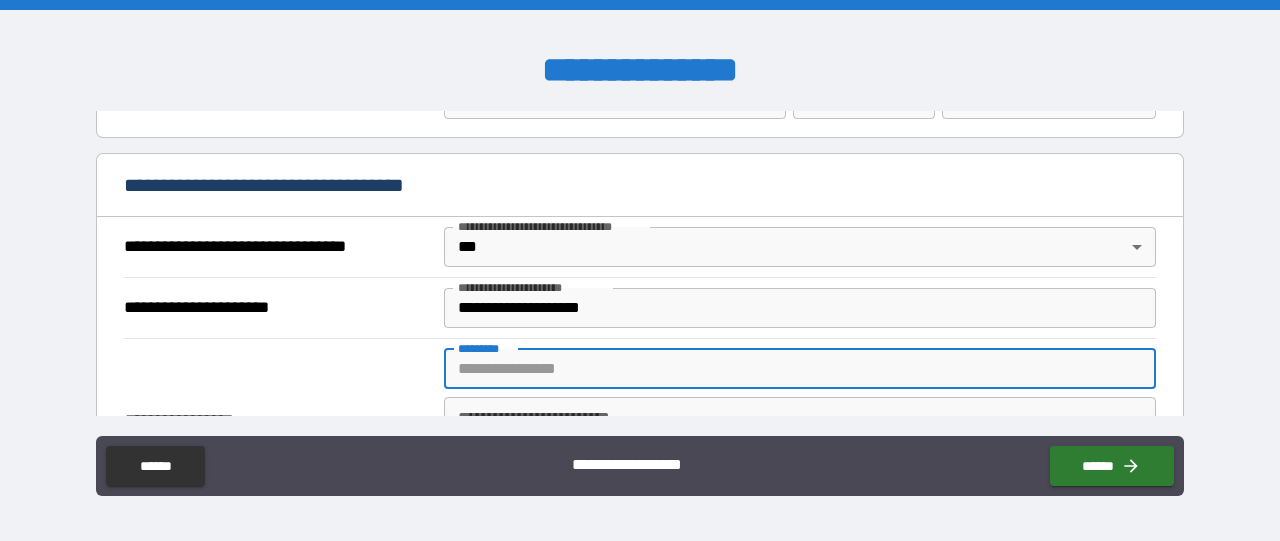 type on "**********" 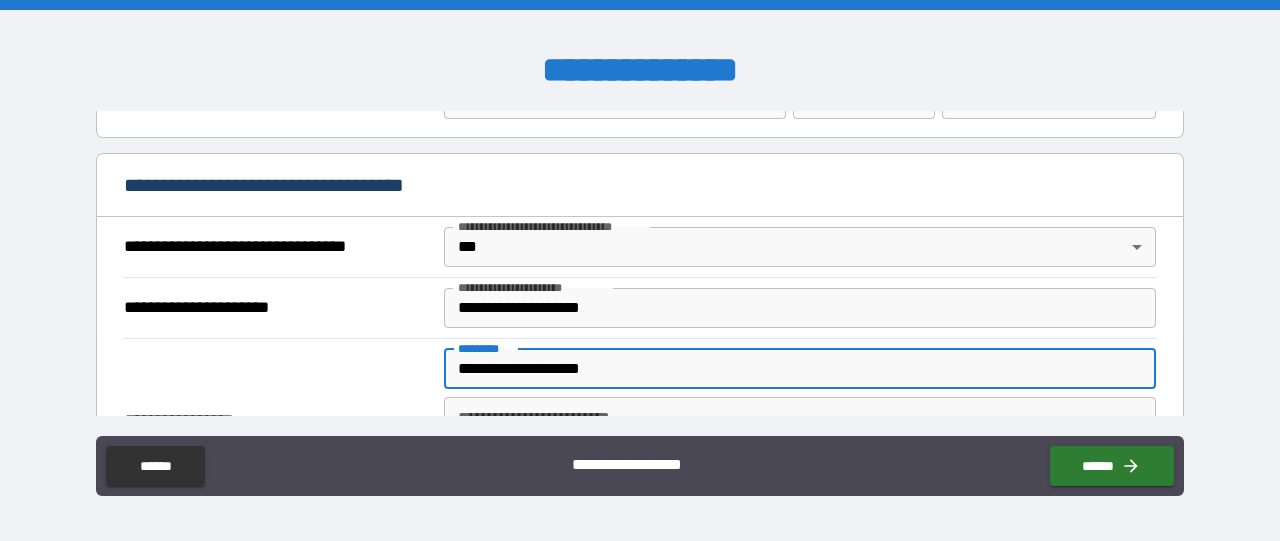 type on "*****" 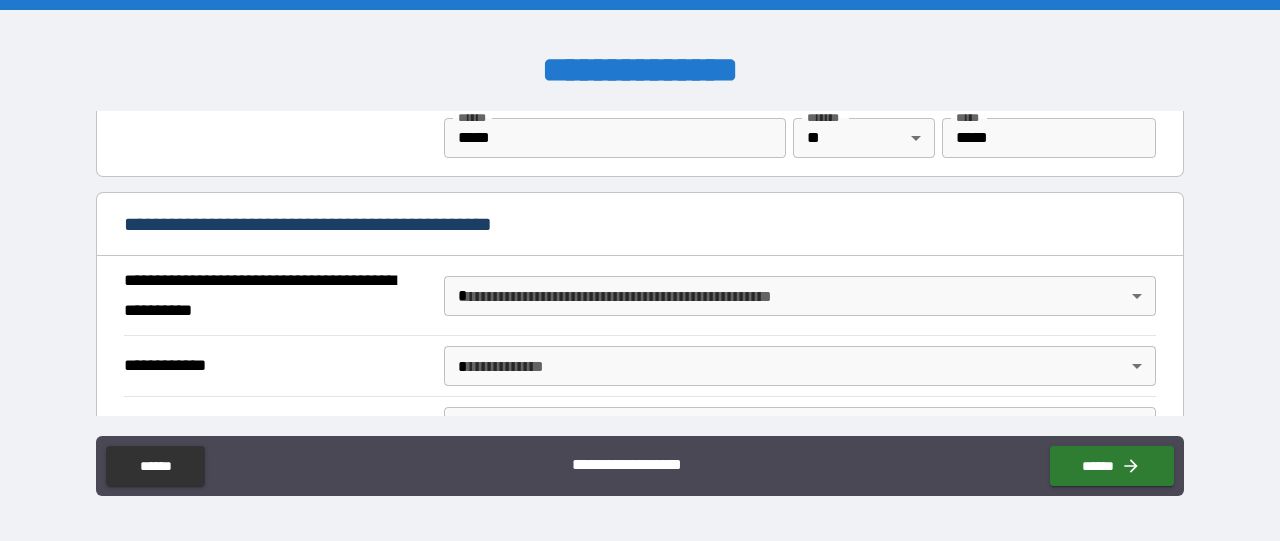 scroll, scrollTop: 1400, scrollLeft: 0, axis: vertical 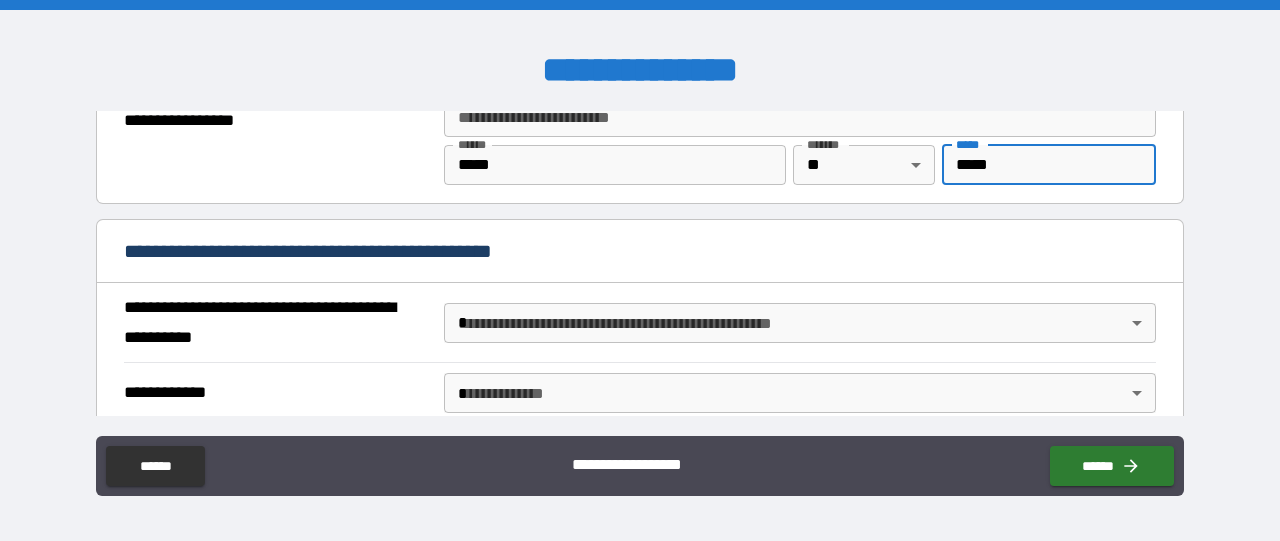 click on "*****" at bounding box center (1049, 165) 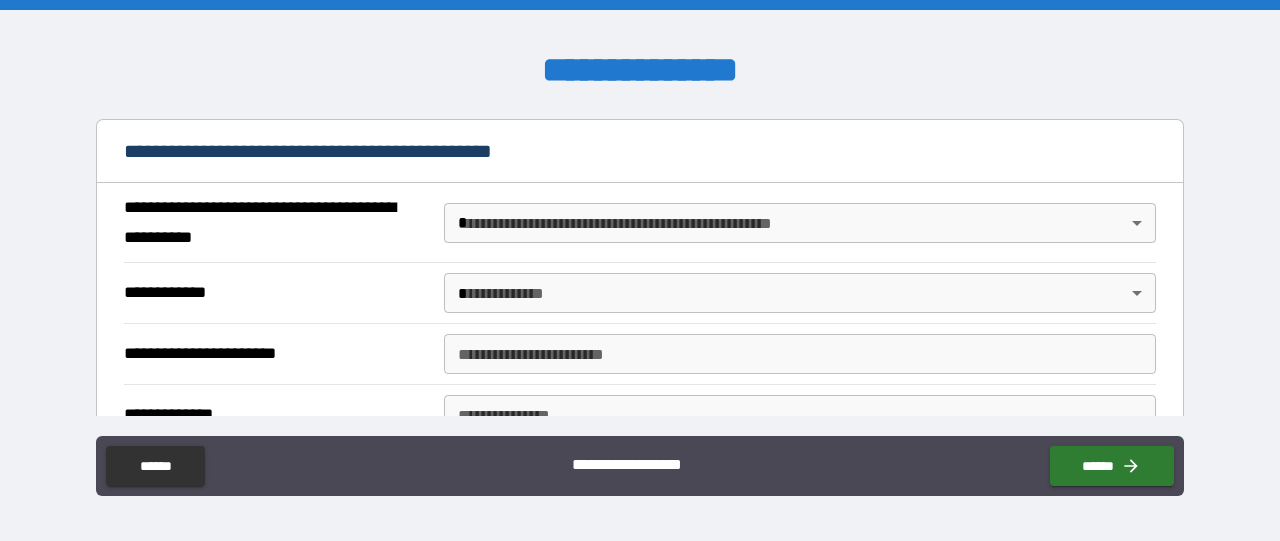 type on "*****" 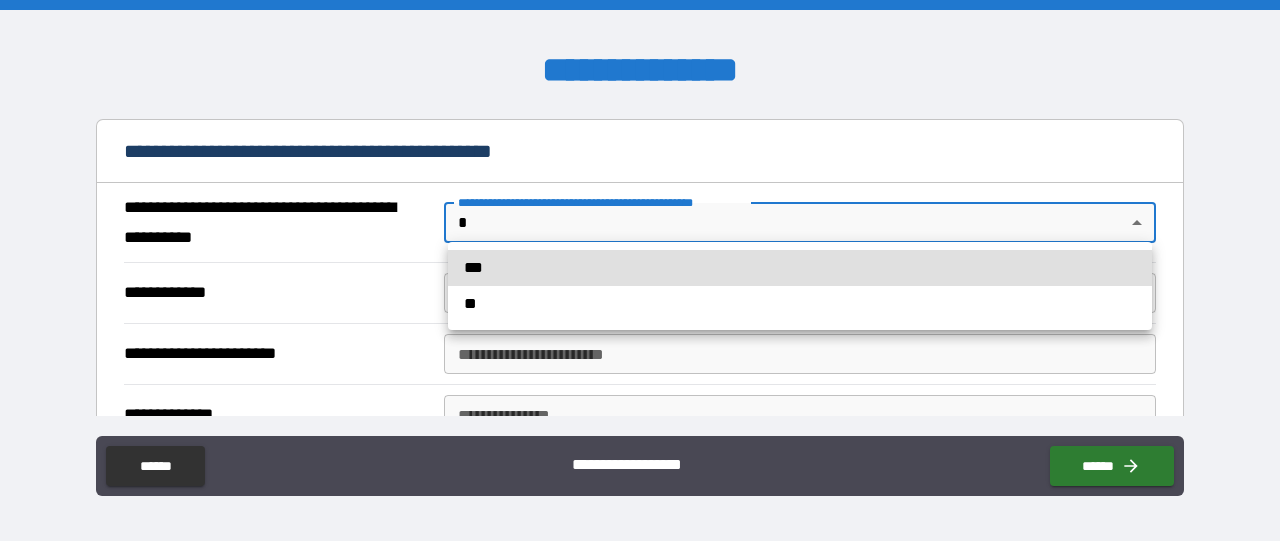 click on "**********" at bounding box center (640, 270) 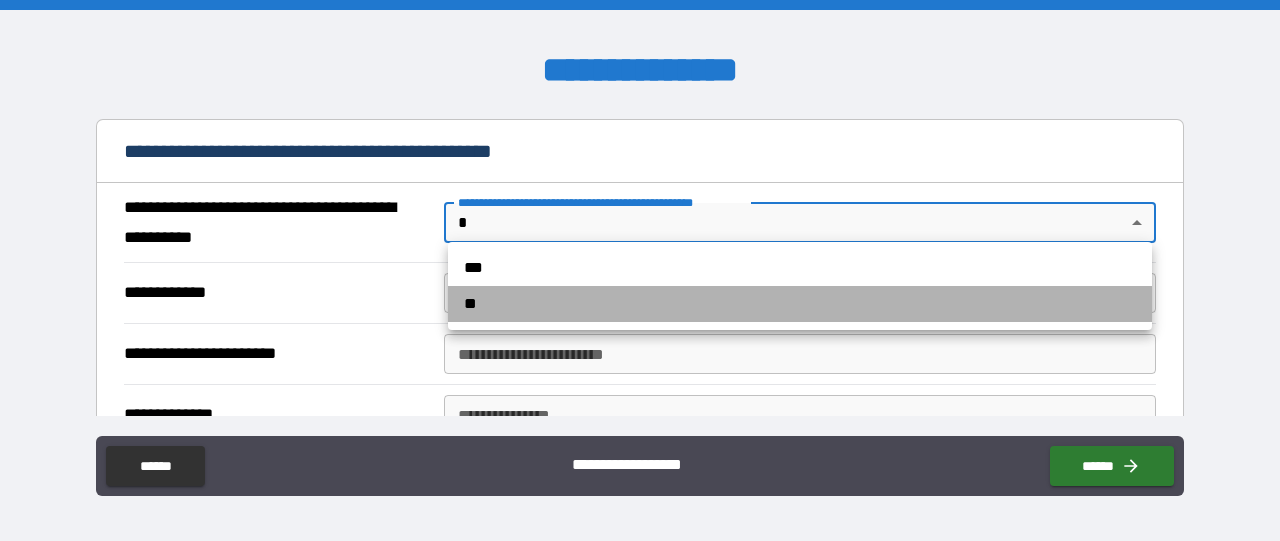 click on "**" at bounding box center (800, 304) 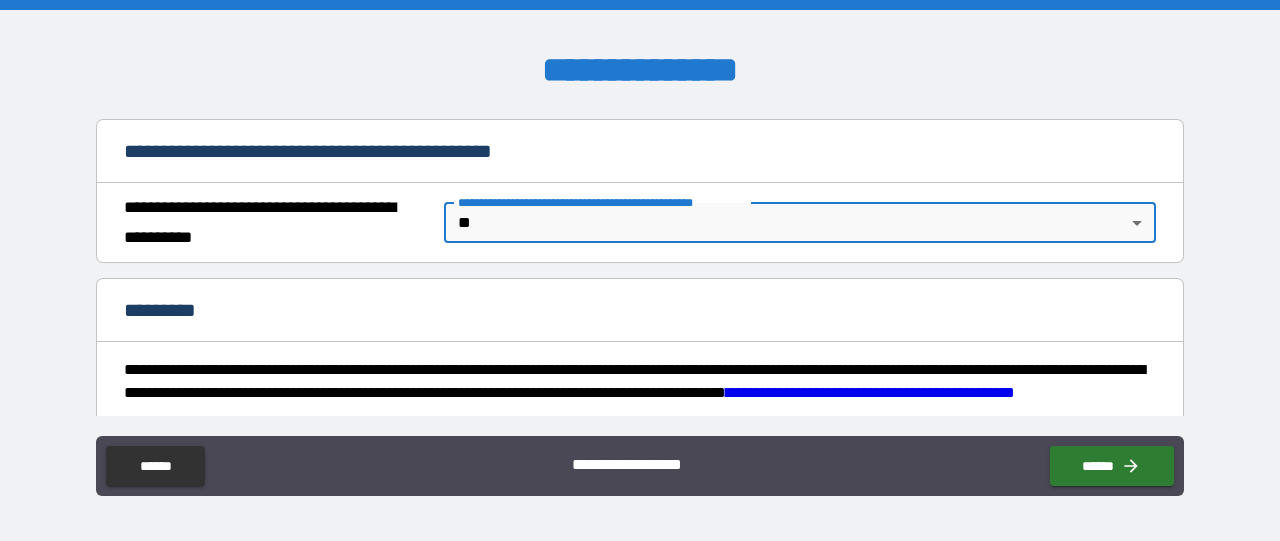 scroll, scrollTop: 1696, scrollLeft: 0, axis: vertical 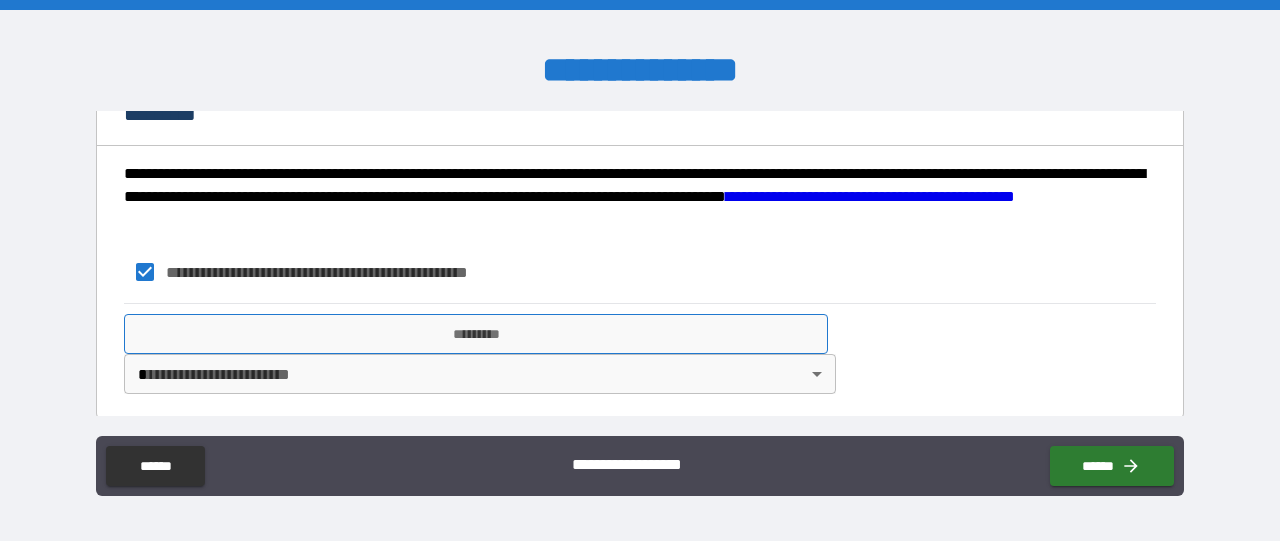 click on "*********" at bounding box center [476, 334] 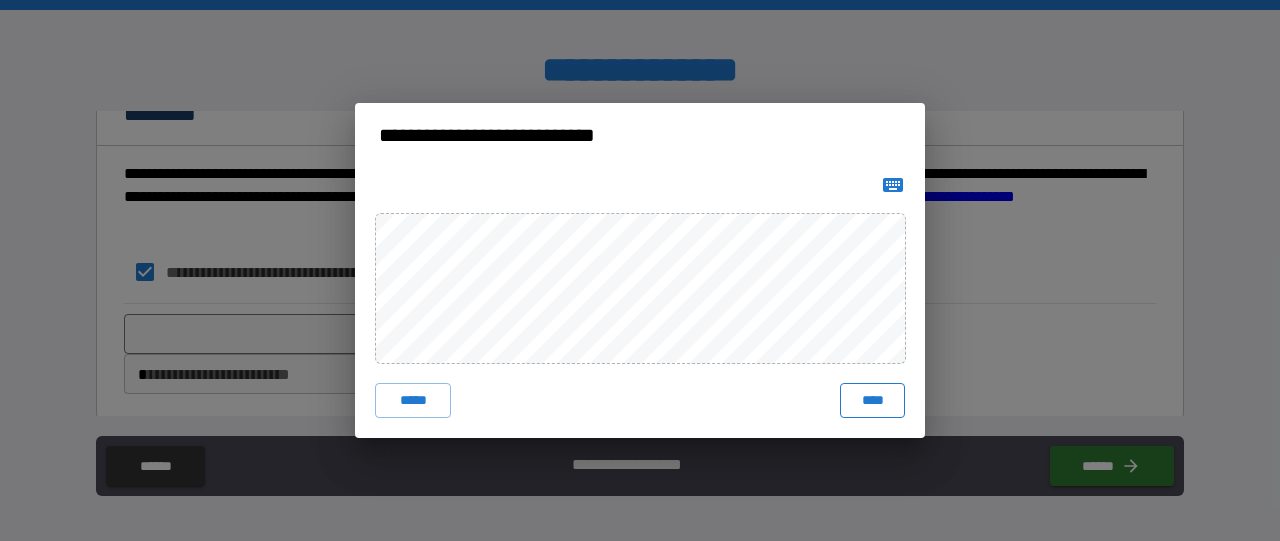 click on "****" at bounding box center [872, 401] 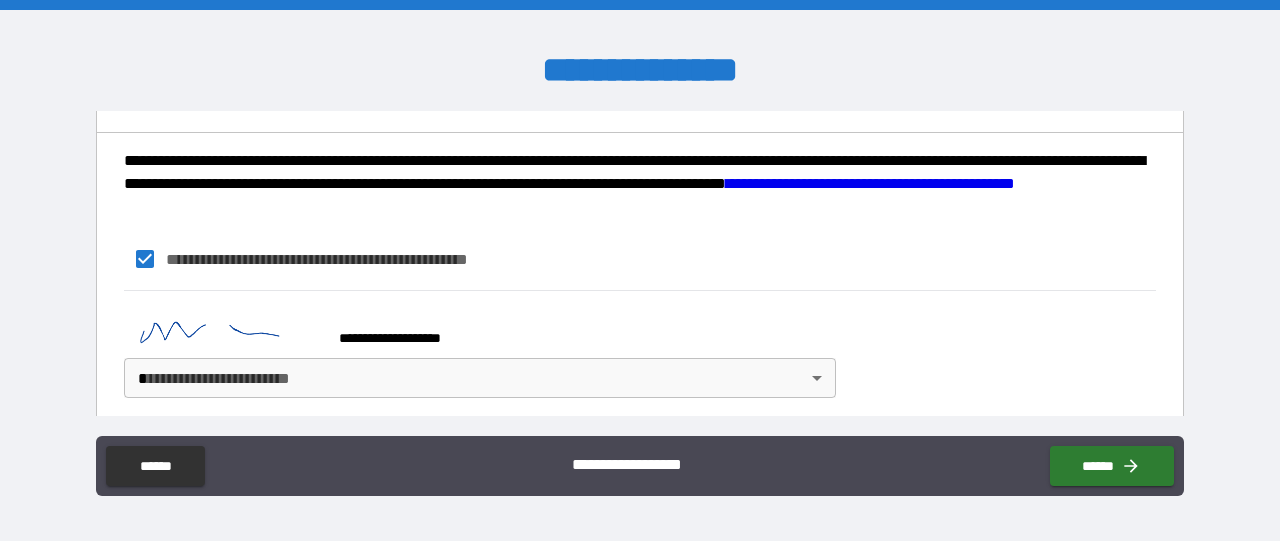 scroll, scrollTop: 1712, scrollLeft: 0, axis: vertical 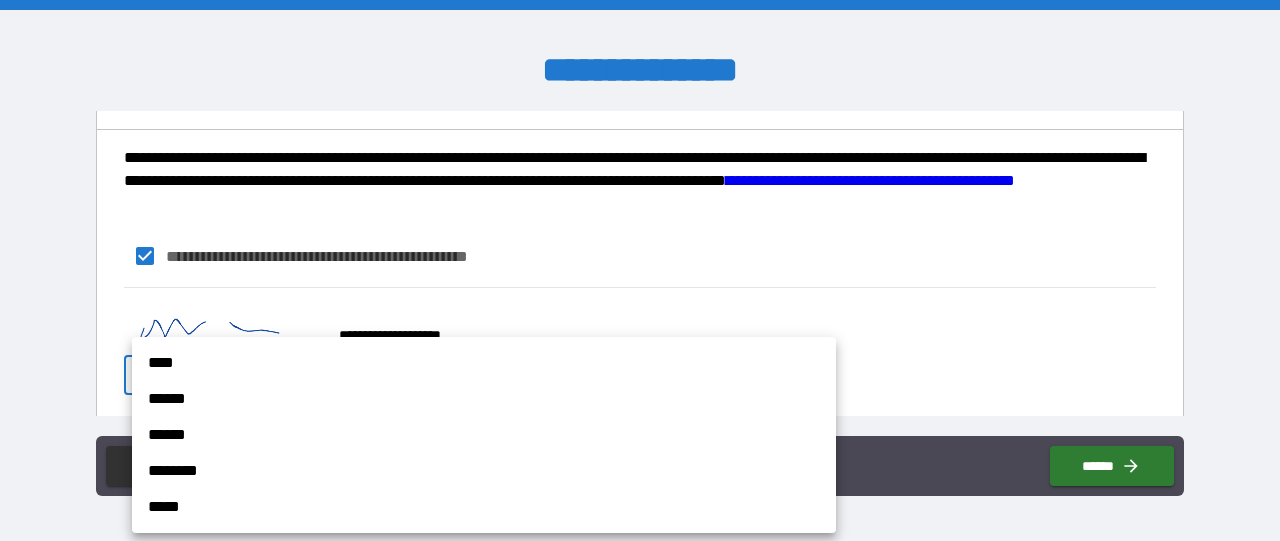 click on "**********" at bounding box center [640, 270] 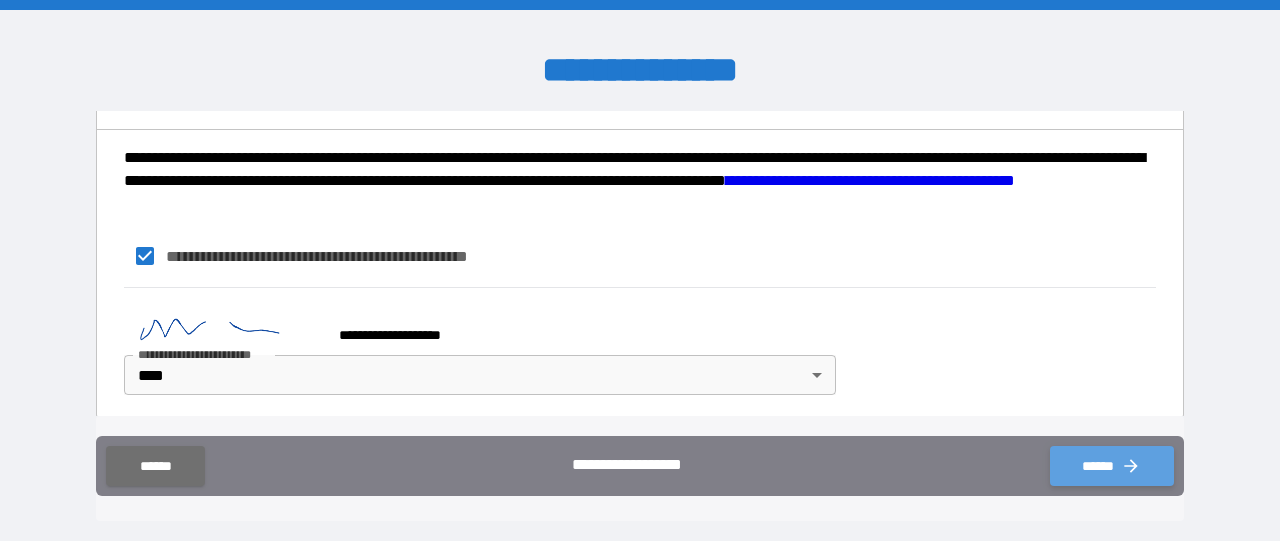 click on "******" at bounding box center (1112, 466) 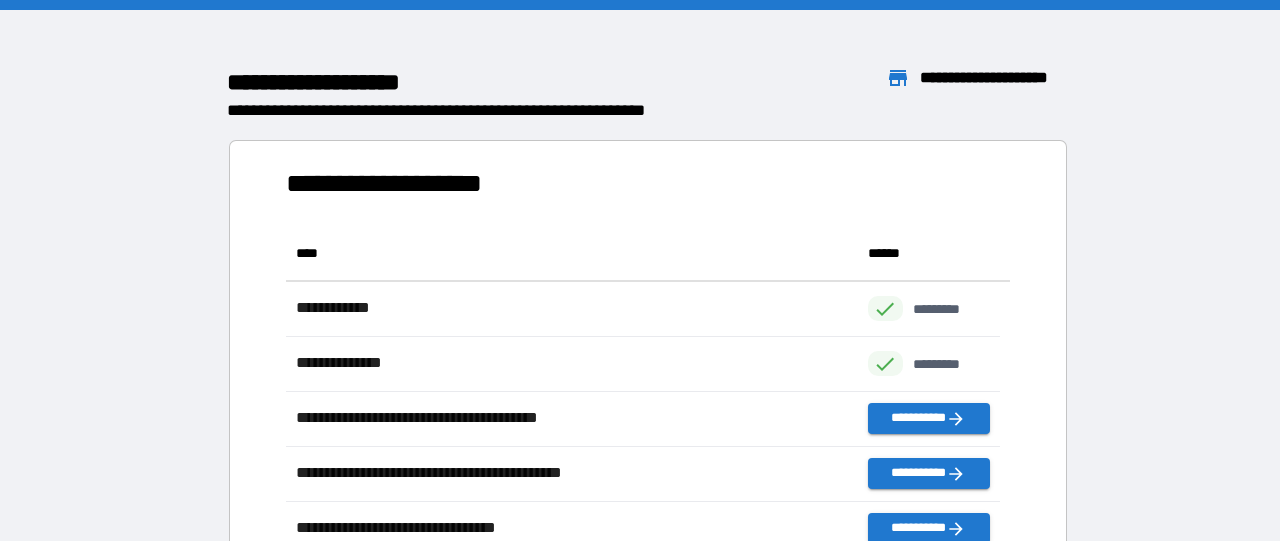 scroll, scrollTop: 16, scrollLeft: 16, axis: both 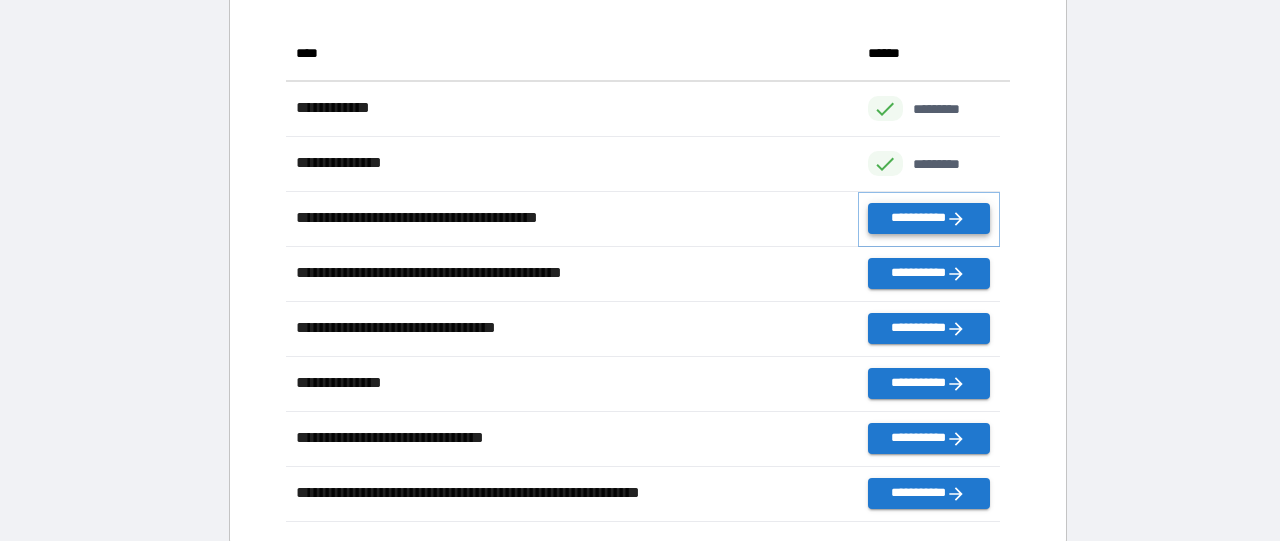 click on "**********" at bounding box center [929, 218] 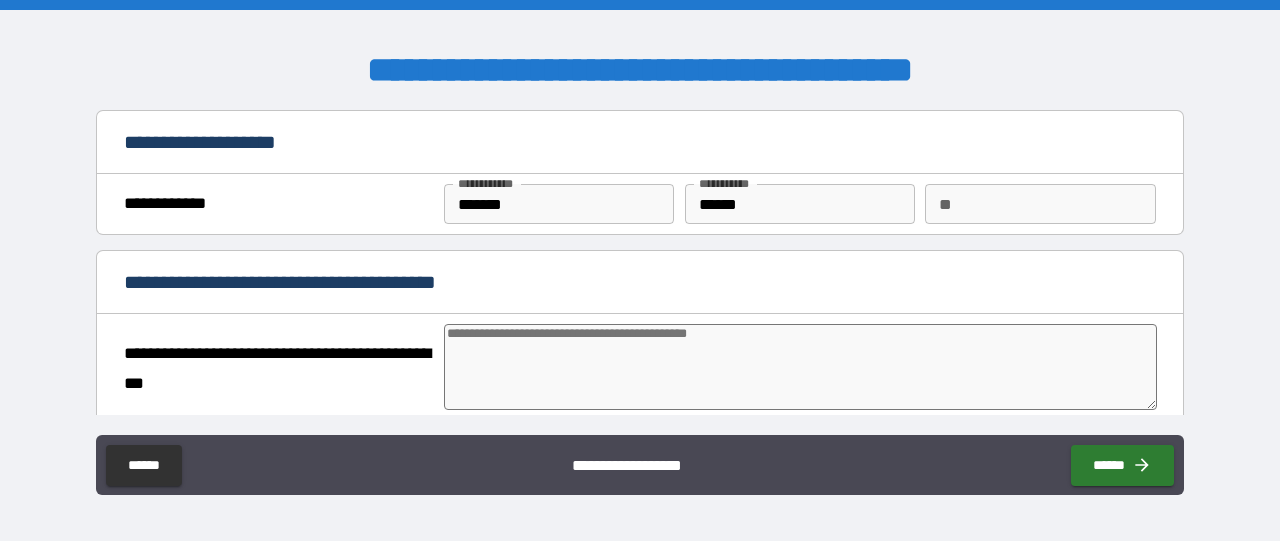 type on "*" 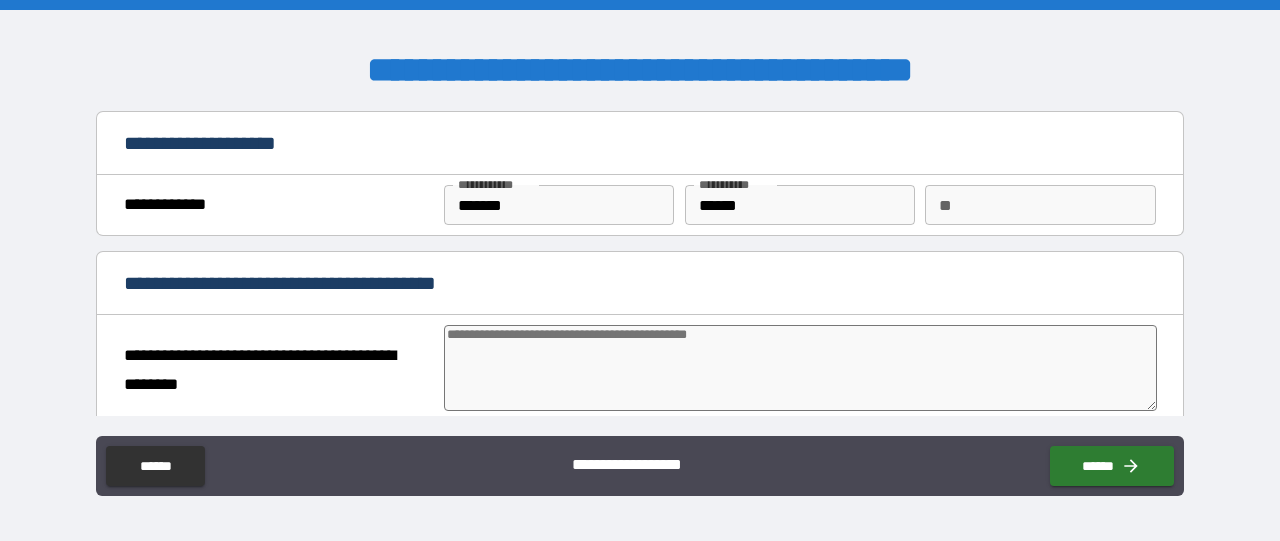click at bounding box center [800, 368] 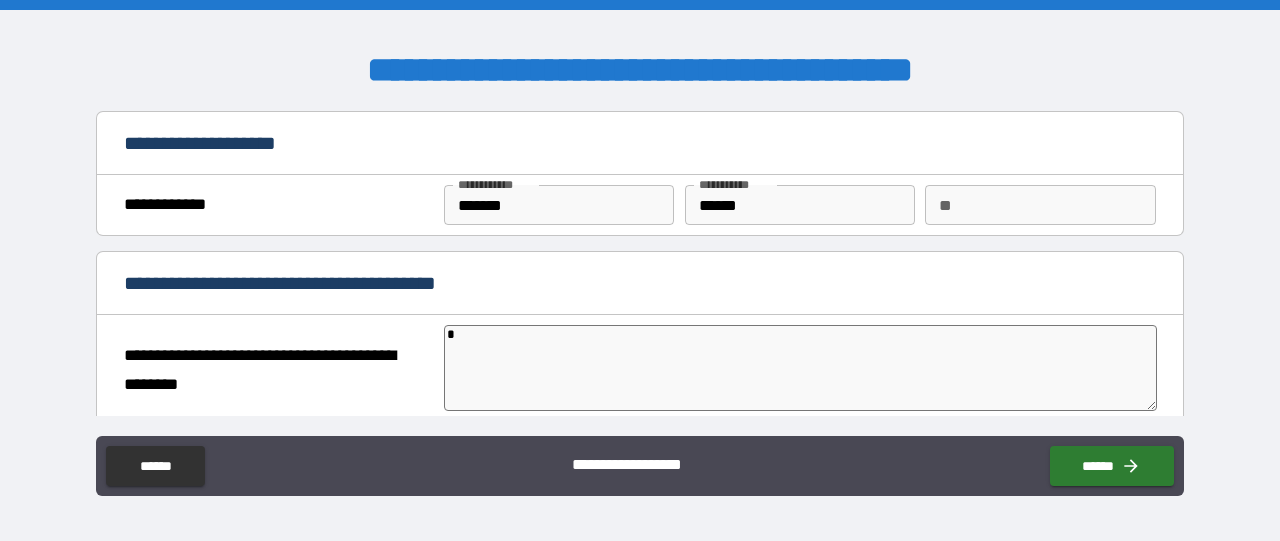 type on "**" 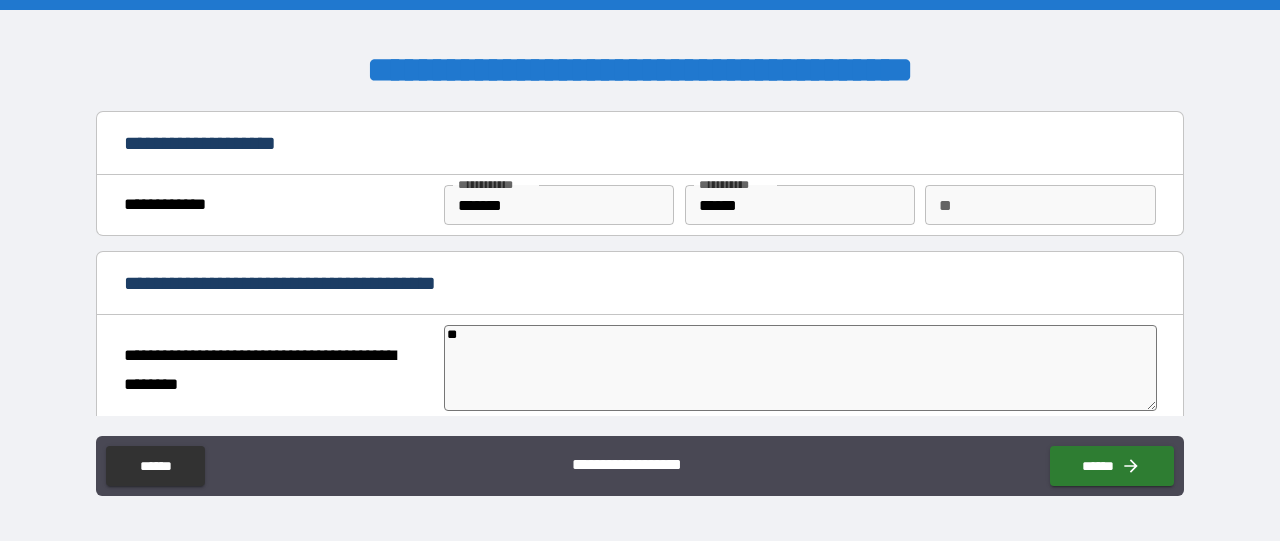 type on "*" 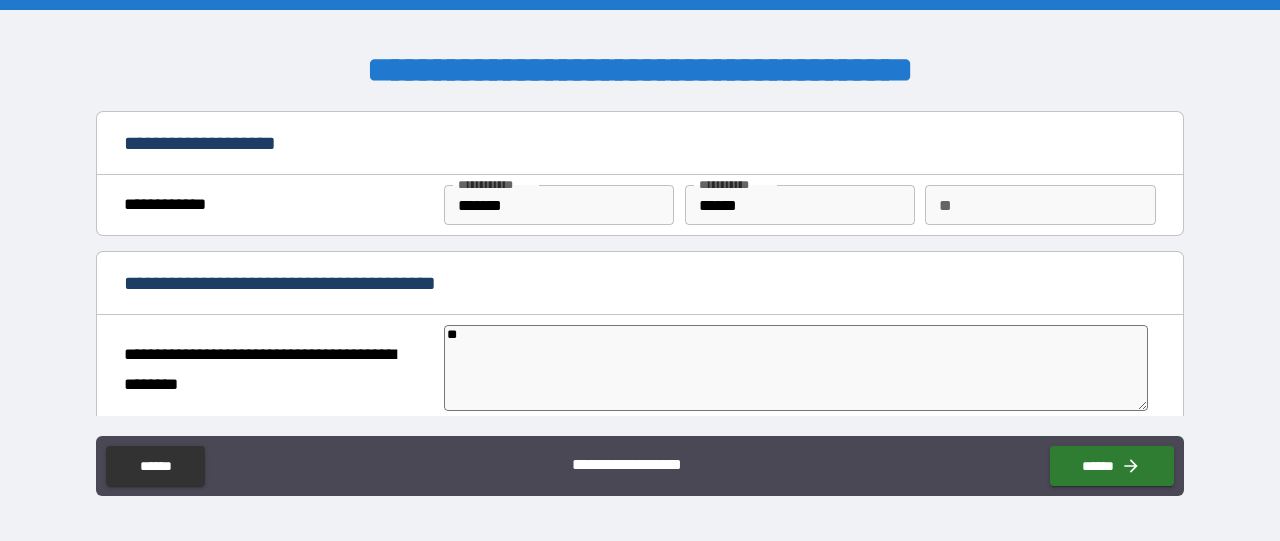 type on "*" 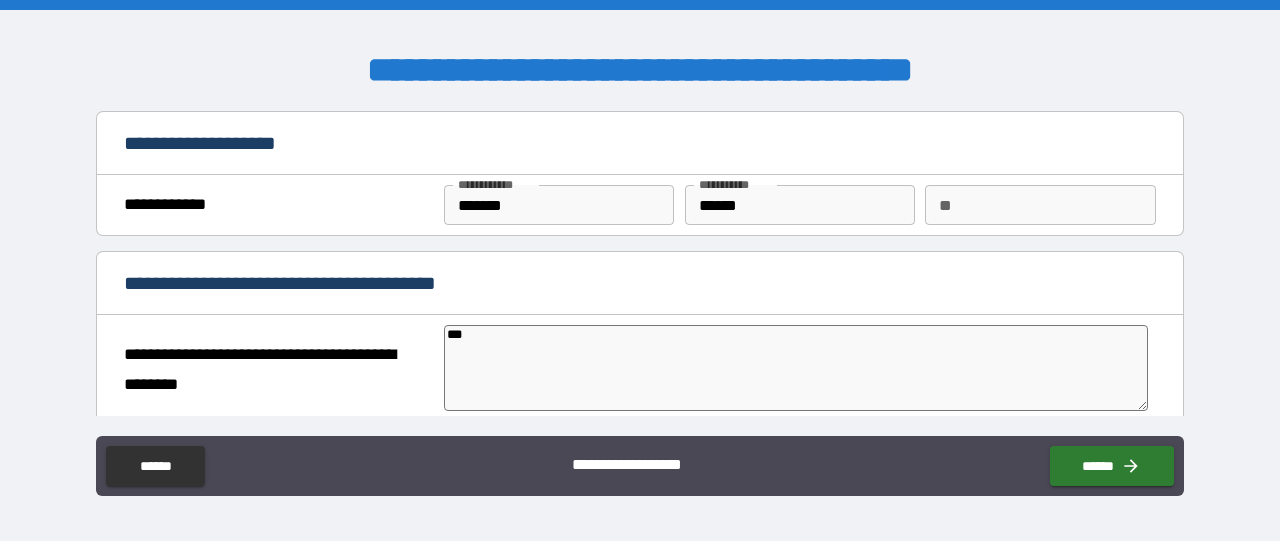 type on "*" 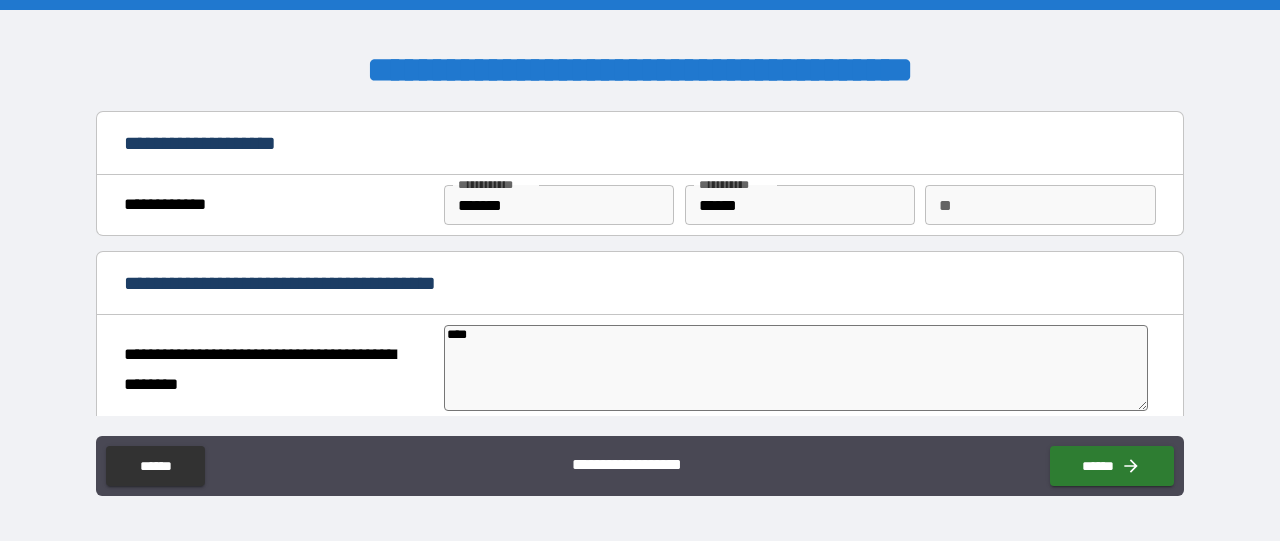 type on "*****" 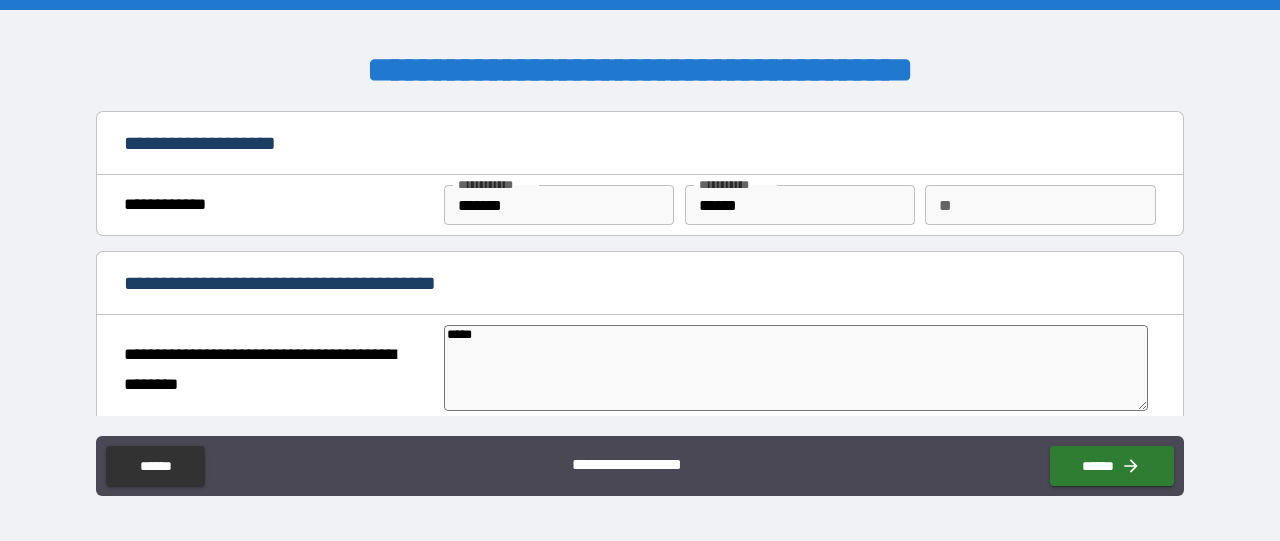 type on "*" 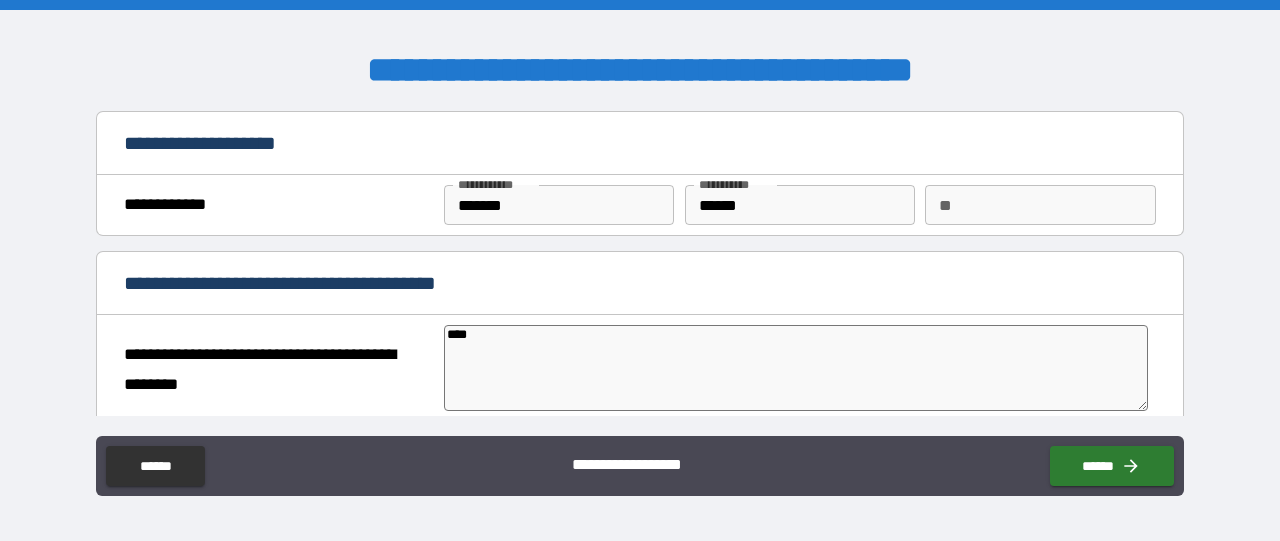 type on "***" 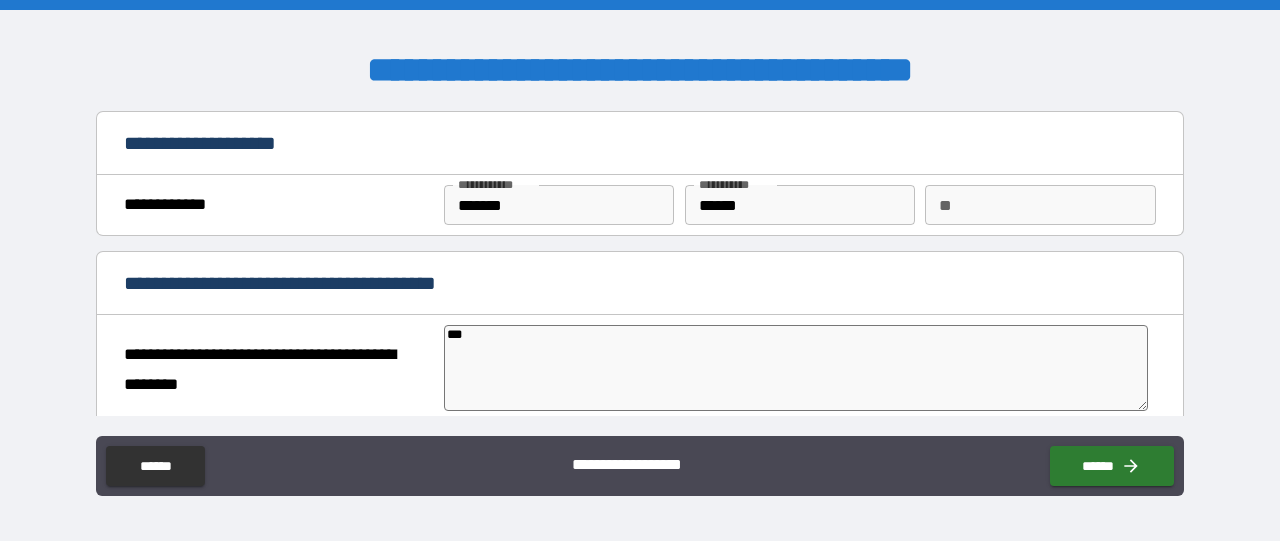 type on "**" 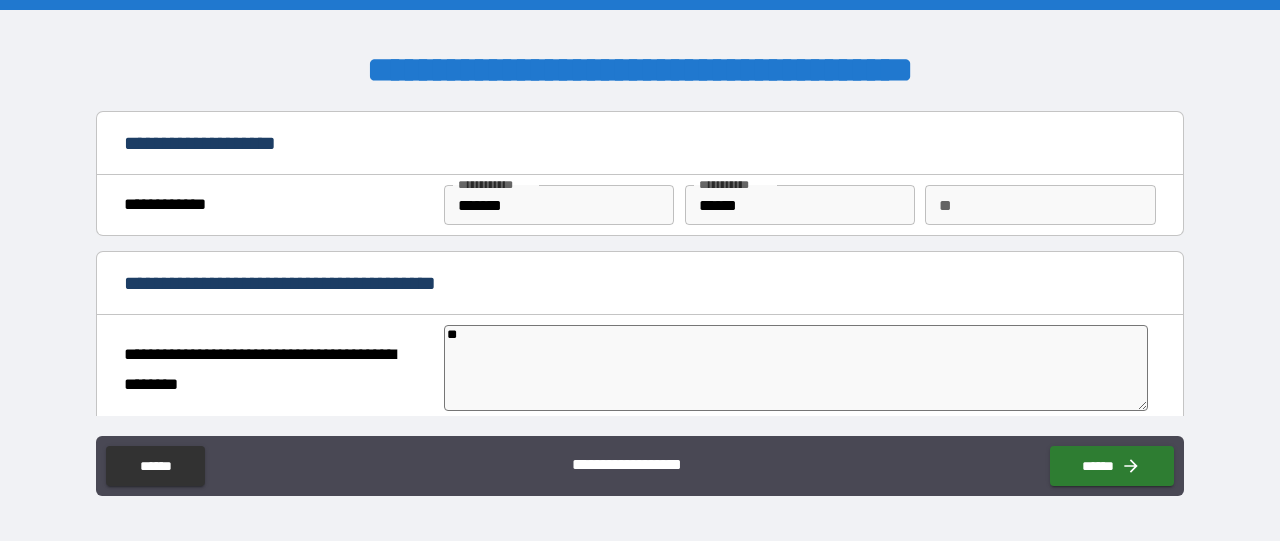type on "*" 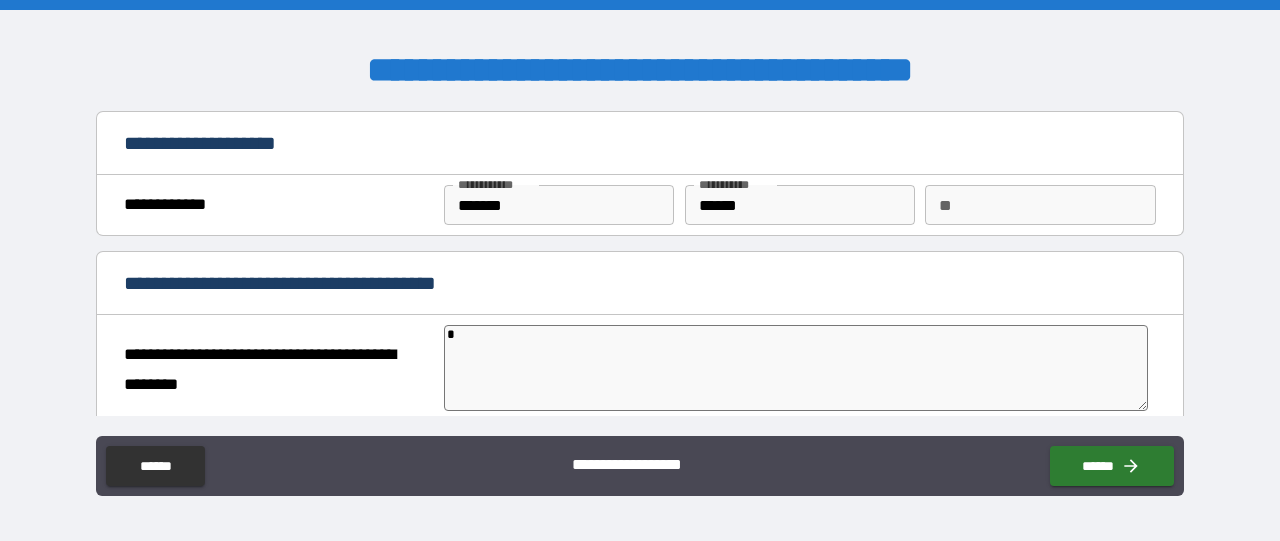 type on "*" 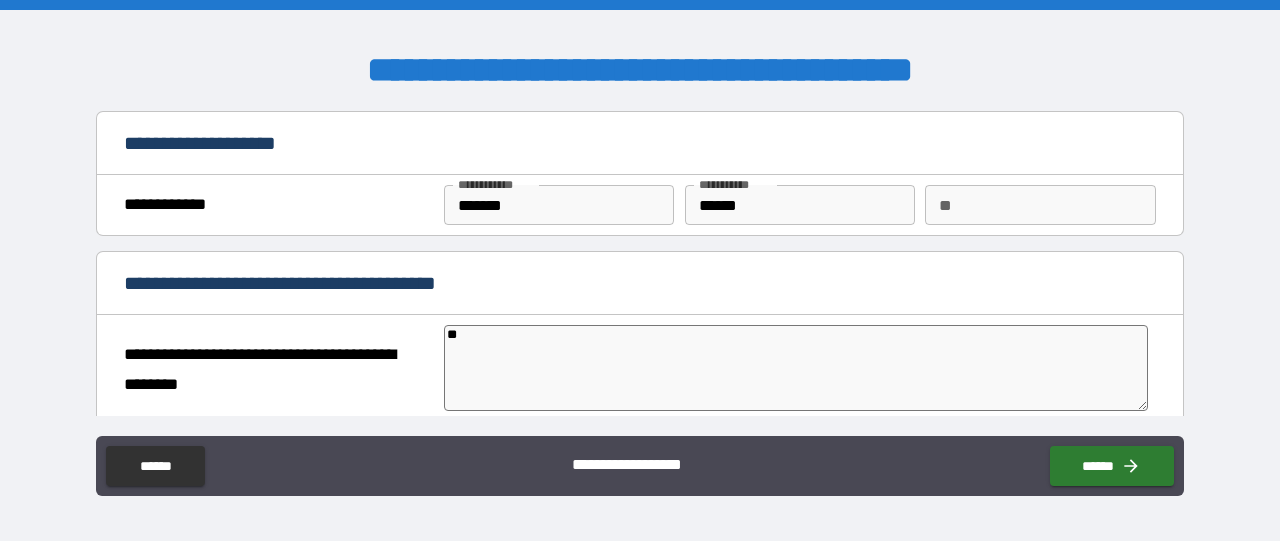 type on "*" 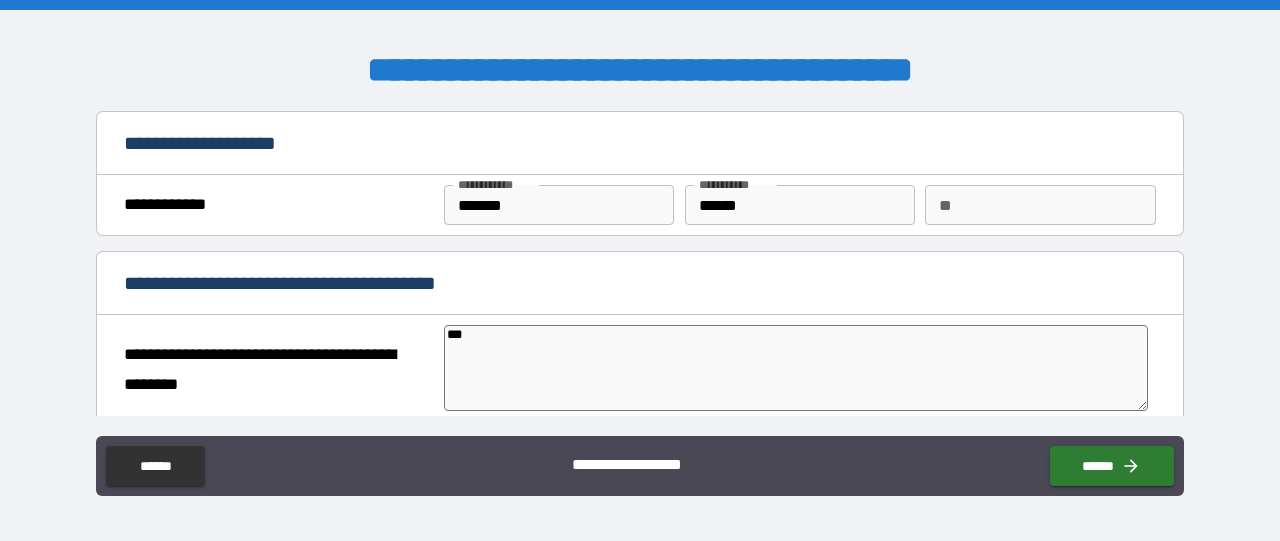 type on "*" 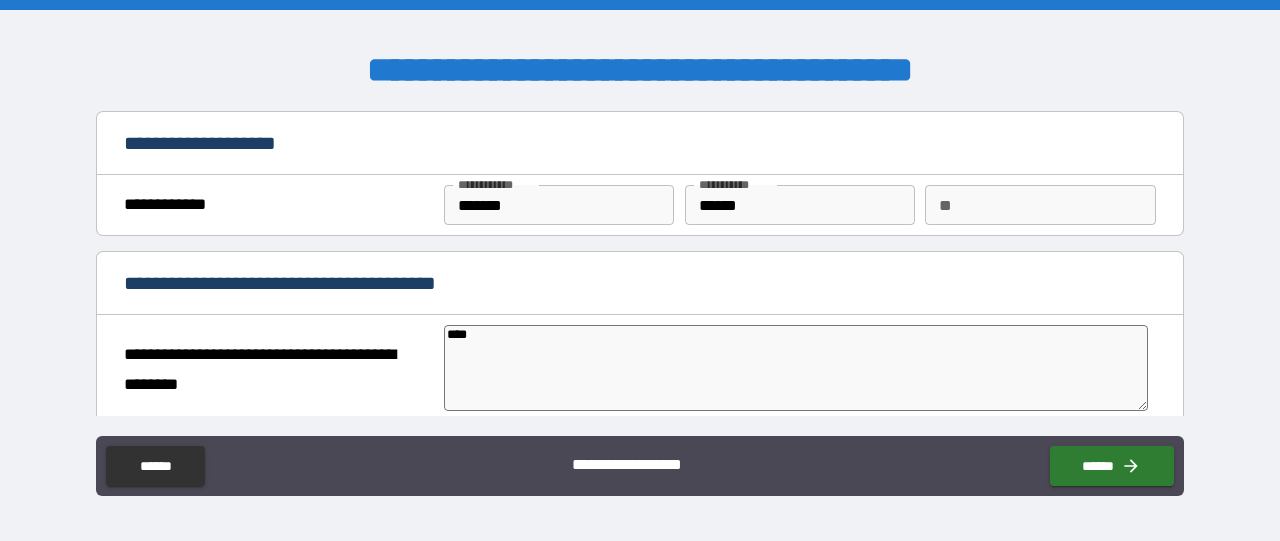 type on "*****" 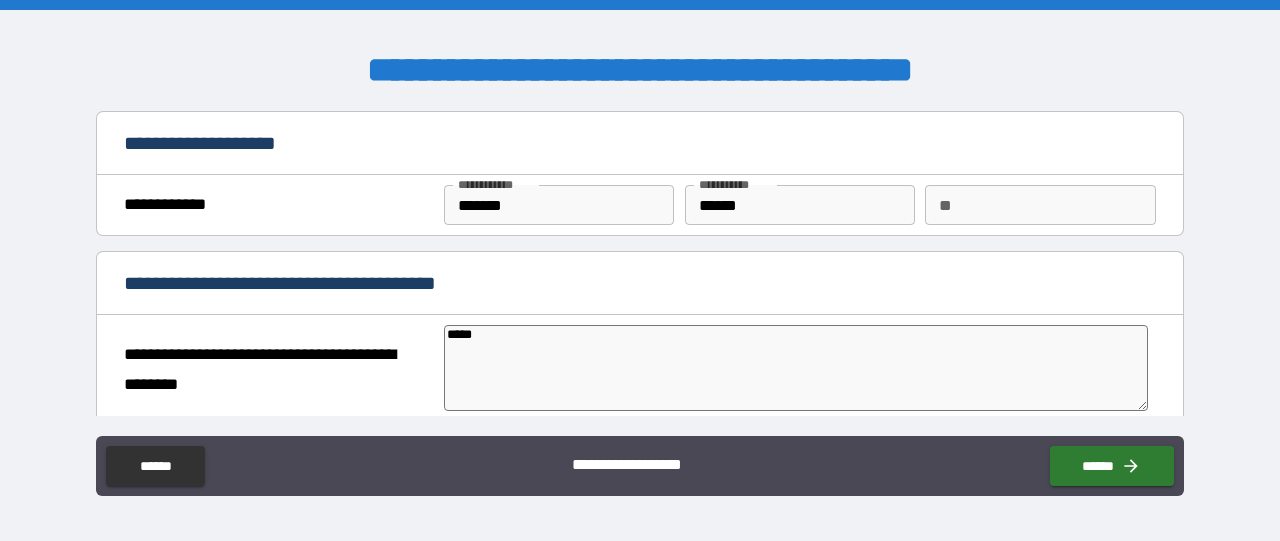 type on "*" 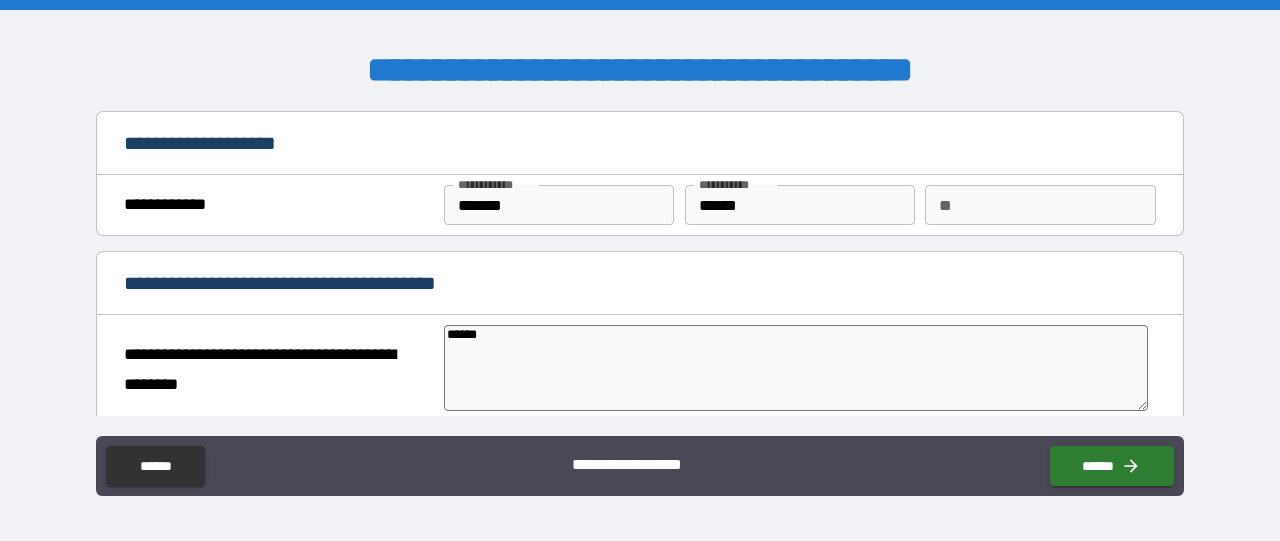 type on "*" 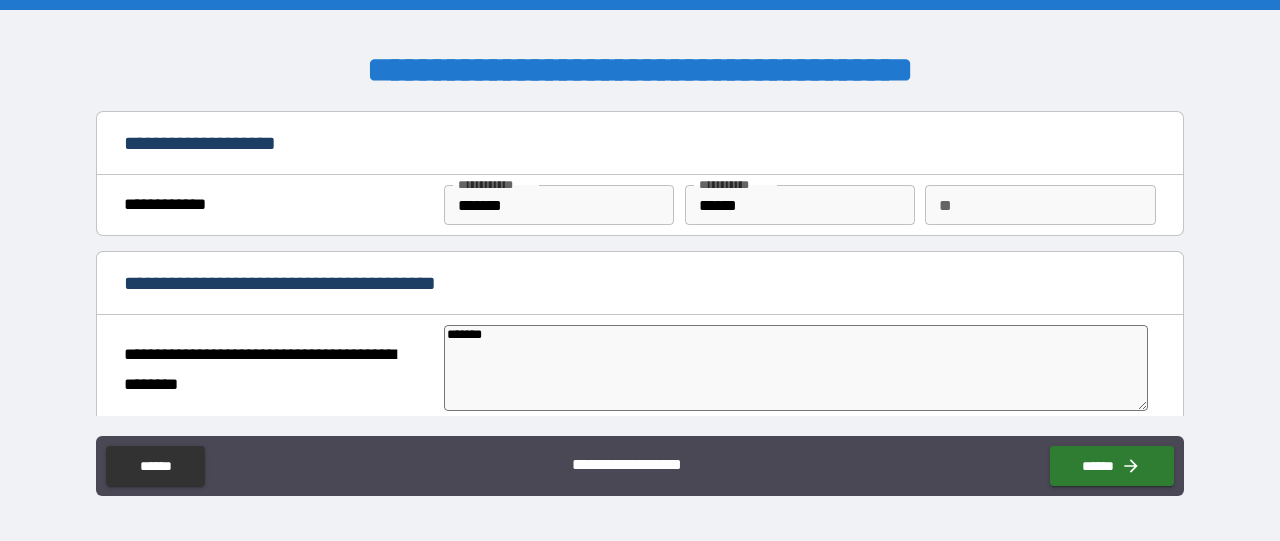 type on "*" 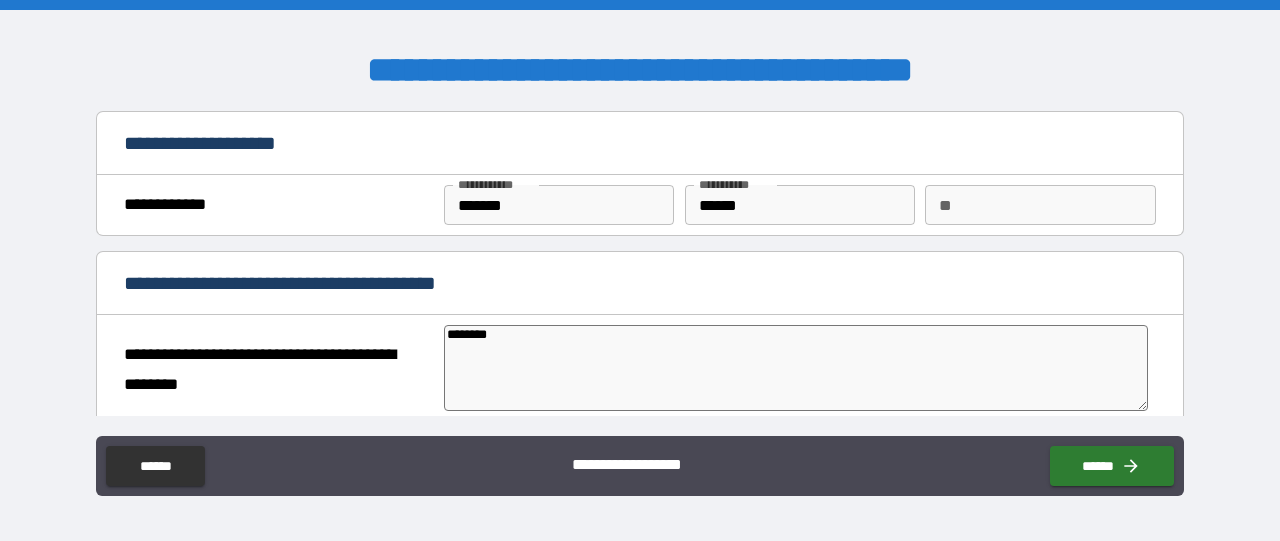 type on "*" 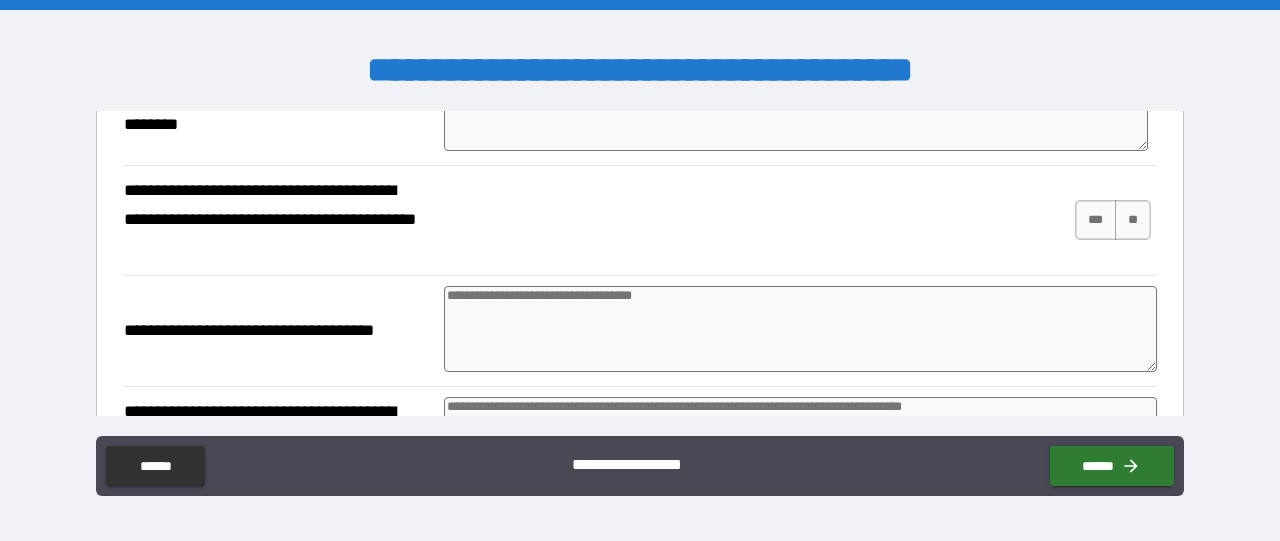 scroll, scrollTop: 300, scrollLeft: 0, axis: vertical 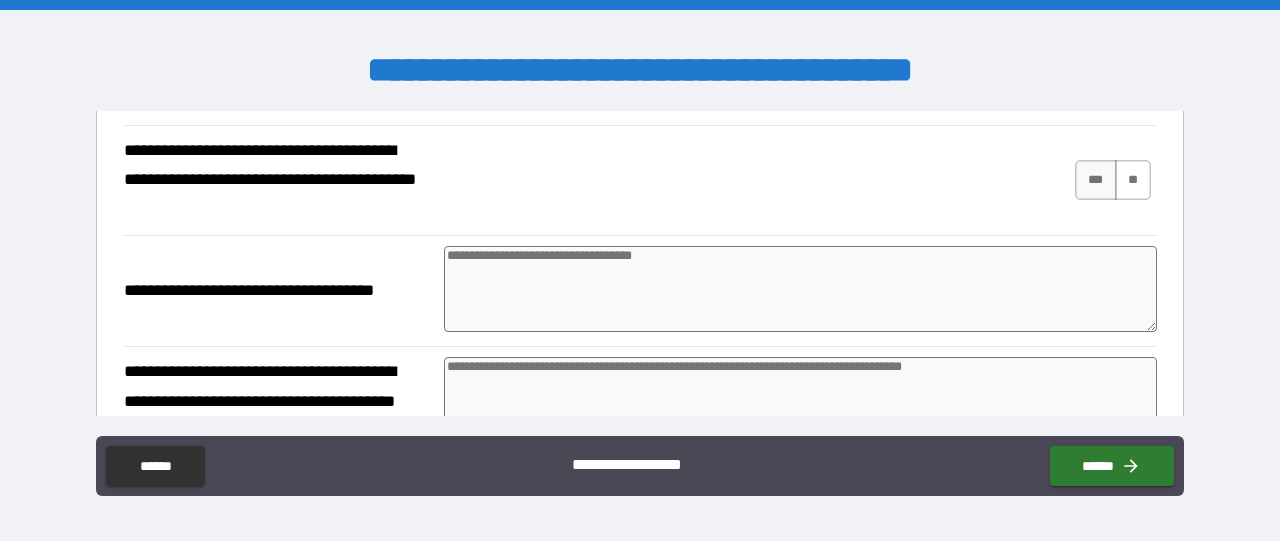 click on "**" at bounding box center [1133, 180] 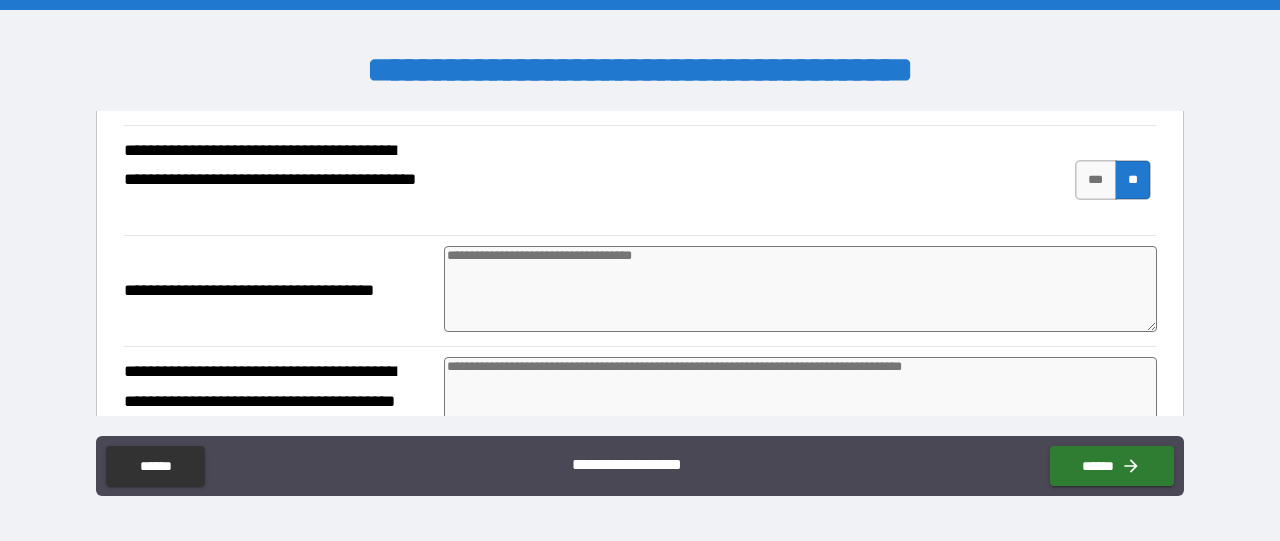click at bounding box center (800, 289) 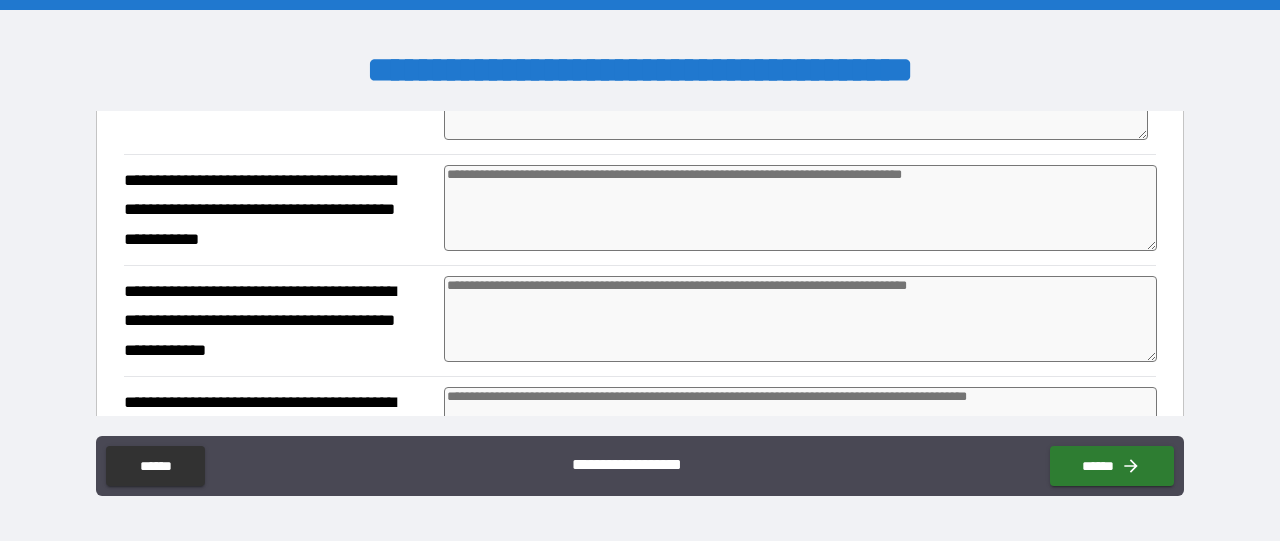 scroll, scrollTop: 500, scrollLeft: 0, axis: vertical 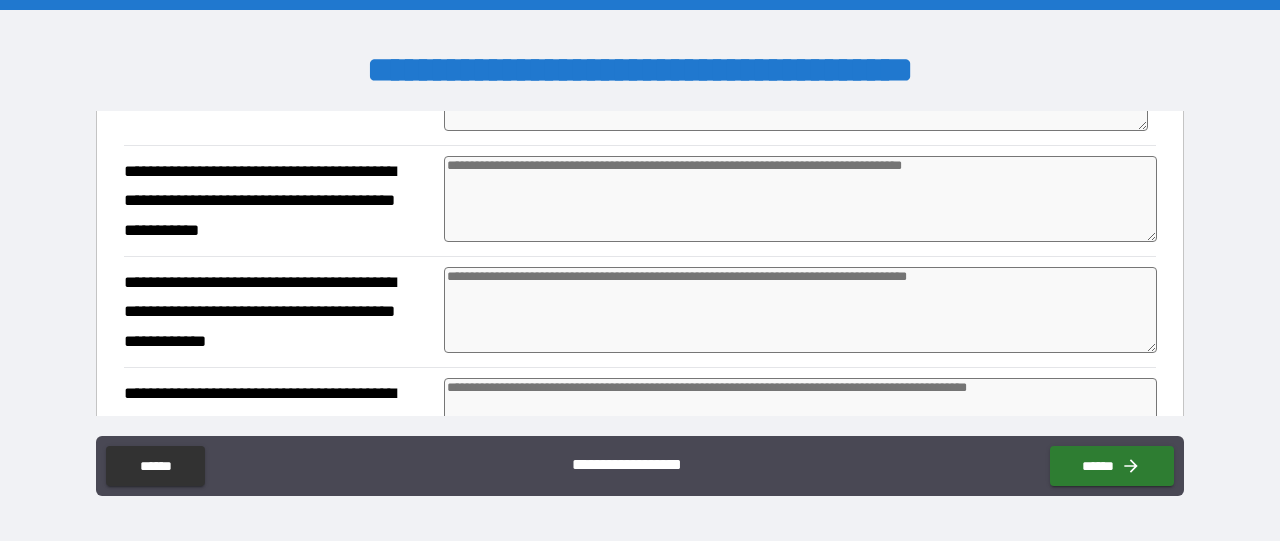 click at bounding box center (800, 199) 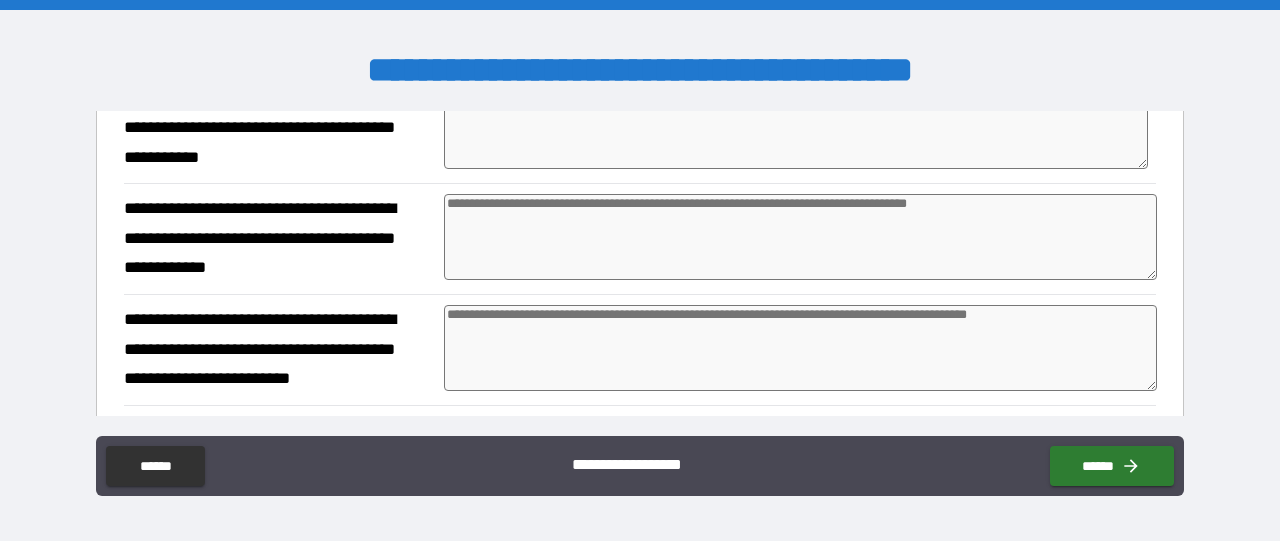 scroll, scrollTop: 600, scrollLeft: 0, axis: vertical 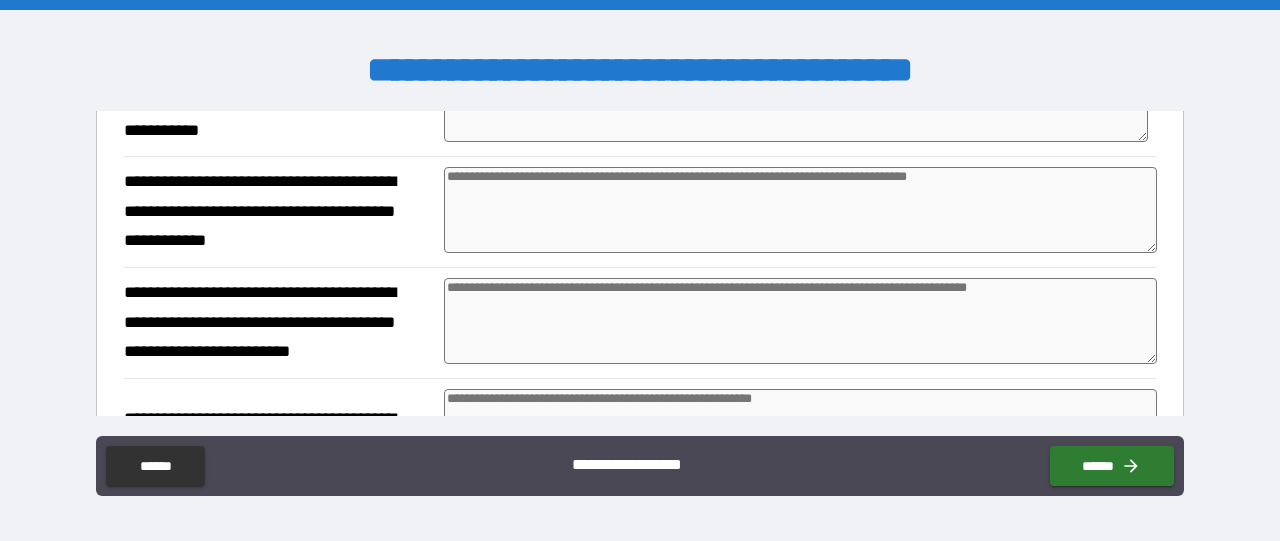 click at bounding box center (800, 210) 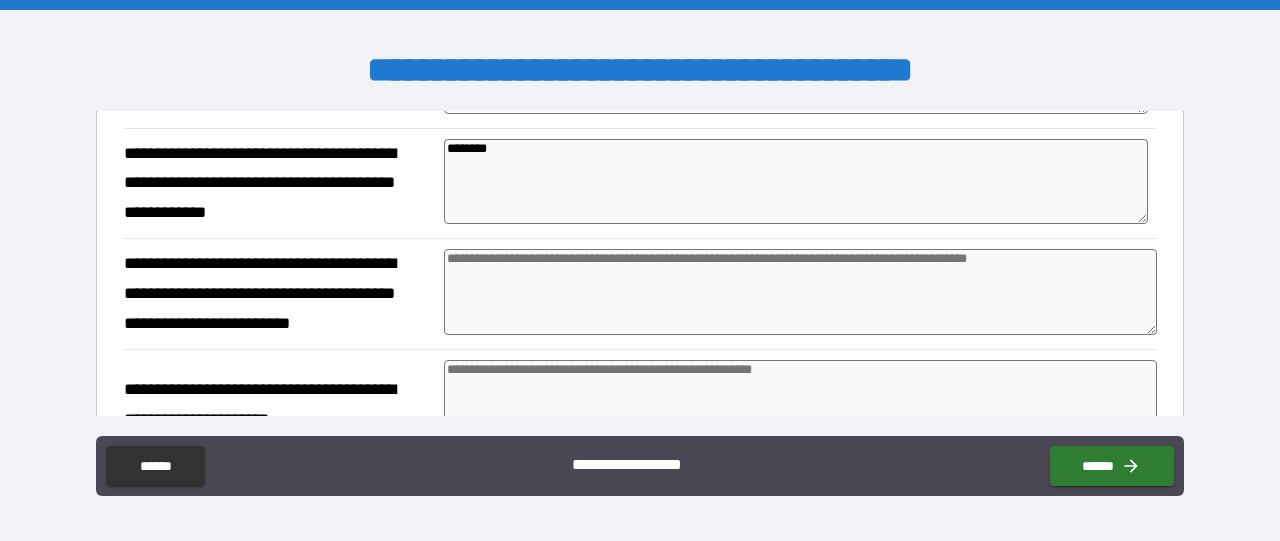 scroll, scrollTop: 700, scrollLeft: 0, axis: vertical 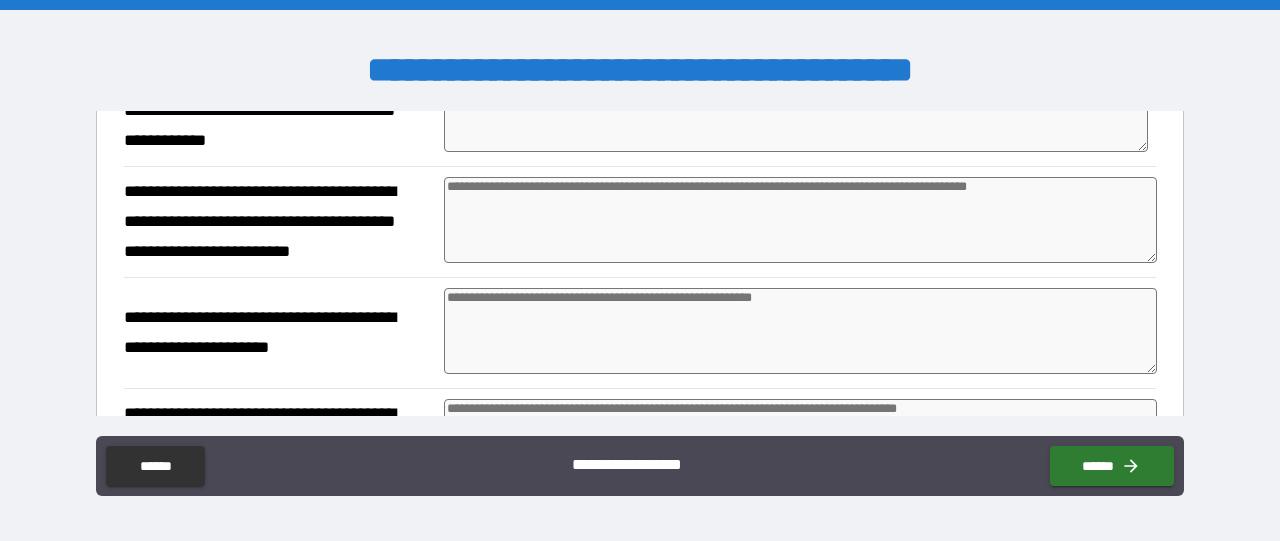 click at bounding box center [800, 220] 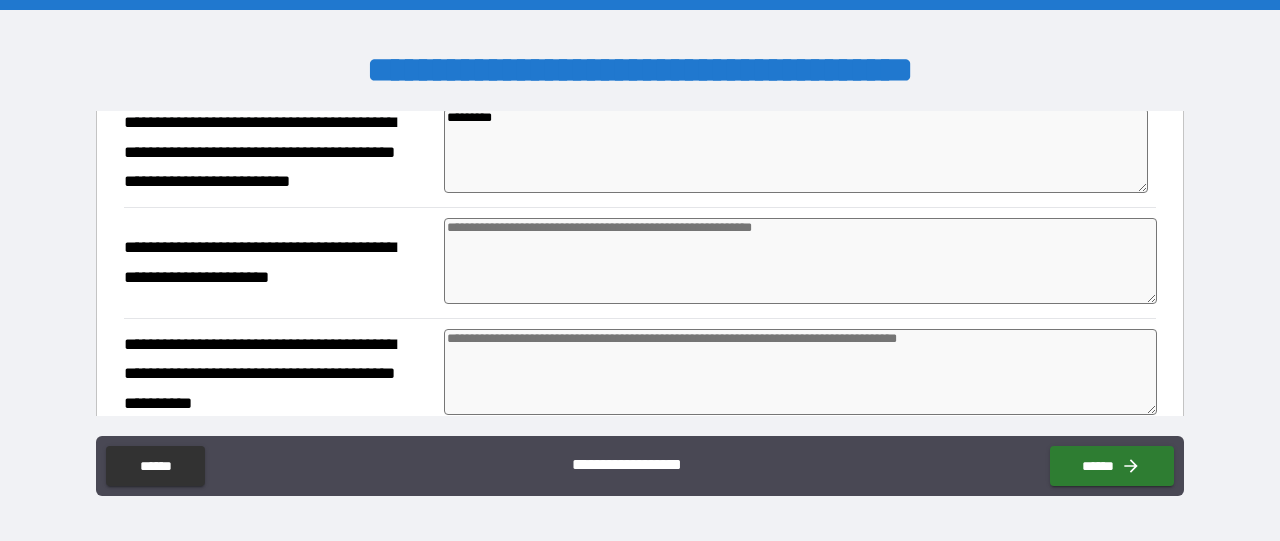 scroll, scrollTop: 800, scrollLeft: 0, axis: vertical 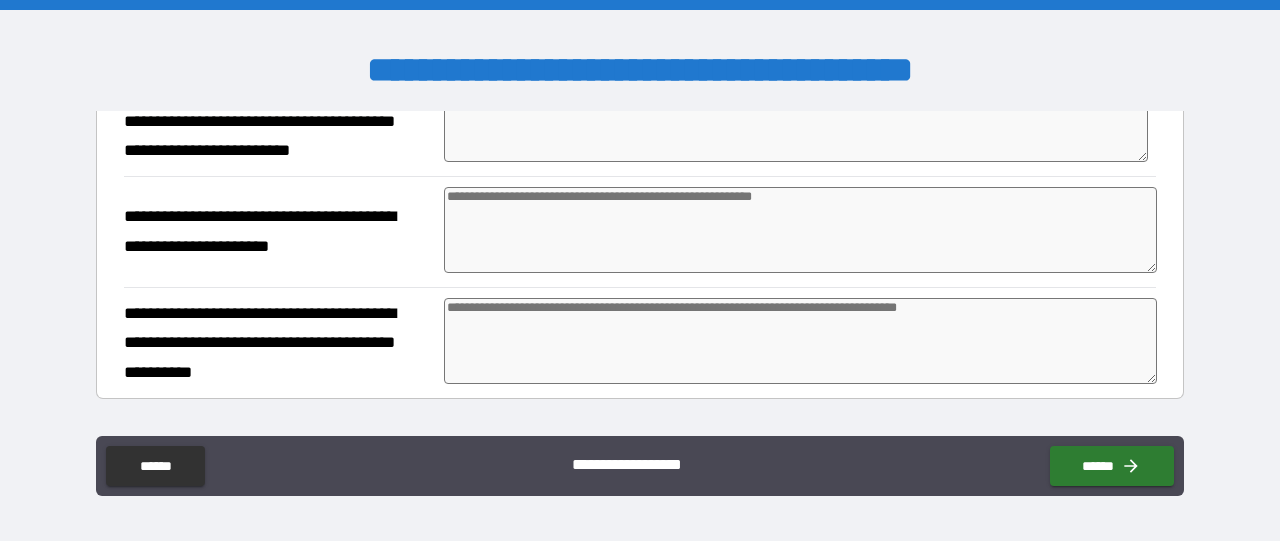 click at bounding box center (800, 230) 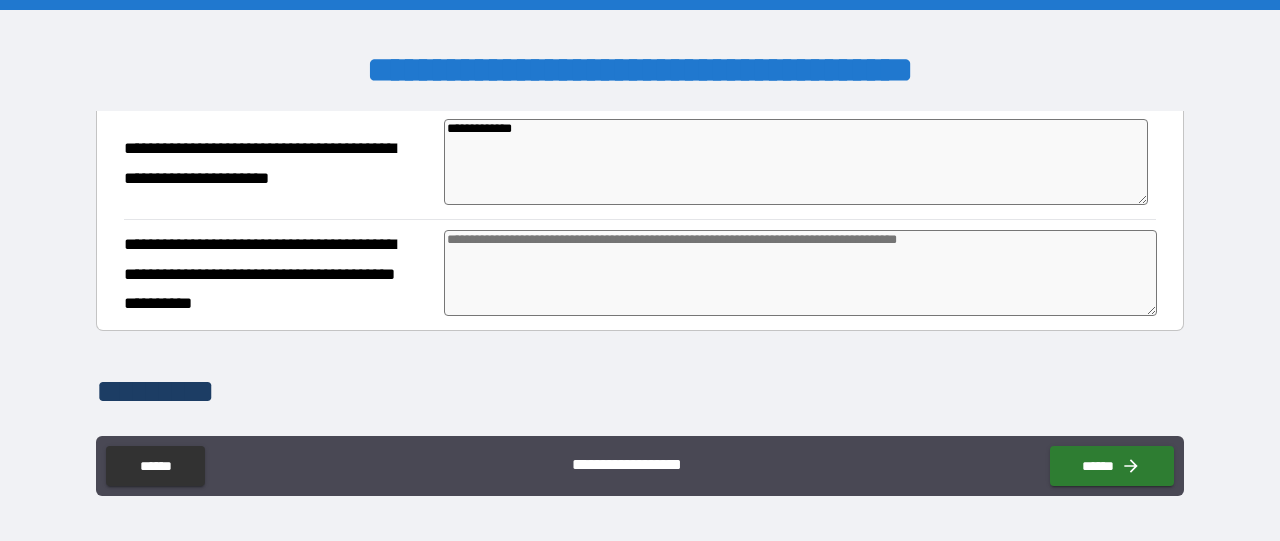 scroll, scrollTop: 900, scrollLeft: 0, axis: vertical 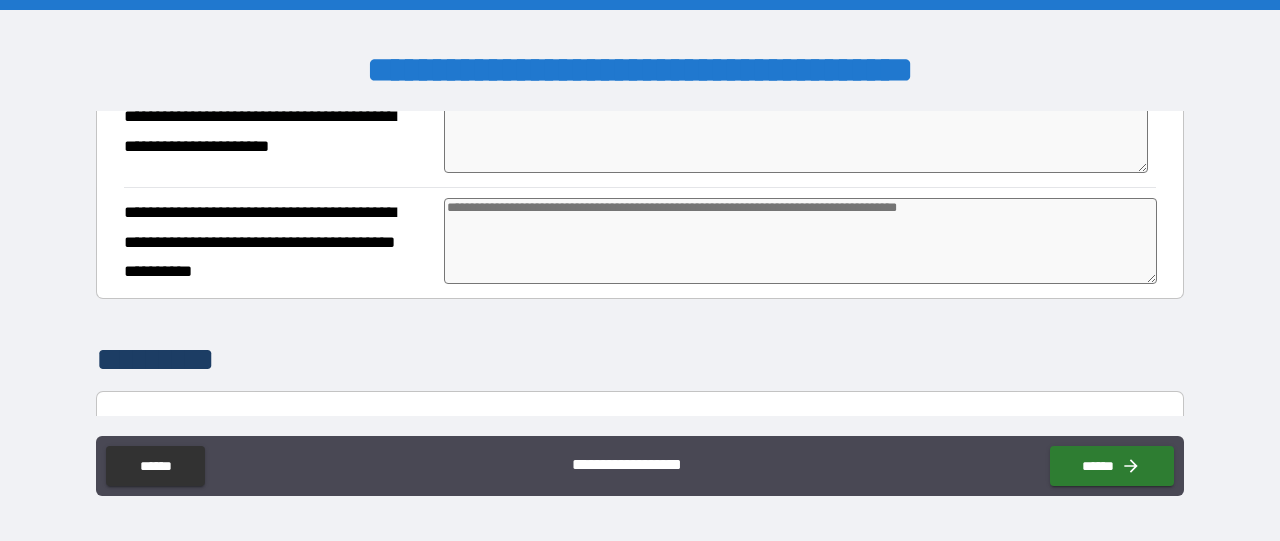 click at bounding box center (800, 241) 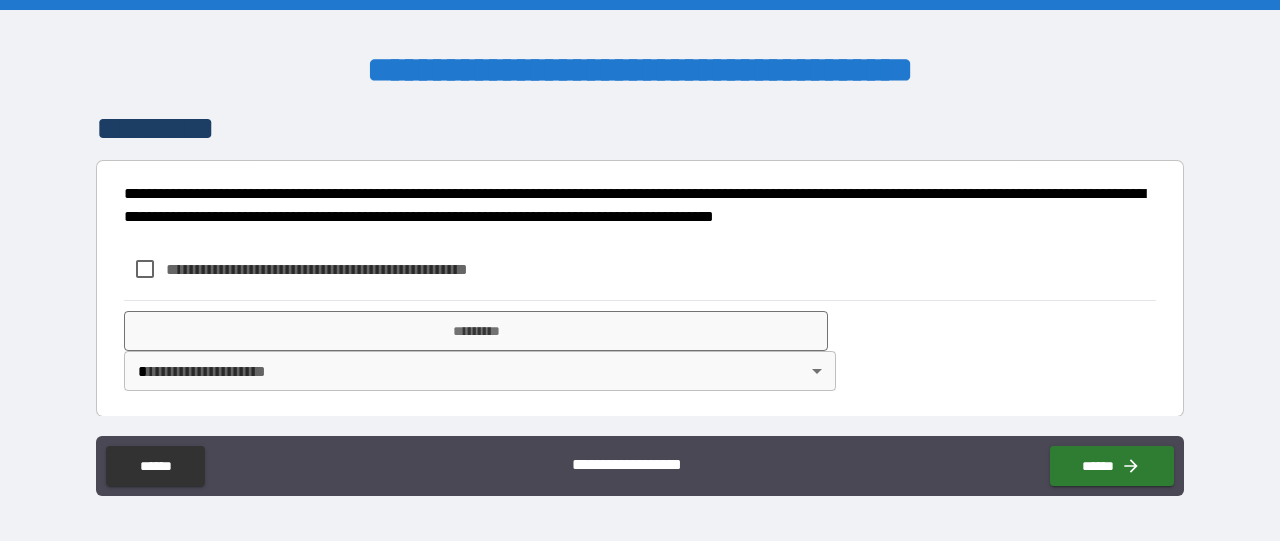 scroll, scrollTop: 1132, scrollLeft: 0, axis: vertical 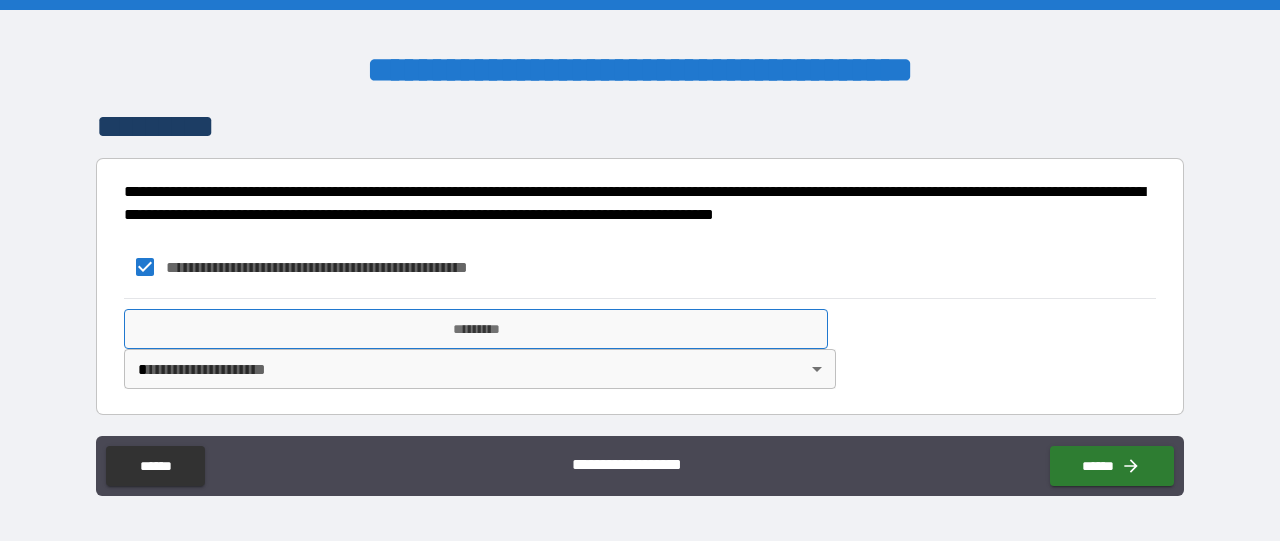 click on "*********" at bounding box center (476, 329) 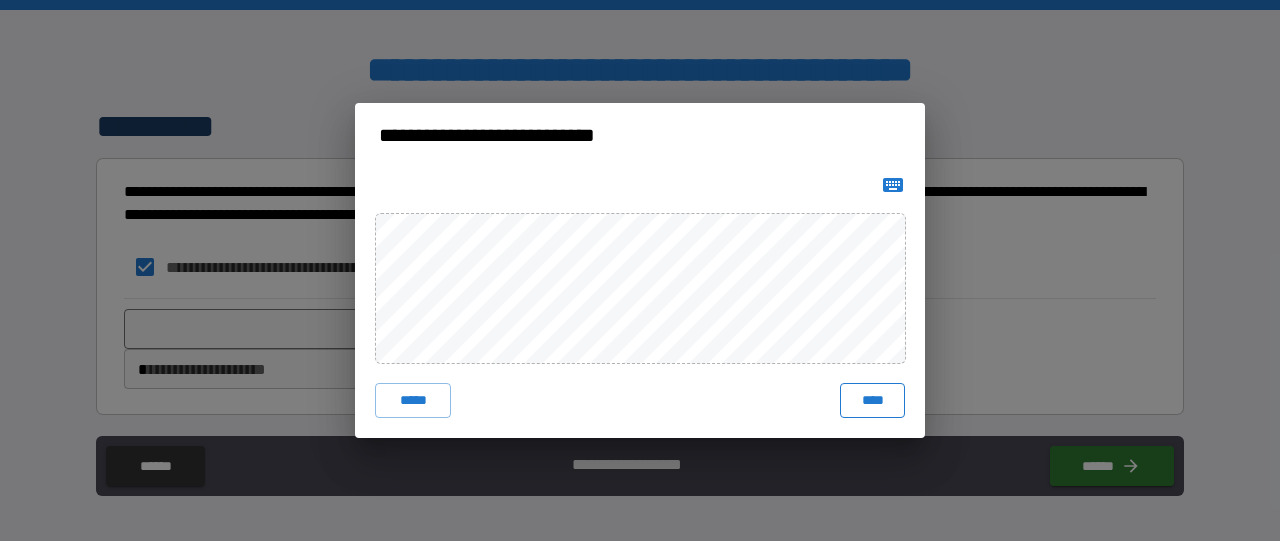 click on "****" at bounding box center (872, 401) 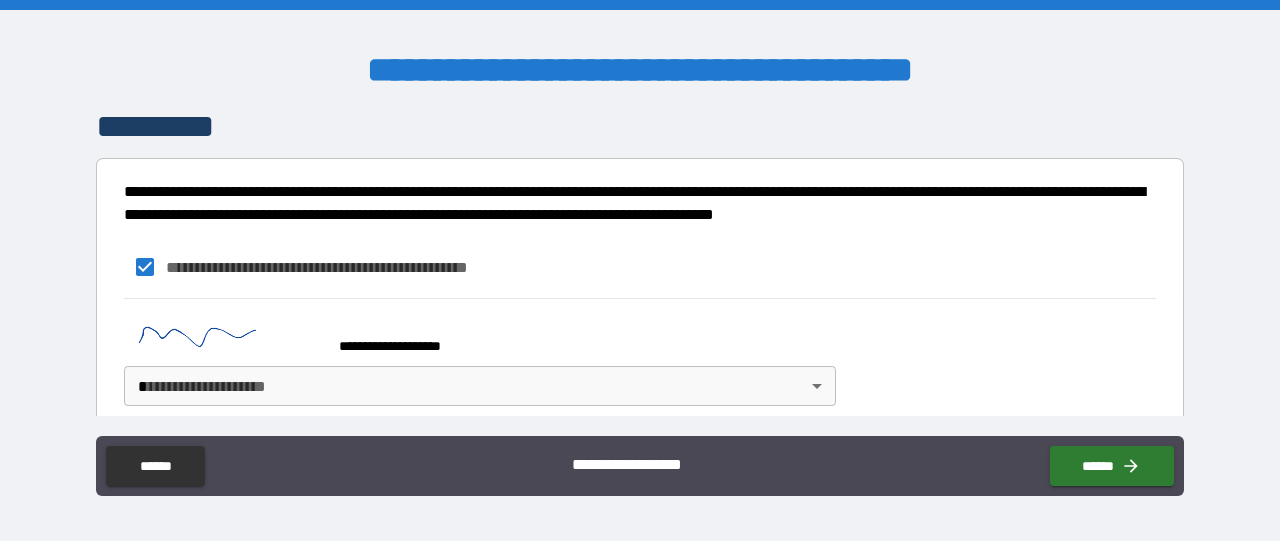click on "**********" at bounding box center [640, 270] 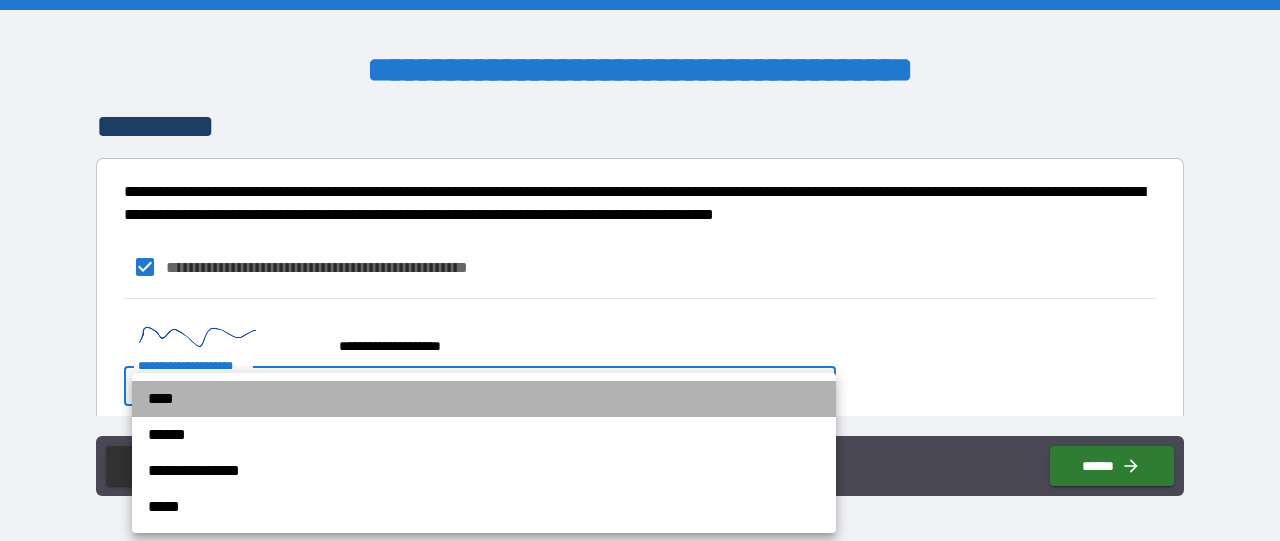 click on "****" at bounding box center [484, 399] 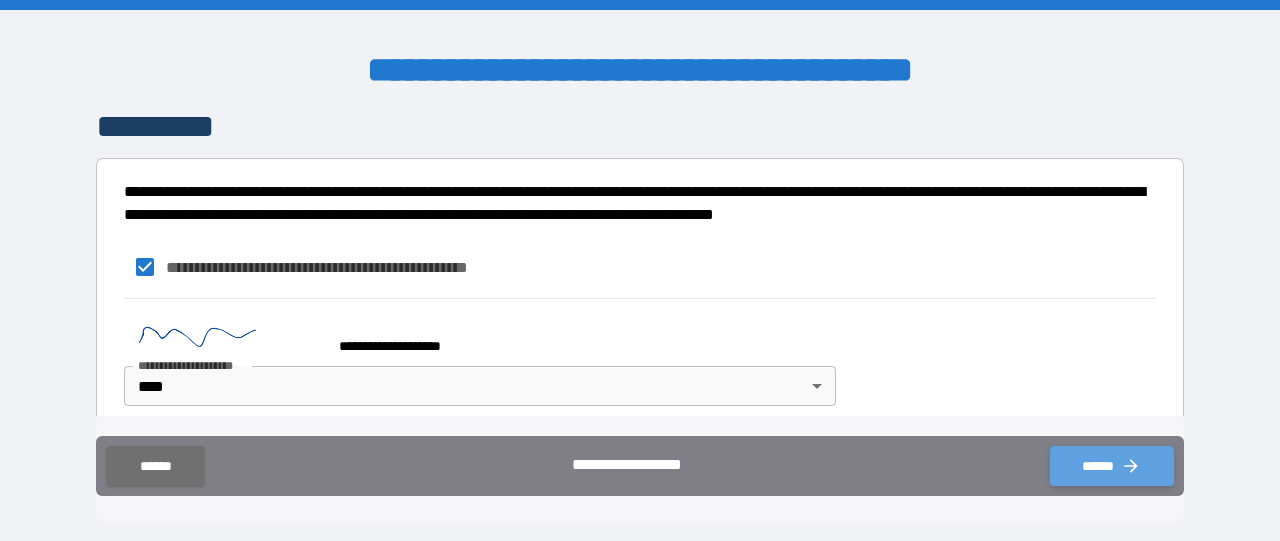 click on "******" at bounding box center [1112, 466] 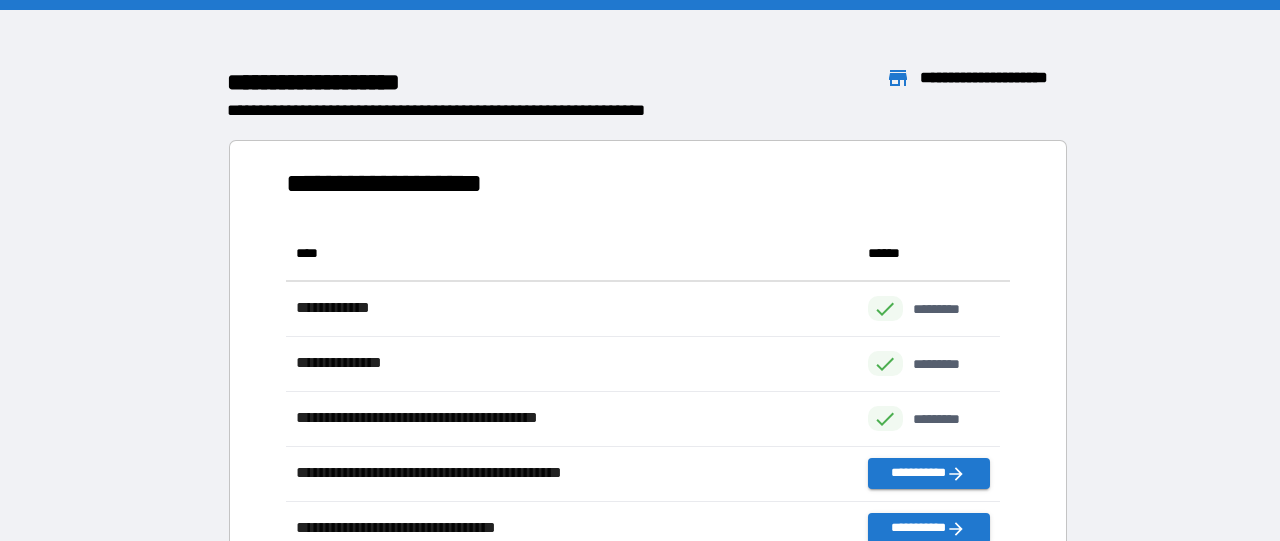 scroll, scrollTop: 16, scrollLeft: 16, axis: both 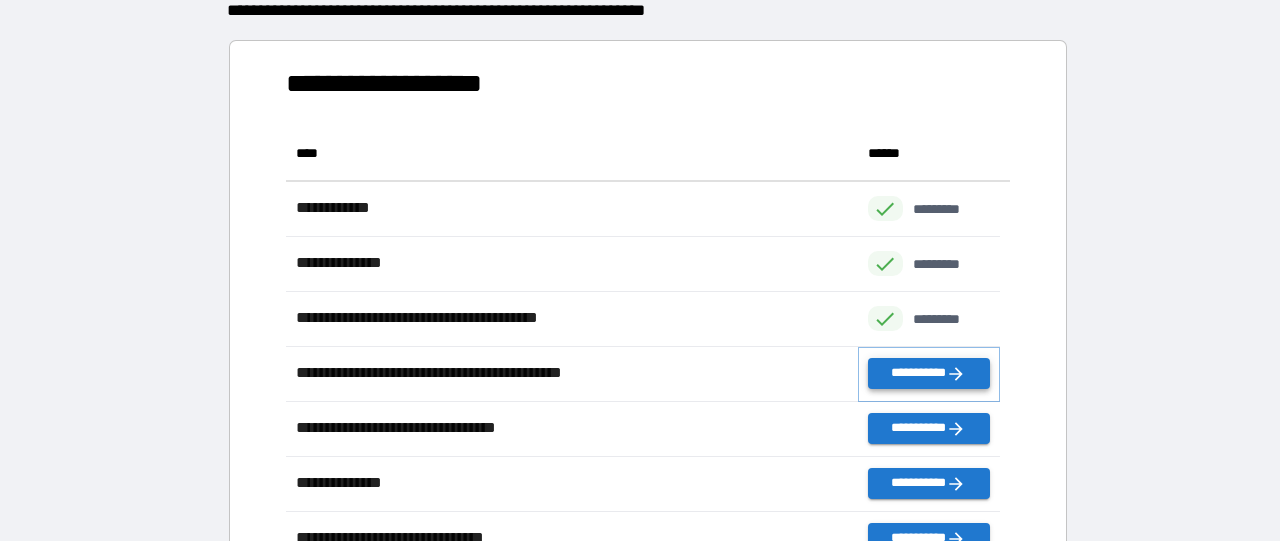 click on "**********" at bounding box center [929, 373] 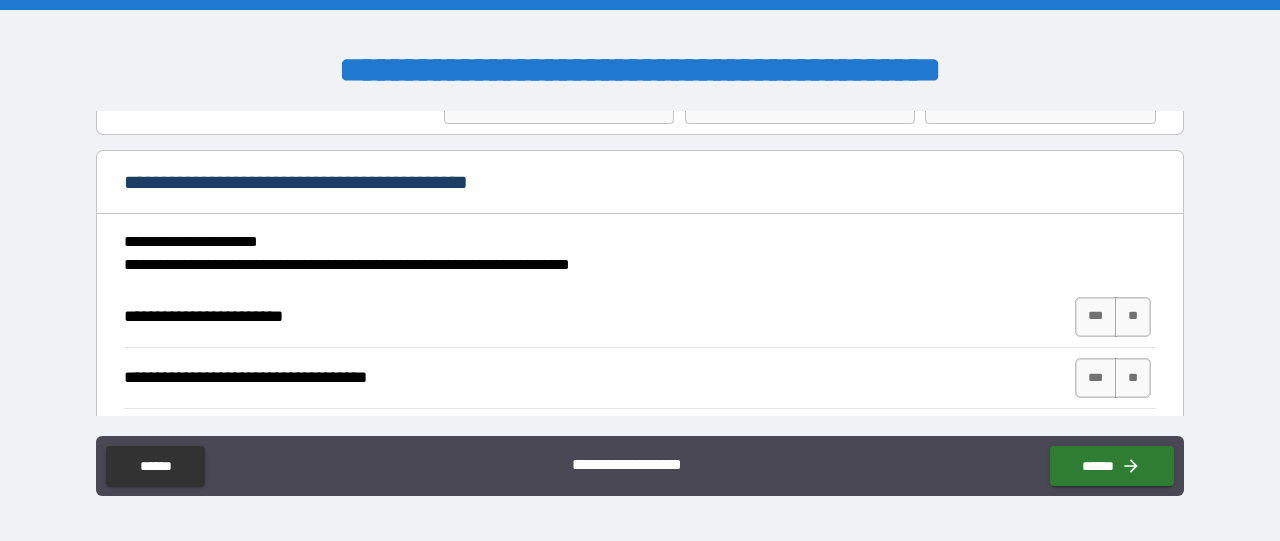 scroll, scrollTop: 100, scrollLeft: 0, axis: vertical 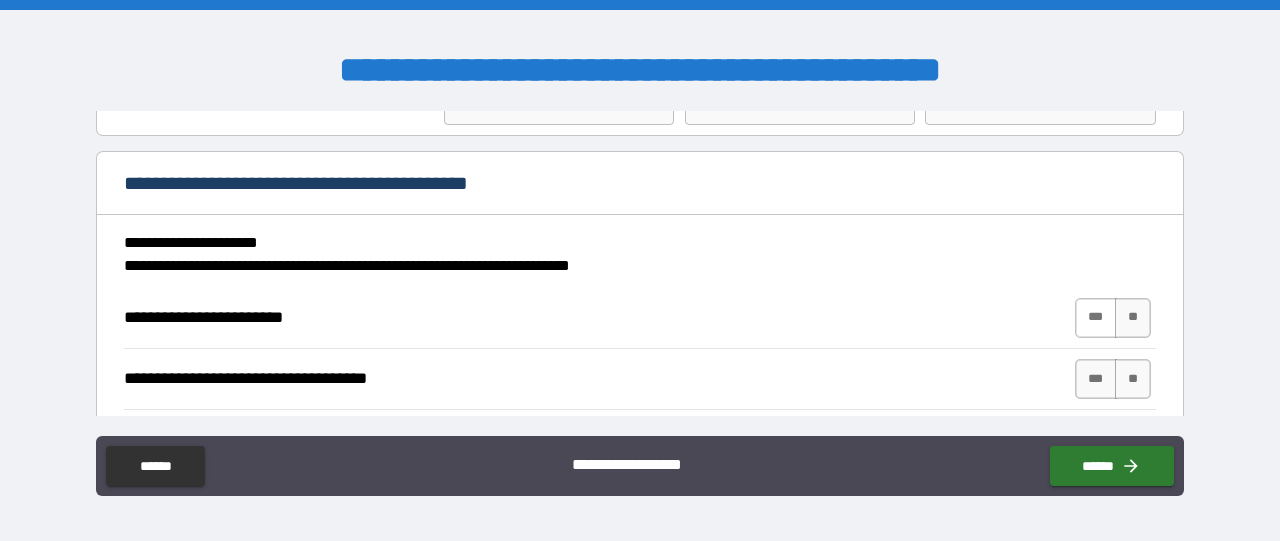 click on "***" at bounding box center [1096, 318] 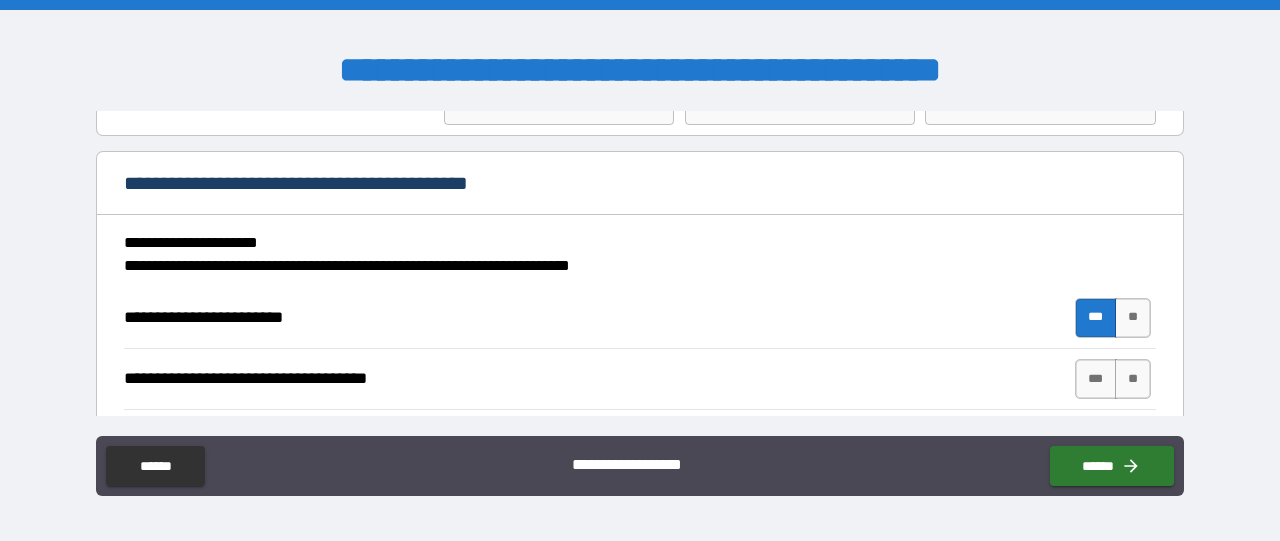 scroll, scrollTop: 200, scrollLeft: 0, axis: vertical 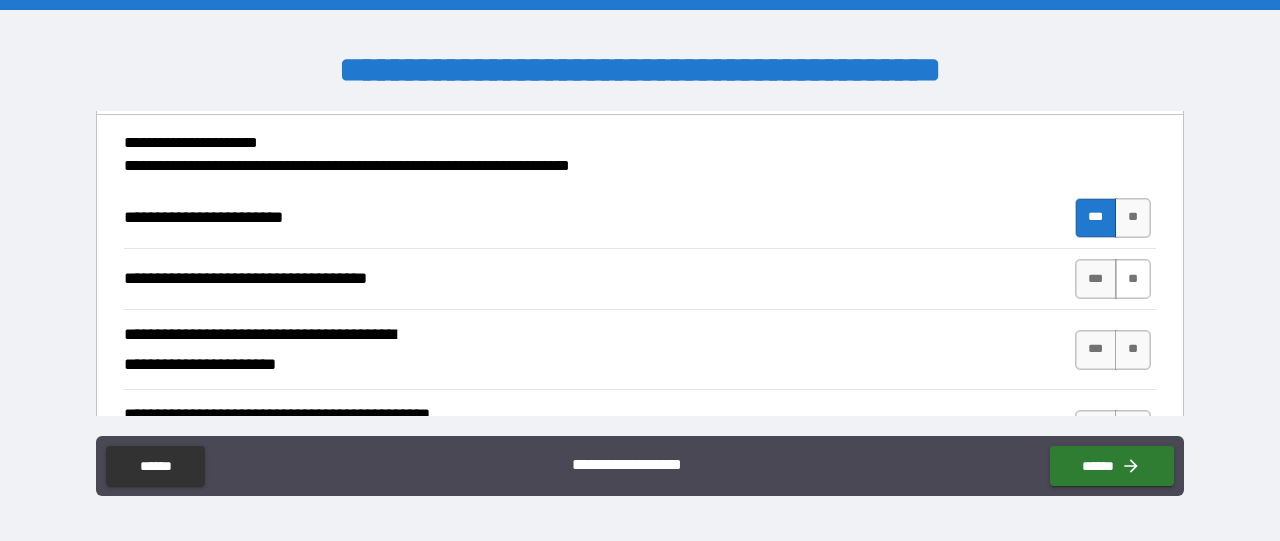 click on "**" at bounding box center [1133, 279] 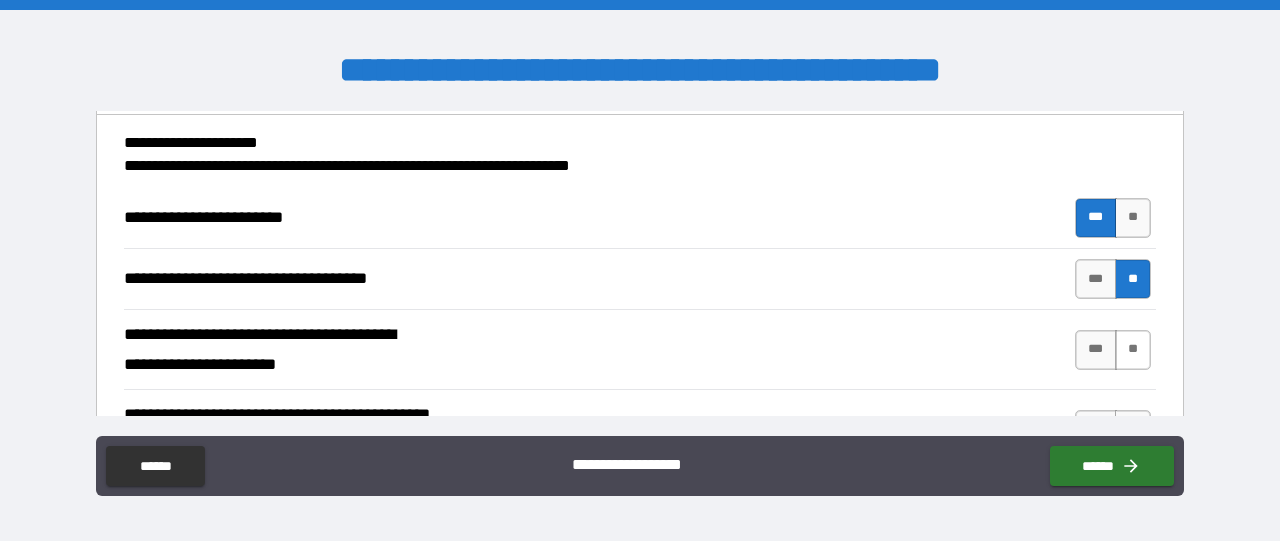 scroll, scrollTop: 300, scrollLeft: 0, axis: vertical 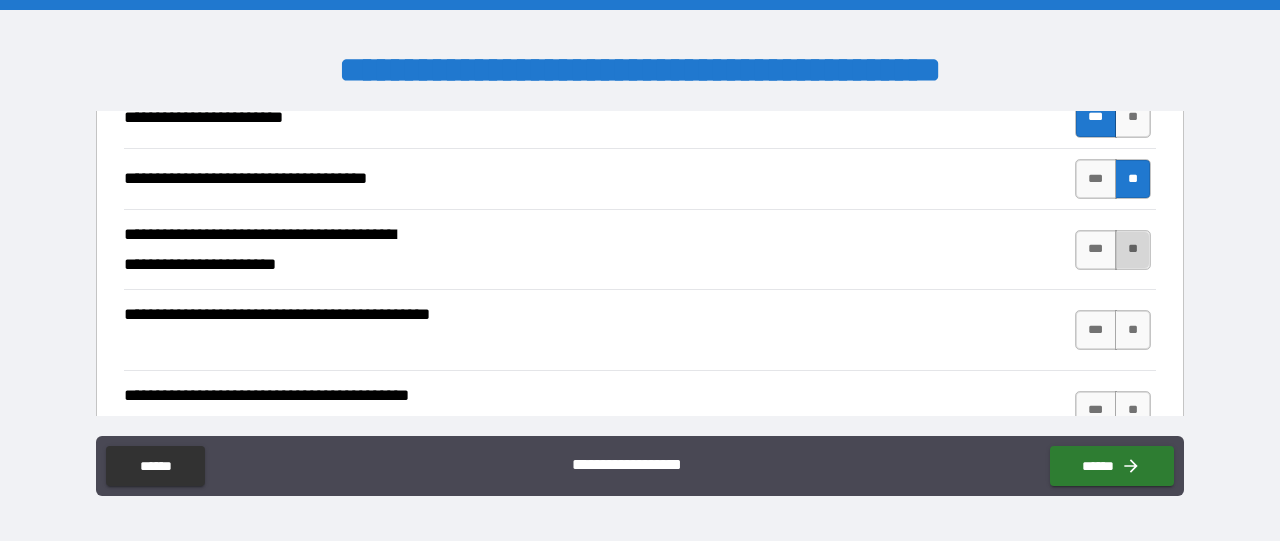 click on "**" at bounding box center [1133, 250] 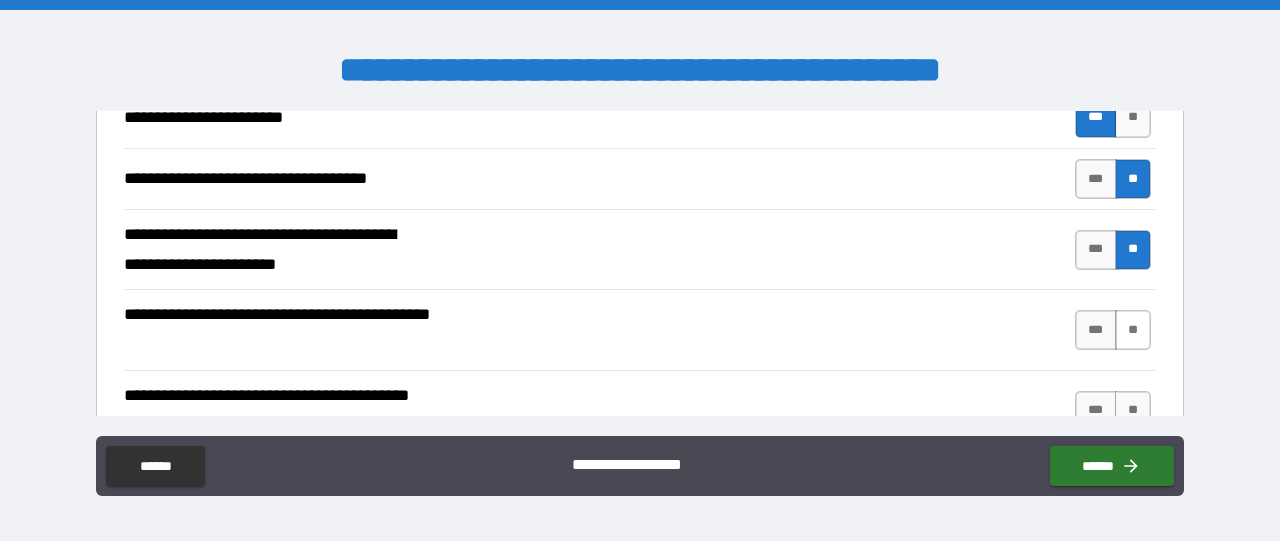 click on "**" at bounding box center [1133, 330] 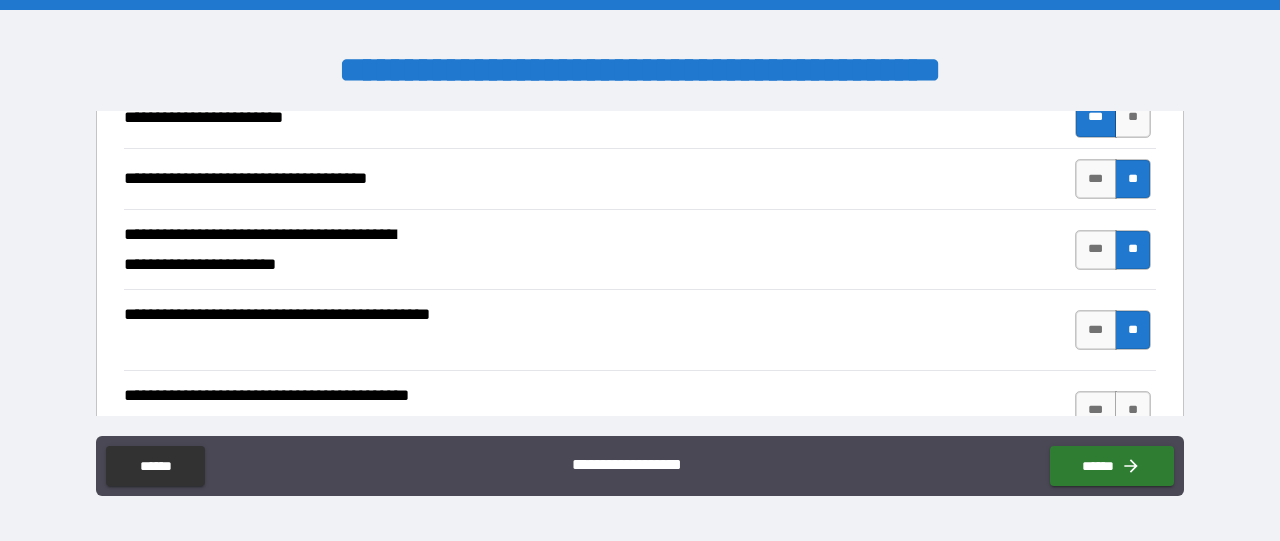 scroll, scrollTop: 400, scrollLeft: 0, axis: vertical 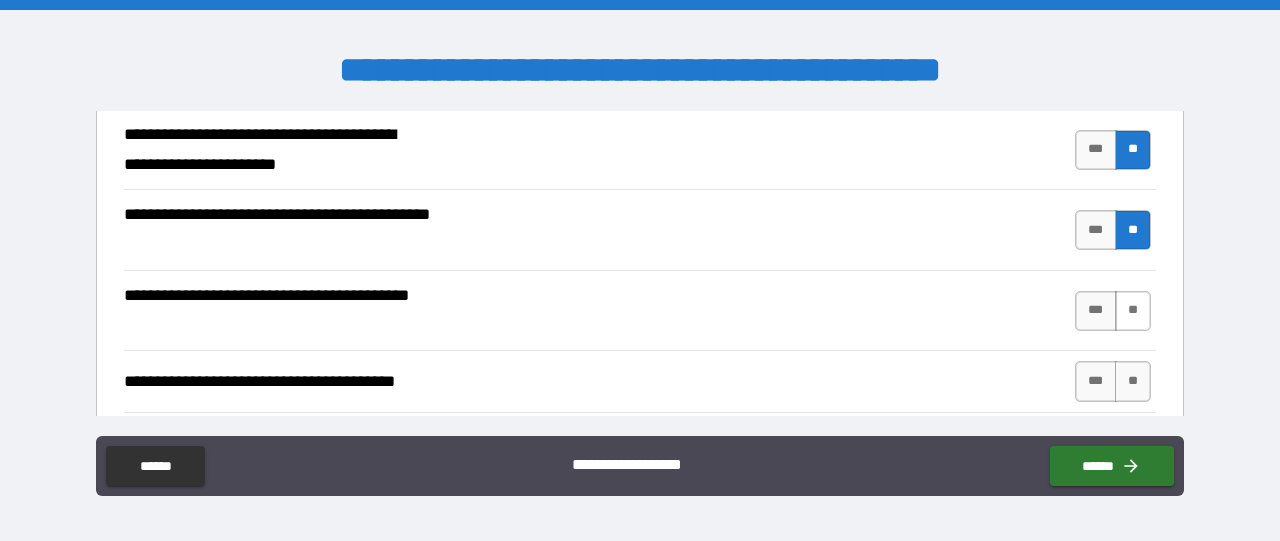 click on "**" at bounding box center [1133, 311] 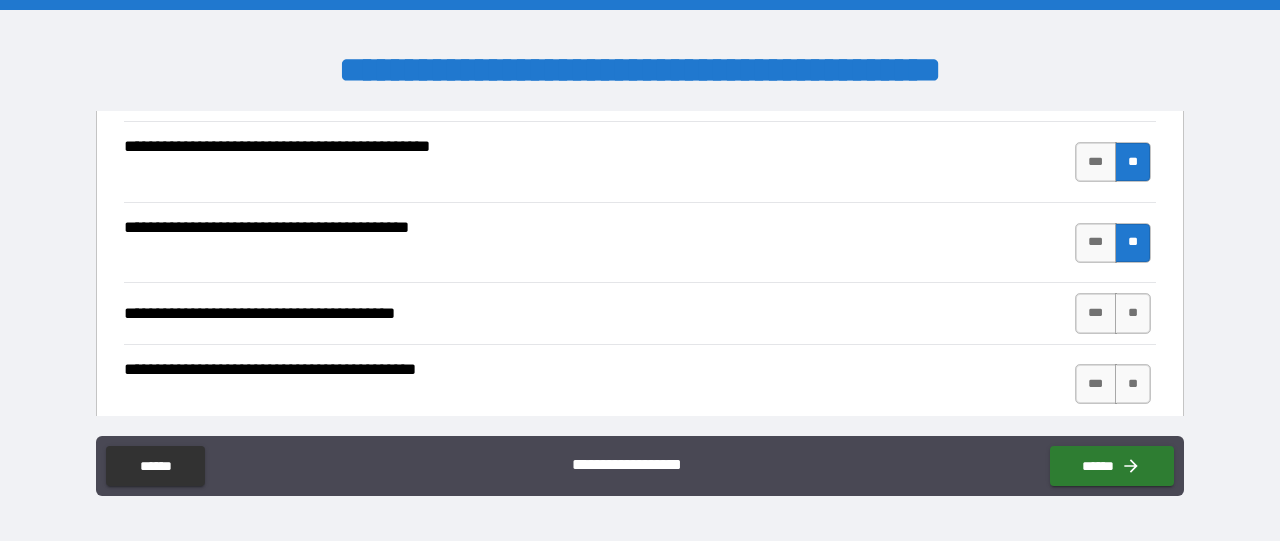 scroll, scrollTop: 500, scrollLeft: 0, axis: vertical 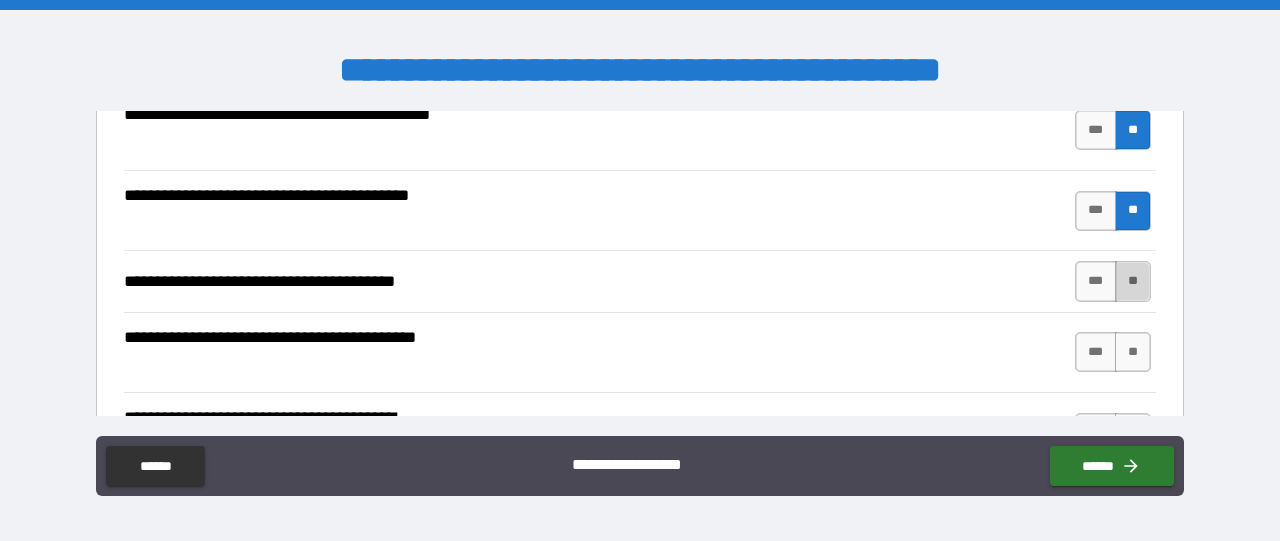 click on "**" at bounding box center [1133, 281] 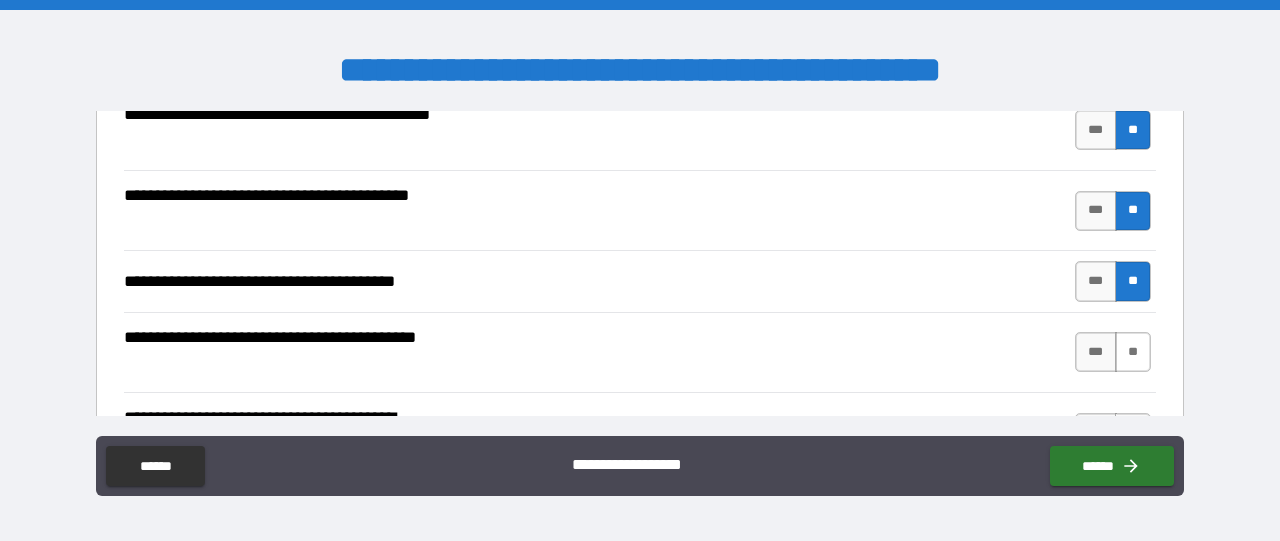 click on "**" at bounding box center (1133, 352) 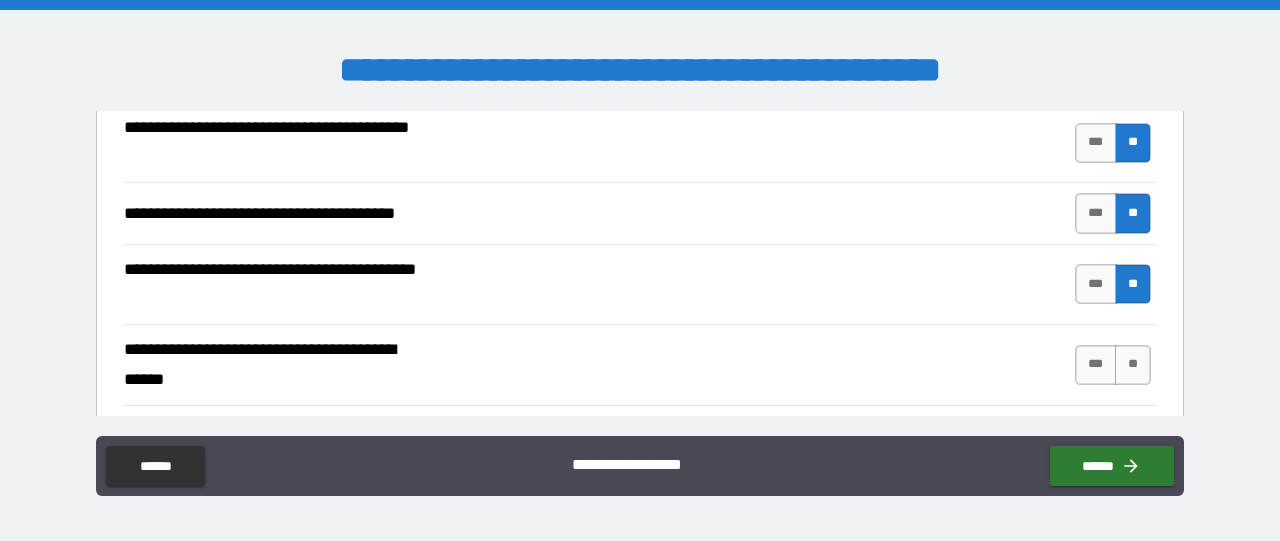 scroll, scrollTop: 600, scrollLeft: 0, axis: vertical 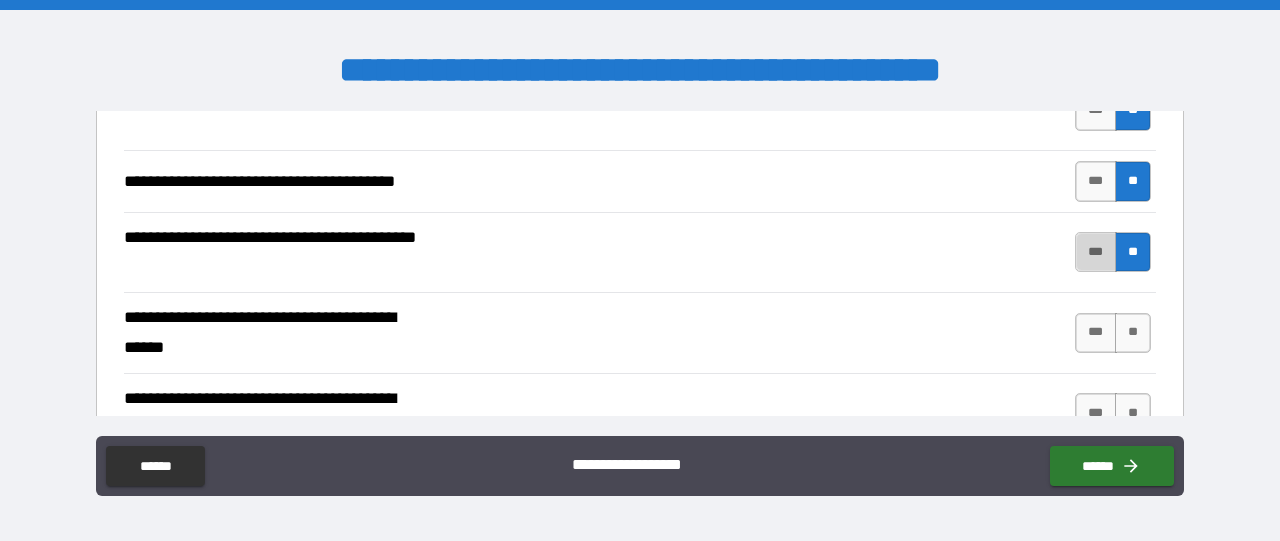 click on "***" at bounding box center (1096, 252) 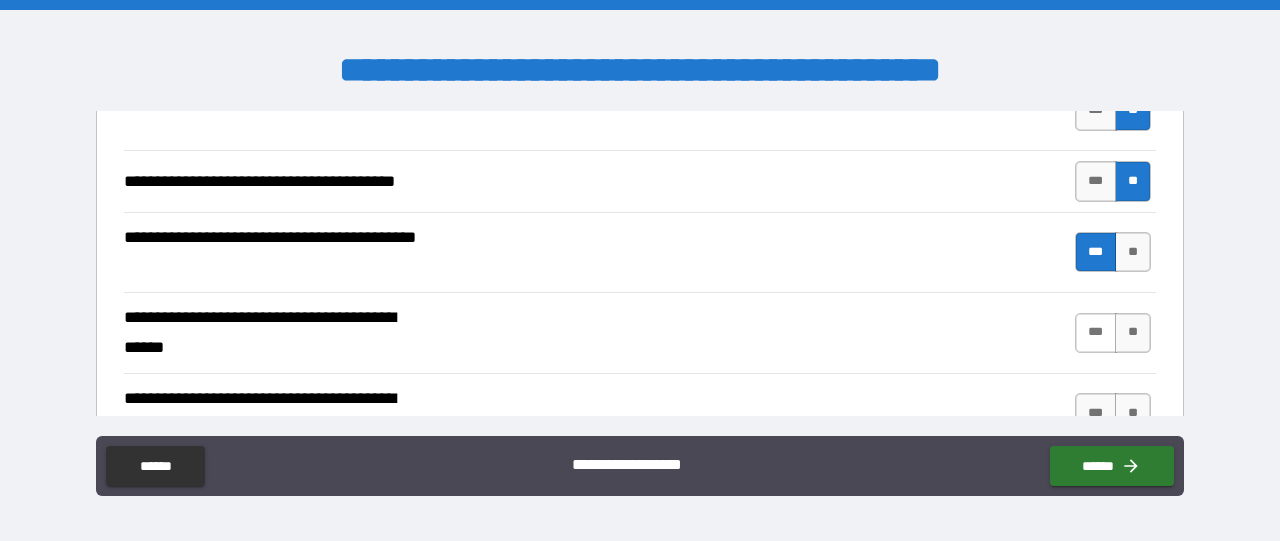 click on "***" at bounding box center [1096, 333] 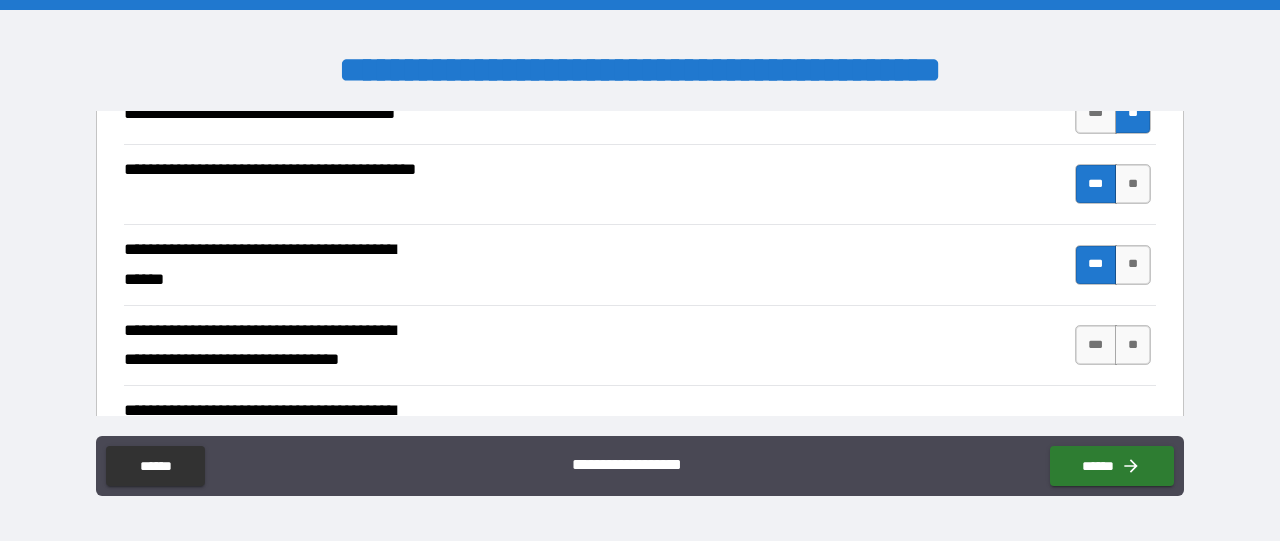scroll, scrollTop: 700, scrollLeft: 0, axis: vertical 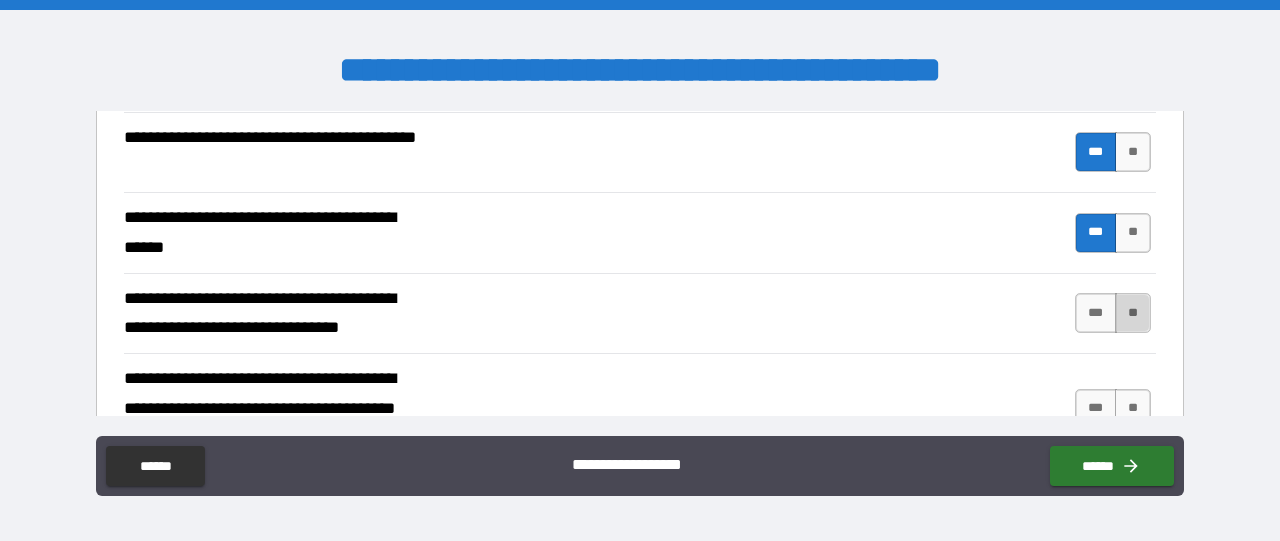 click on "**" at bounding box center [1133, 313] 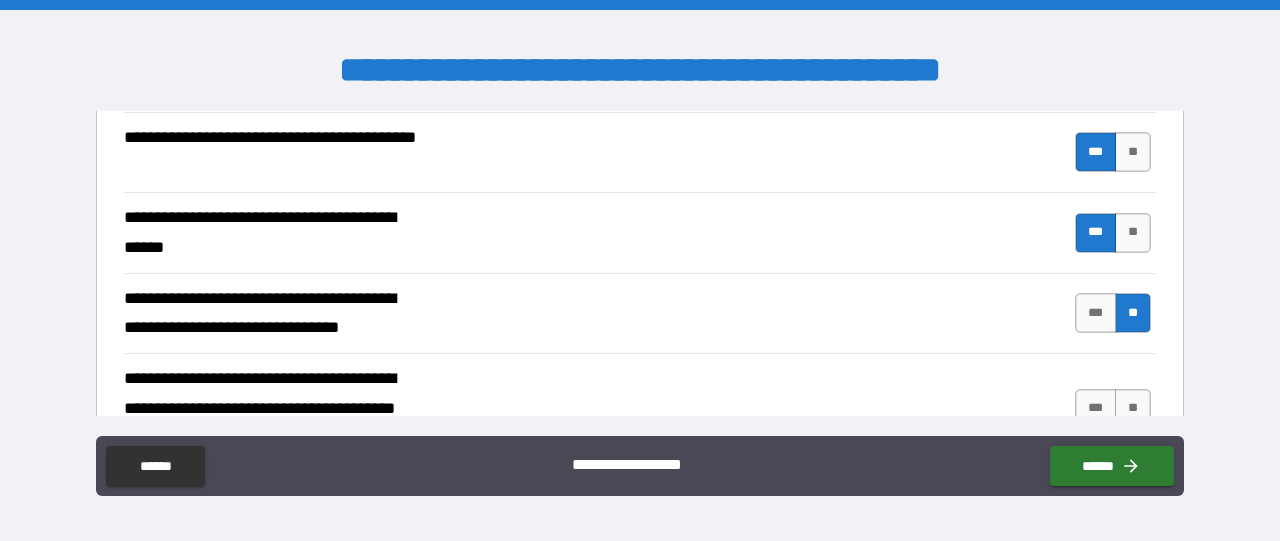 scroll, scrollTop: 800, scrollLeft: 0, axis: vertical 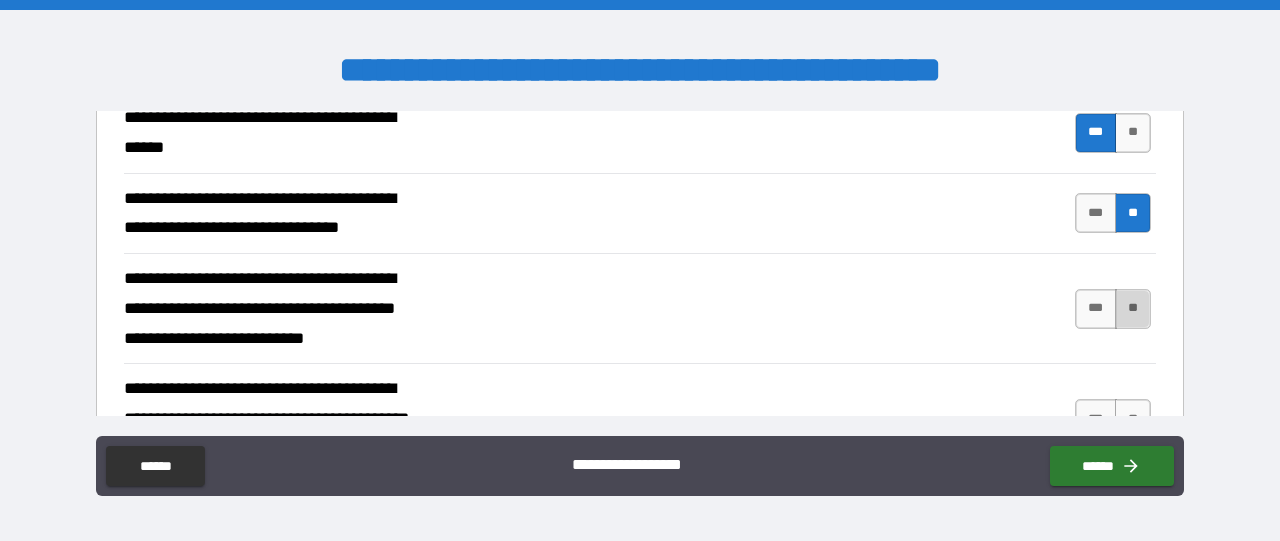 click on "**" at bounding box center [1133, 309] 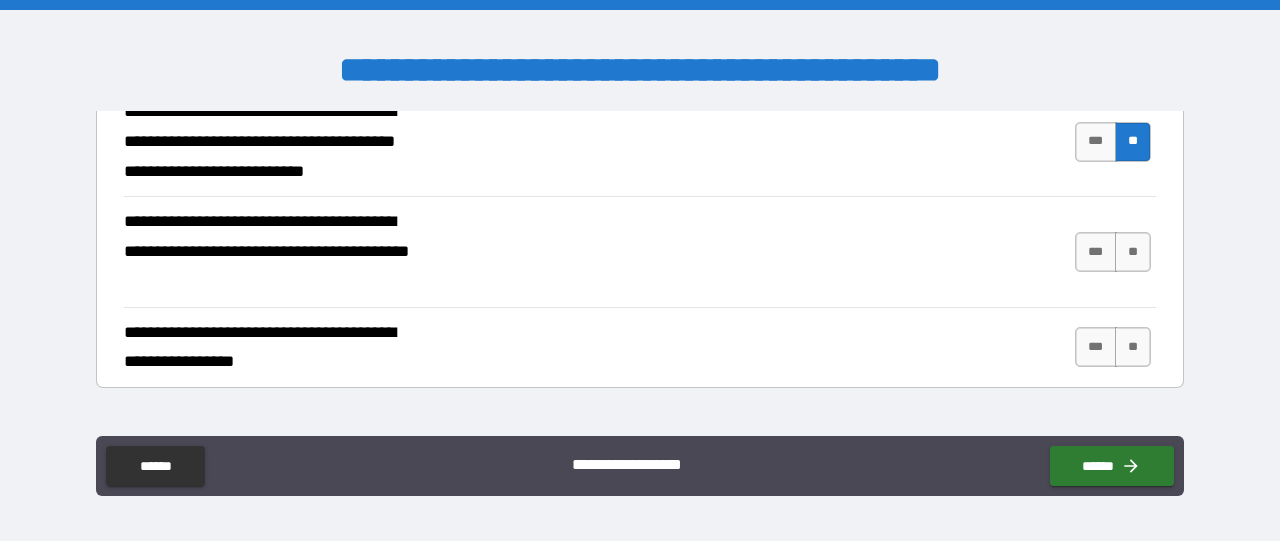 scroll, scrollTop: 1000, scrollLeft: 0, axis: vertical 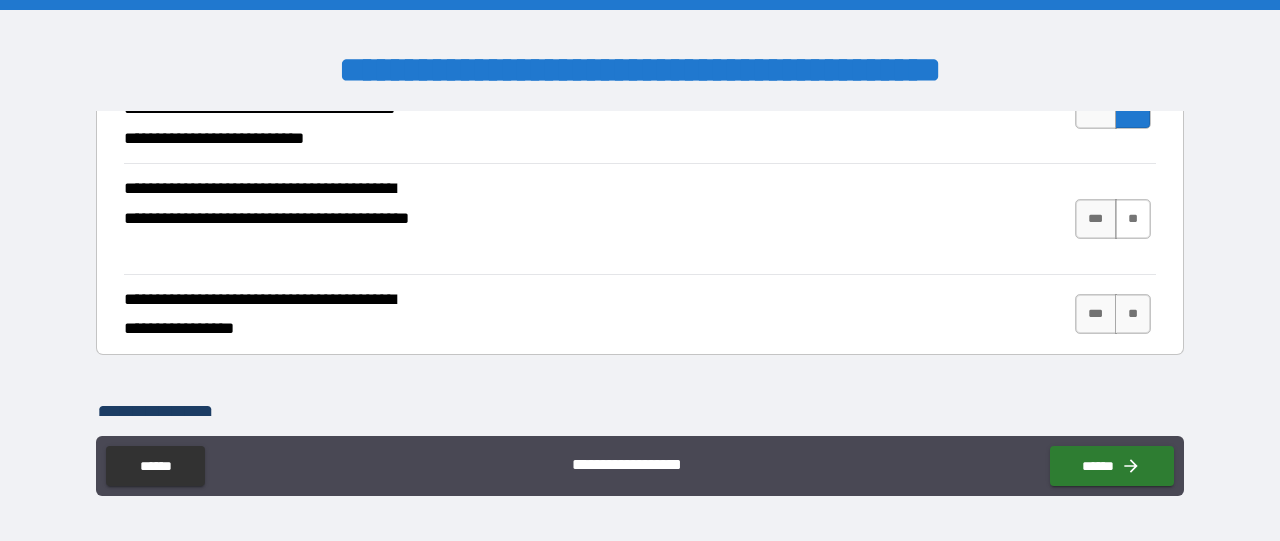 click on "**" at bounding box center [1133, 219] 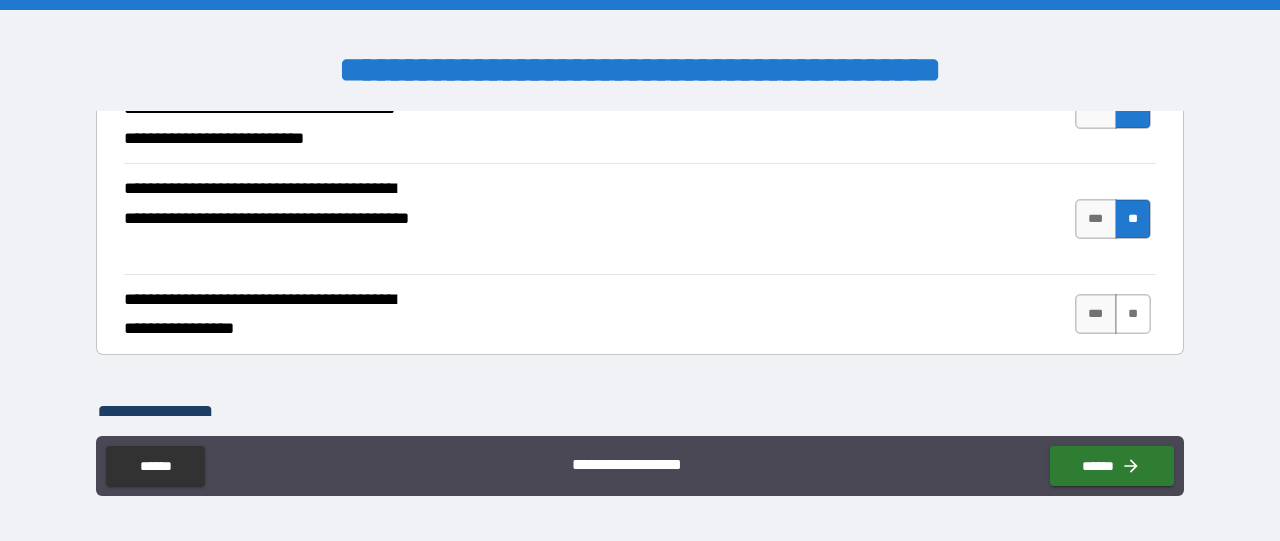 click on "**" at bounding box center (1133, 314) 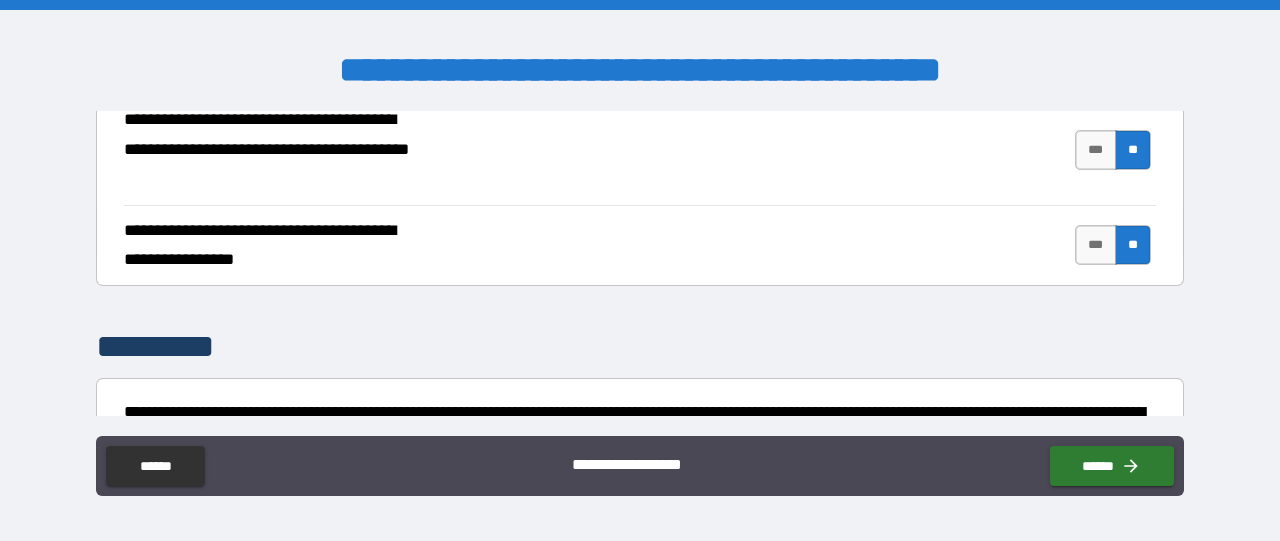 scroll, scrollTop: 1200, scrollLeft: 0, axis: vertical 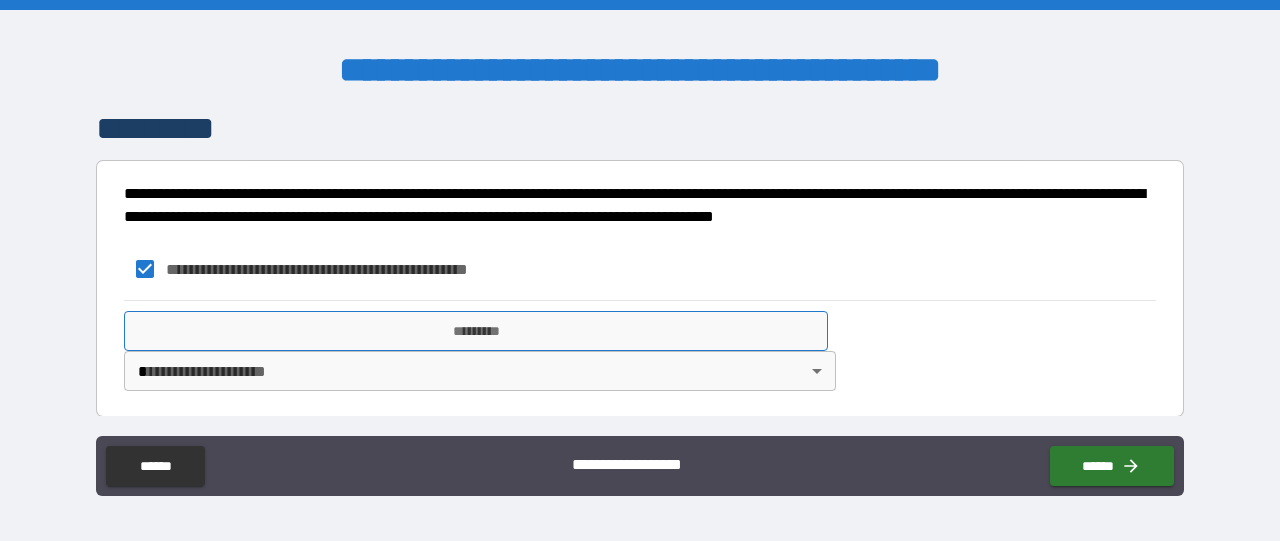 click on "*********" at bounding box center [476, 331] 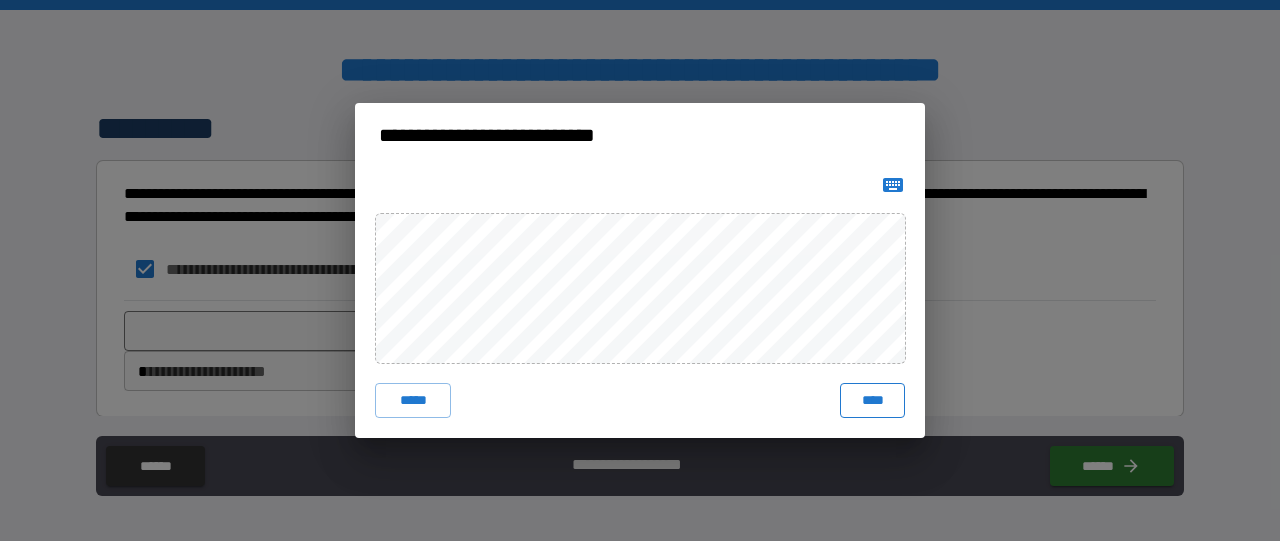 click on "****" at bounding box center [872, 401] 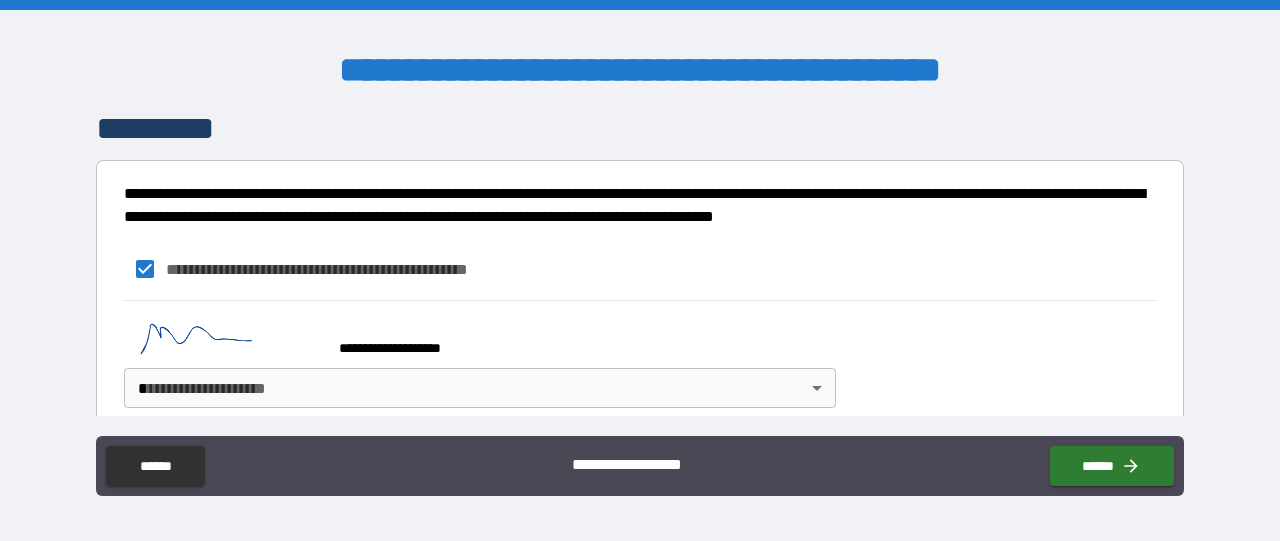 scroll, scrollTop: 1304, scrollLeft: 0, axis: vertical 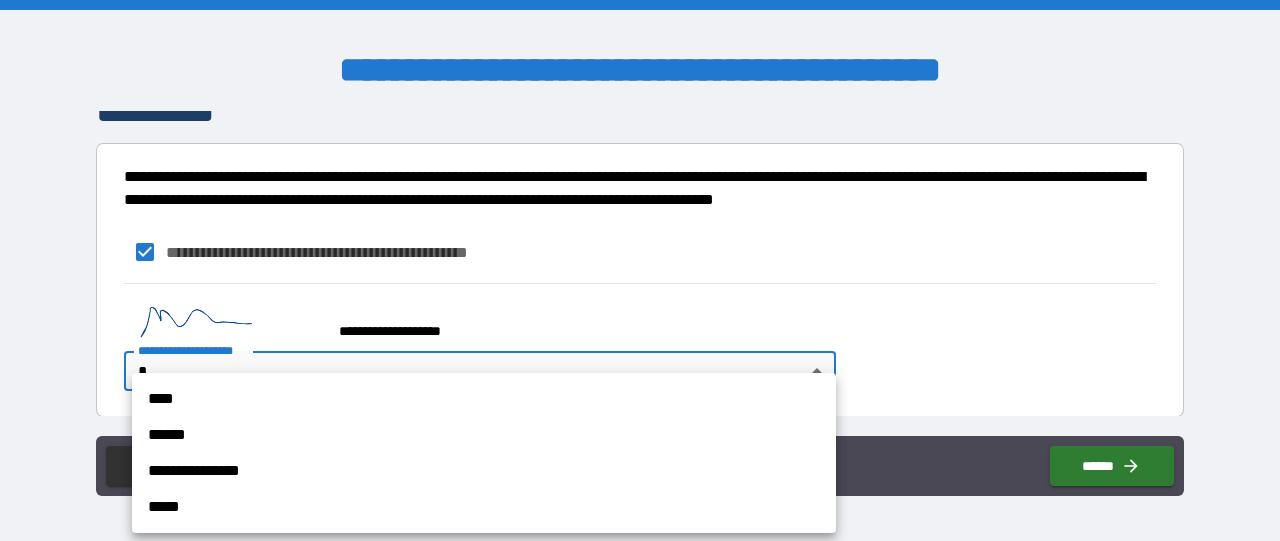 click on "**********" at bounding box center [640, 270] 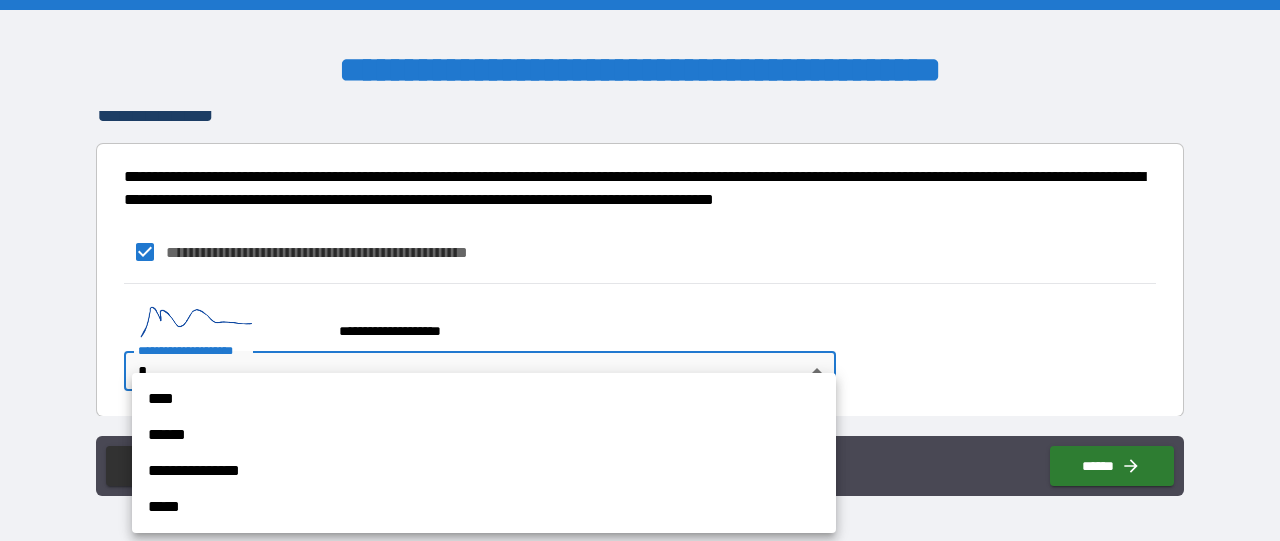 click on "****" at bounding box center [484, 399] 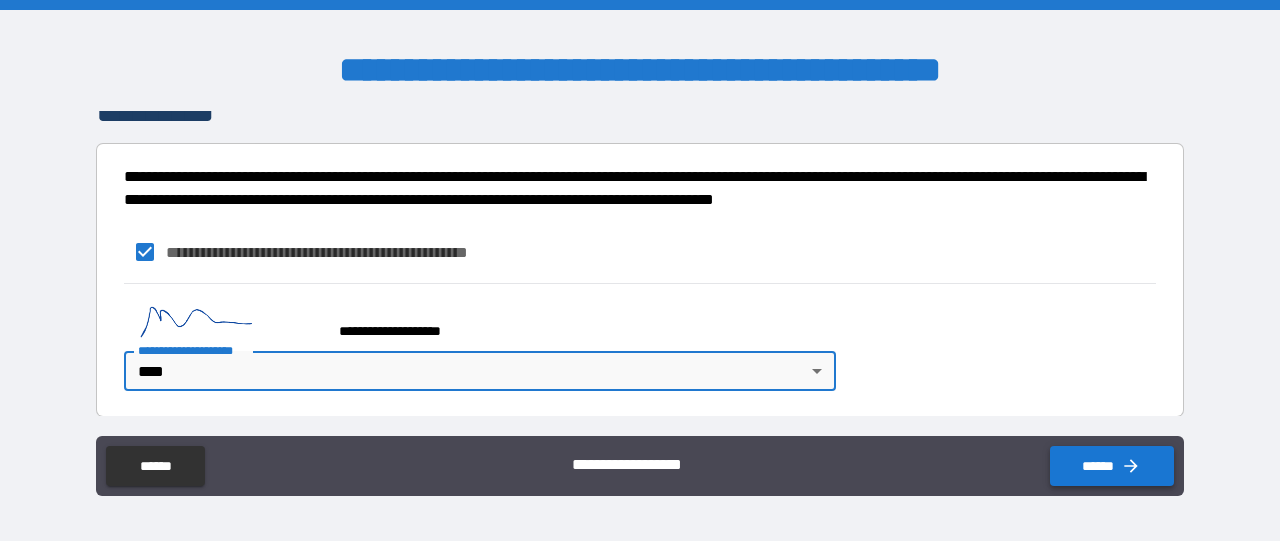 click on "******" at bounding box center (1112, 466) 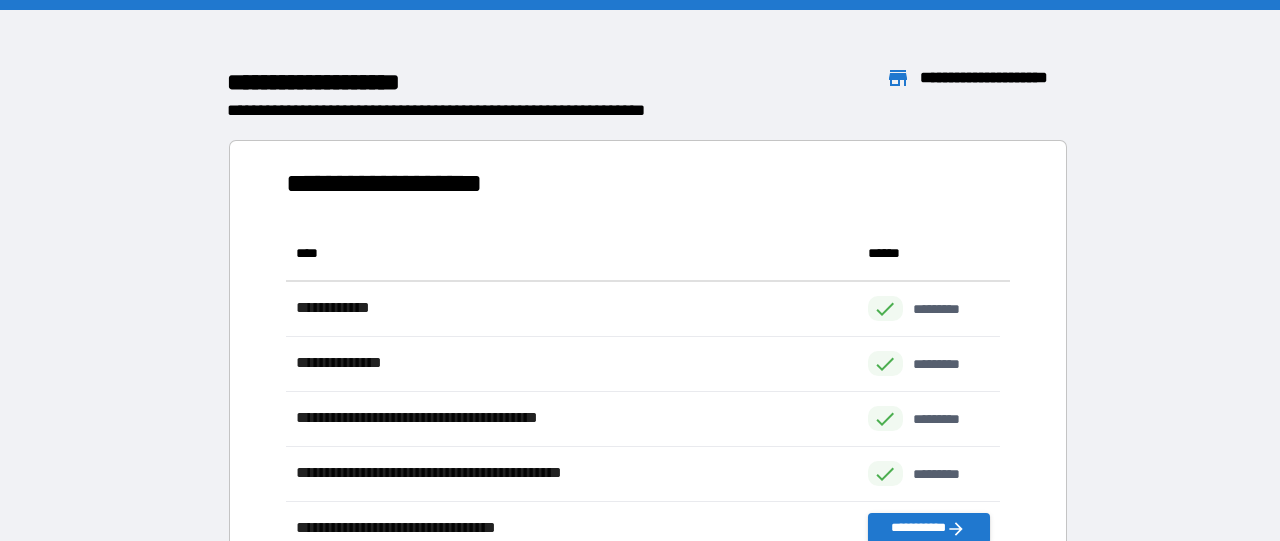 scroll, scrollTop: 16, scrollLeft: 16, axis: both 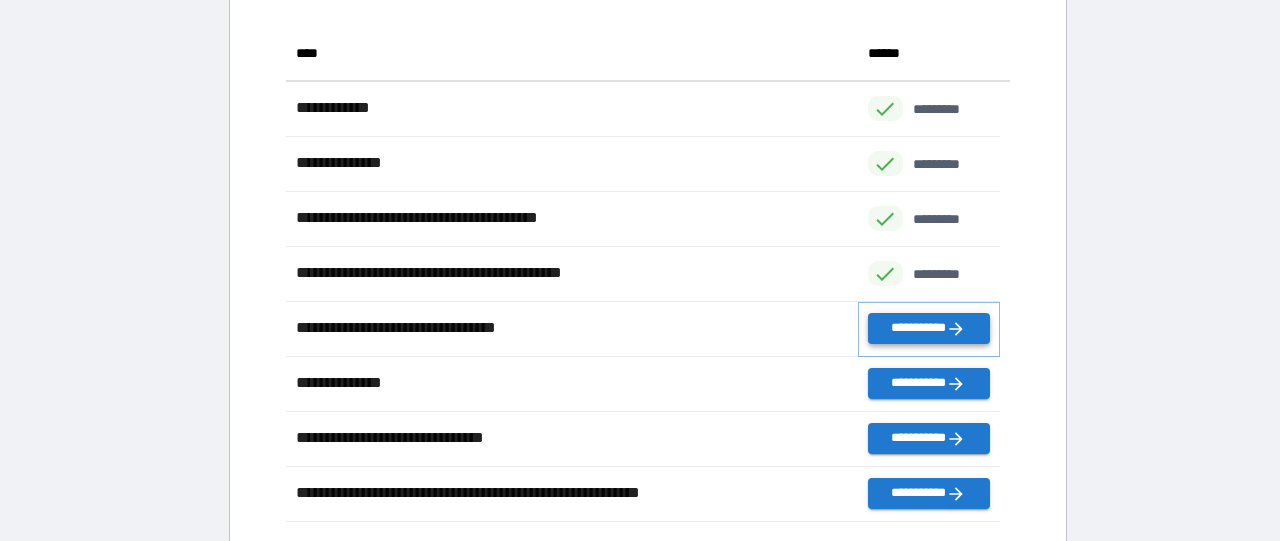 click on "**********" at bounding box center (929, 328) 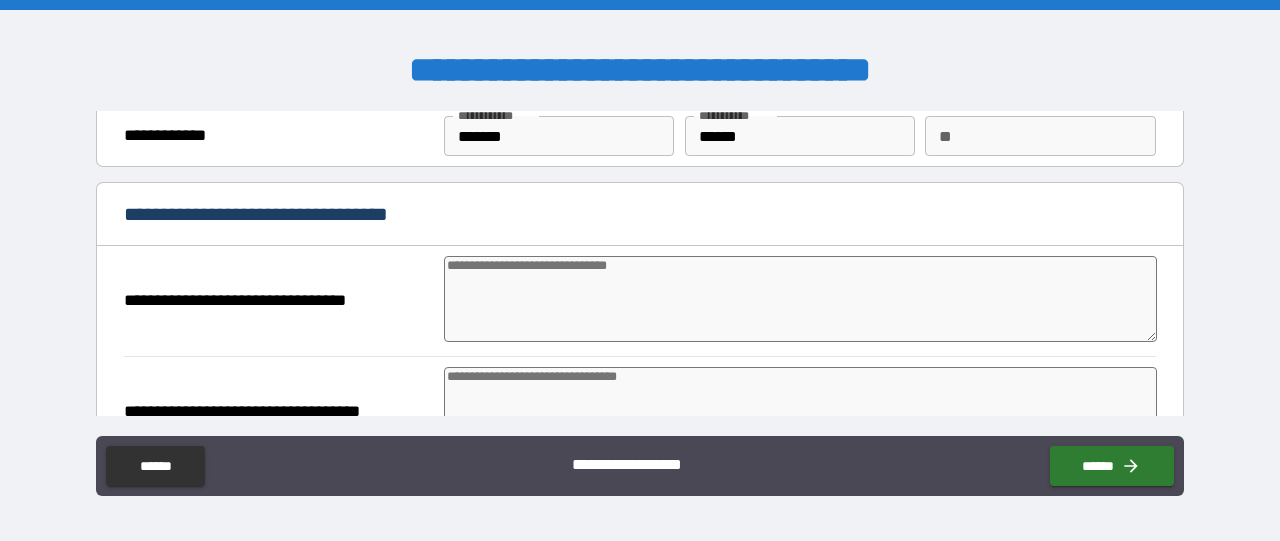 scroll, scrollTop: 100, scrollLeft: 0, axis: vertical 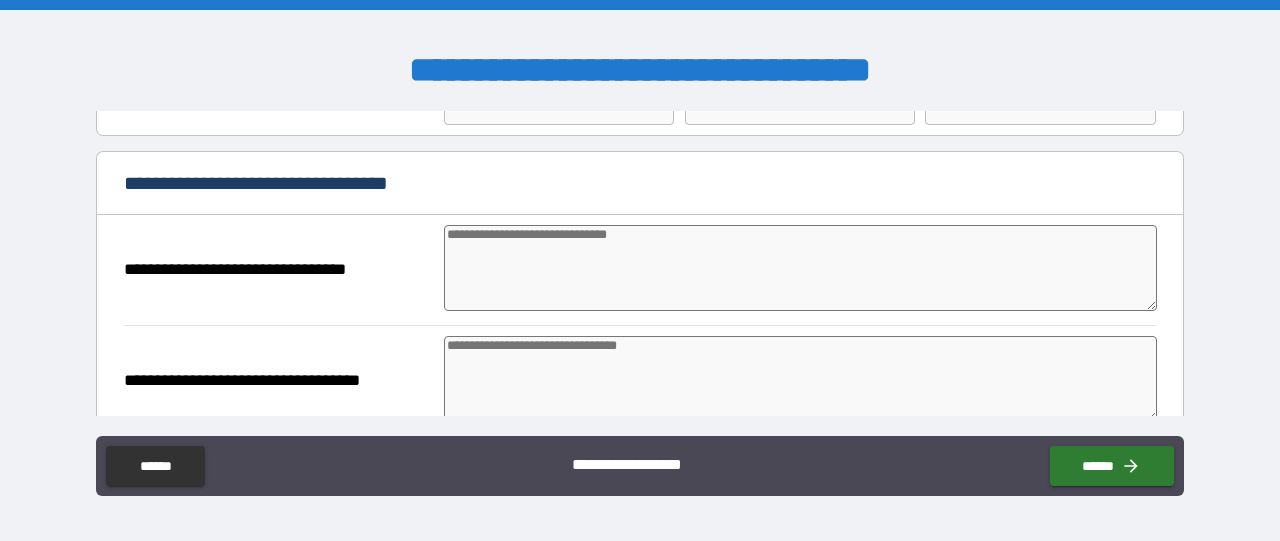 click at bounding box center [800, 268] 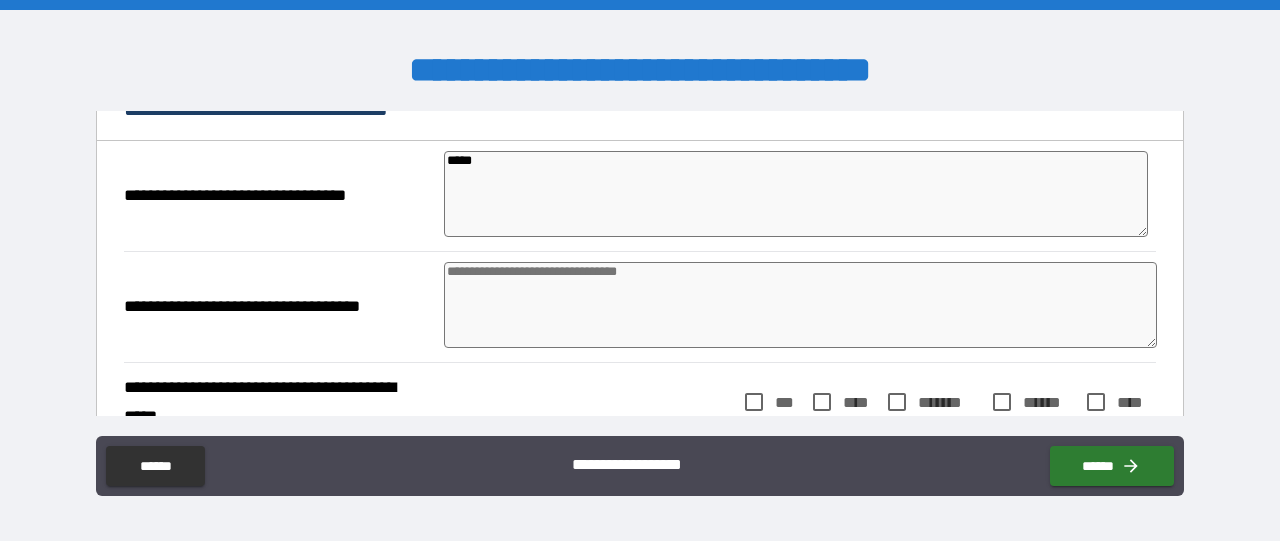 scroll, scrollTop: 200, scrollLeft: 0, axis: vertical 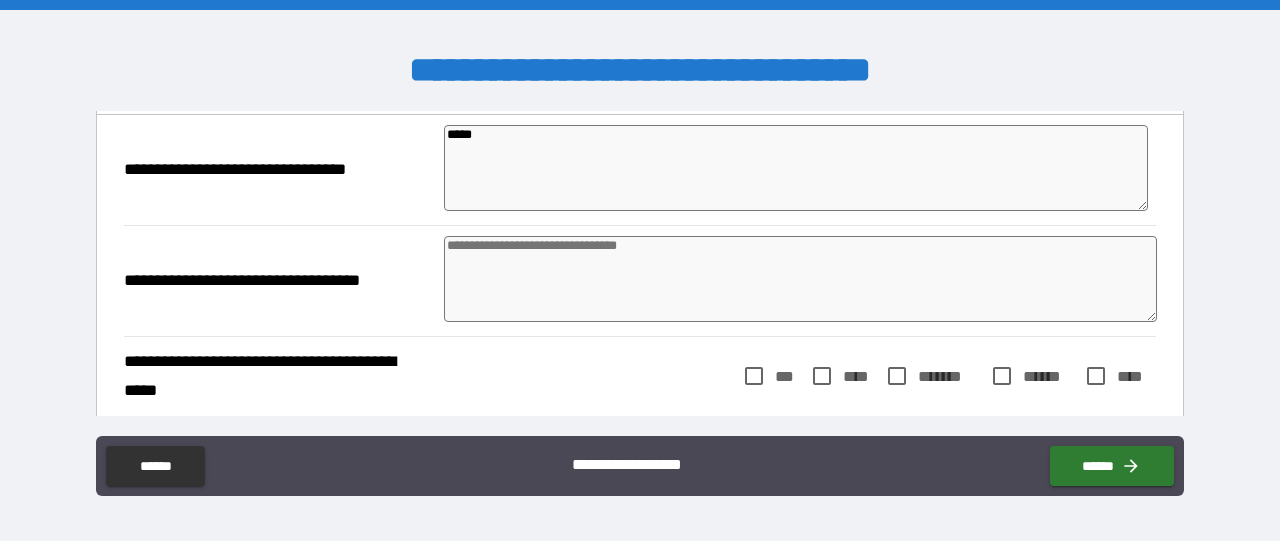 click at bounding box center (800, 279) 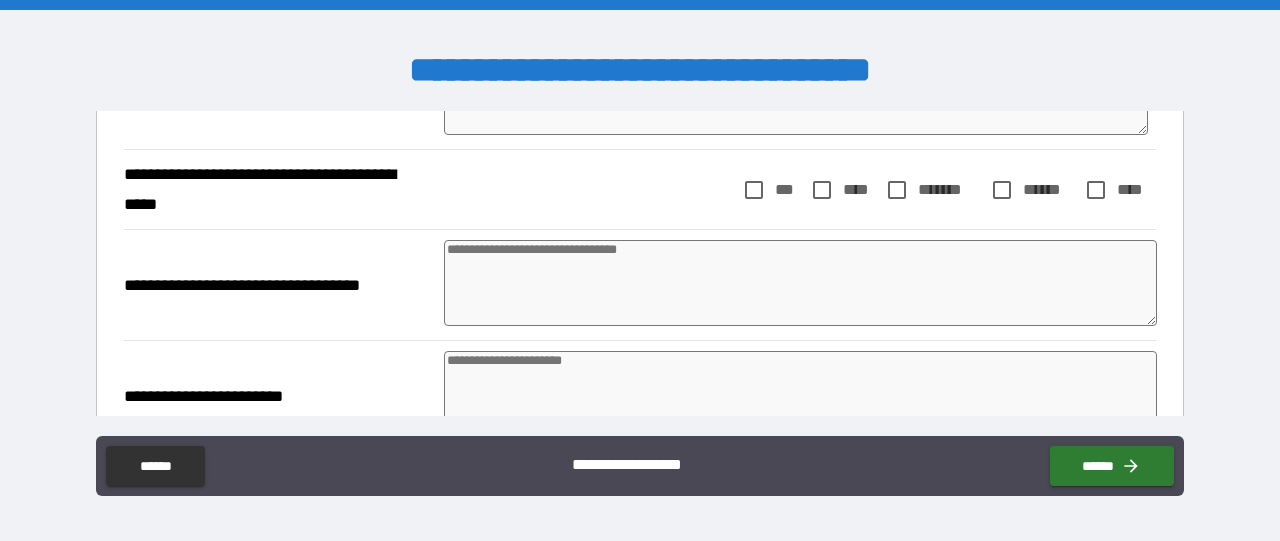 scroll, scrollTop: 400, scrollLeft: 0, axis: vertical 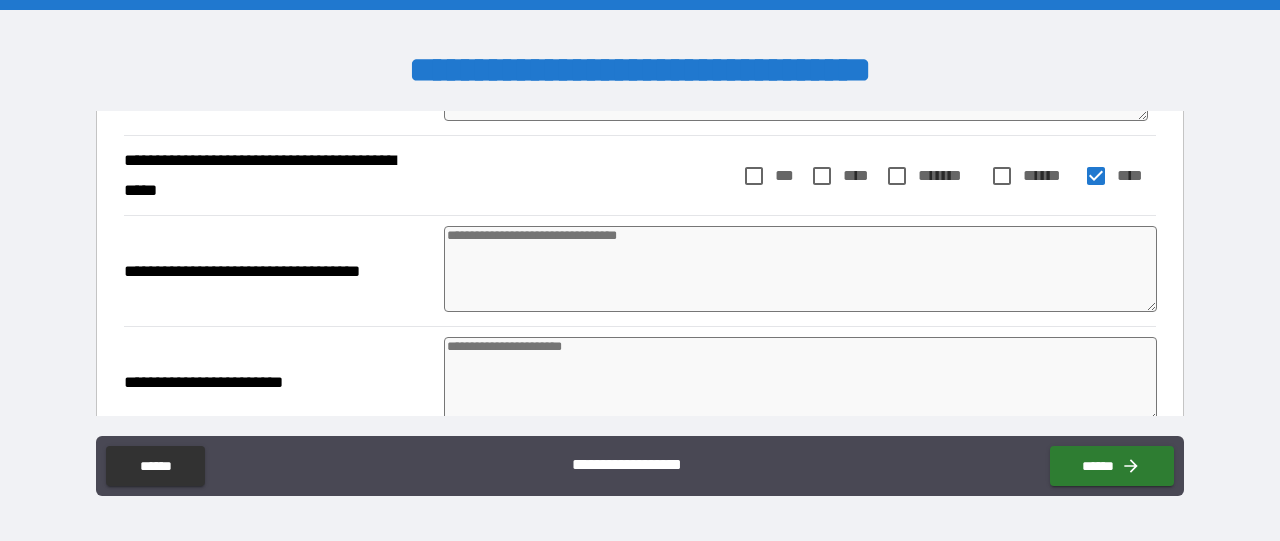 click at bounding box center (800, 269) 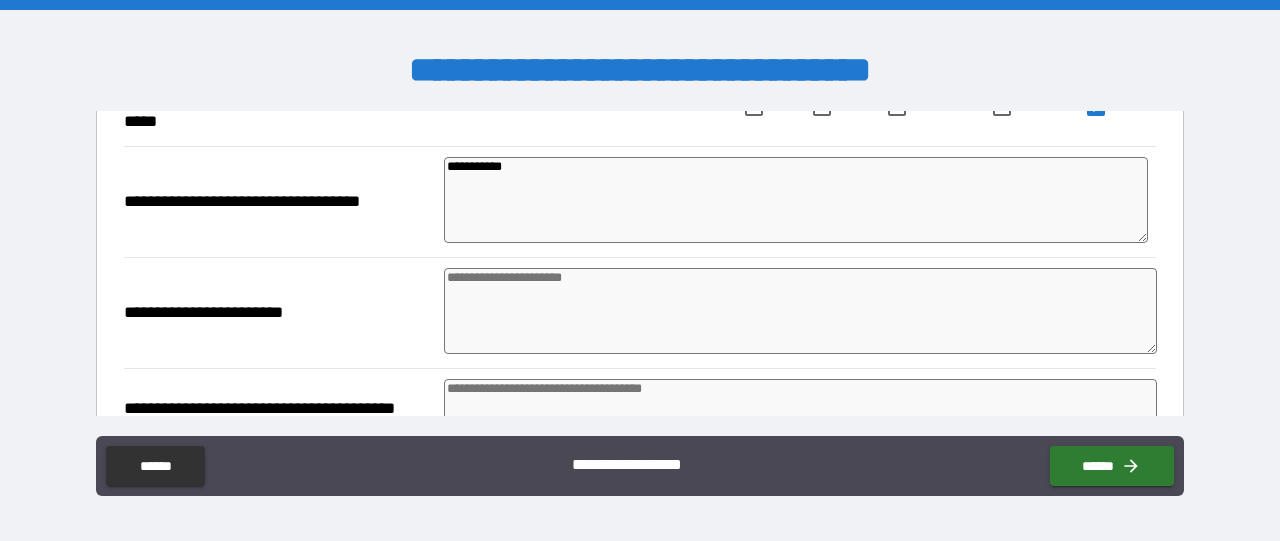 scroll, scrollTop: 500, scrollLeft: 0, axis: vertical 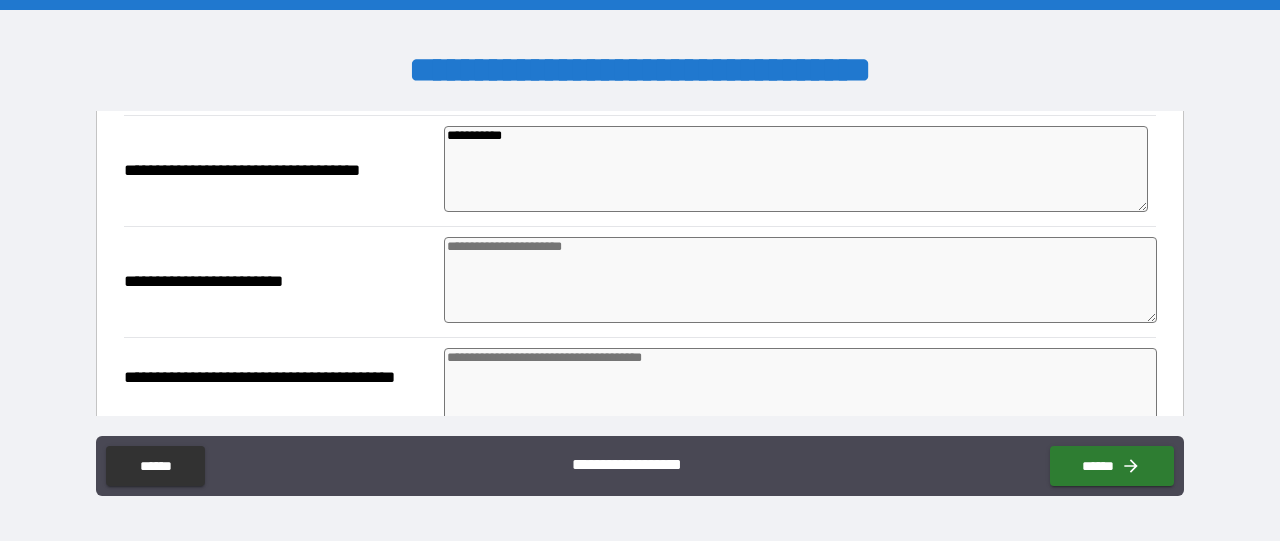 click at bounding box center (800, 280) 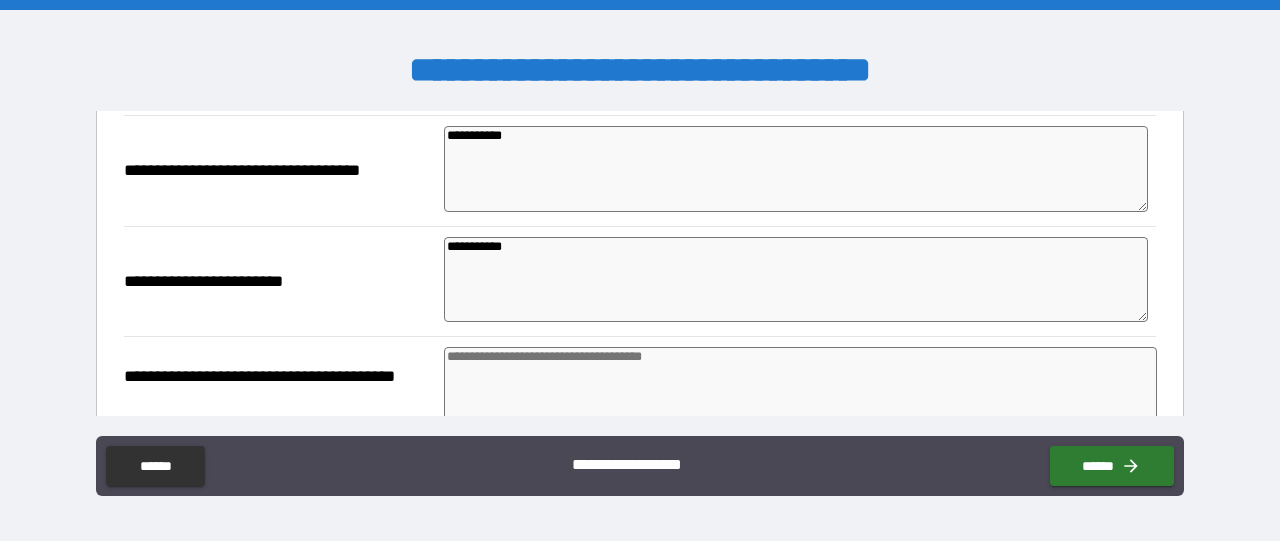 scroll, scrollTop: 700, scrollLeft: 0, axis: vertical 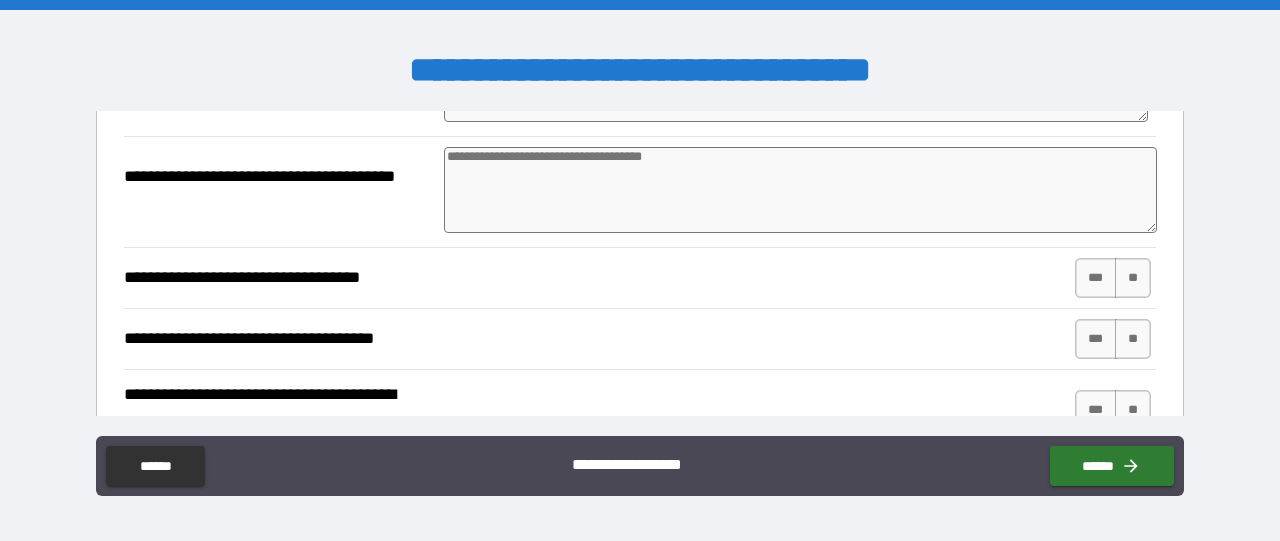 click at bounding box center (800, 190) 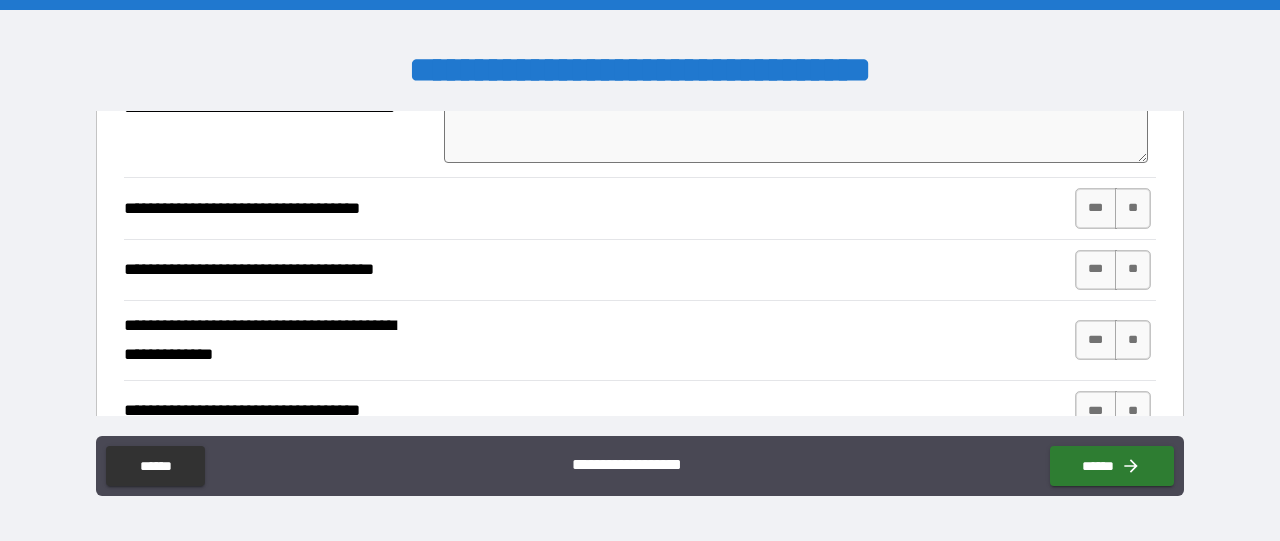 scroll, scrollTop: 800, scrollLeft: 0, axis: vertical 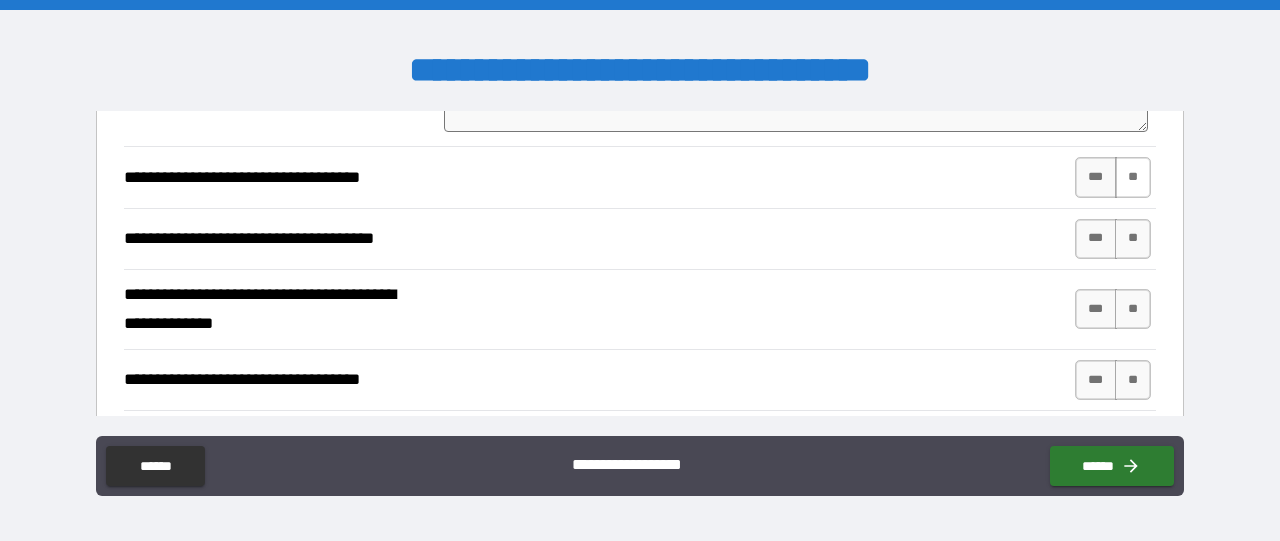 click on "**" at bounding box center [1133, 177] 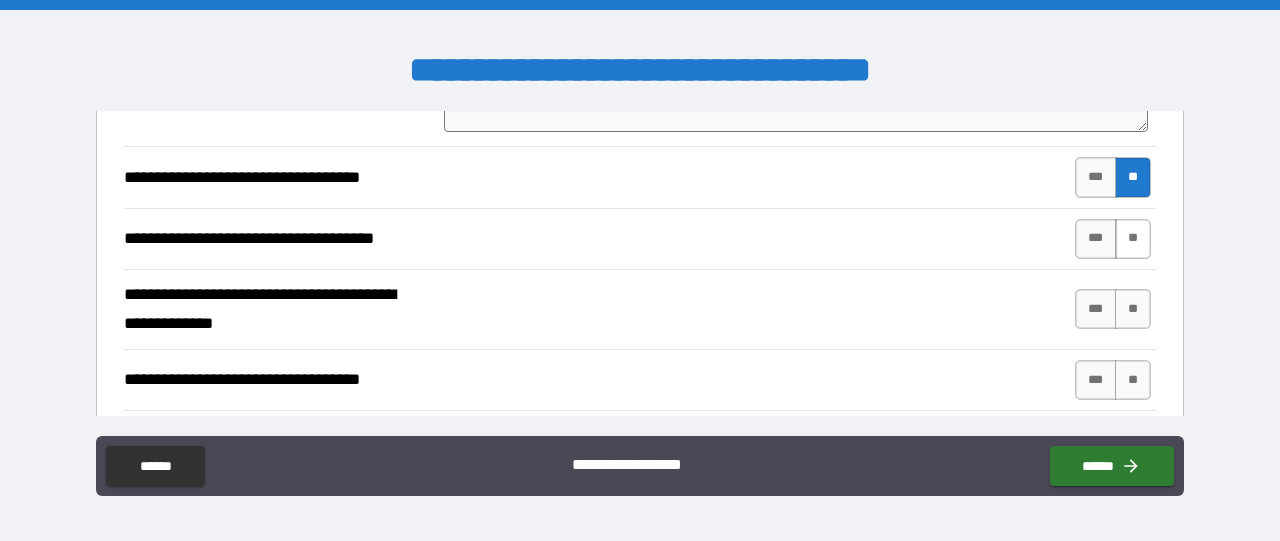 click on "**" at bounding box center [1133, 239] 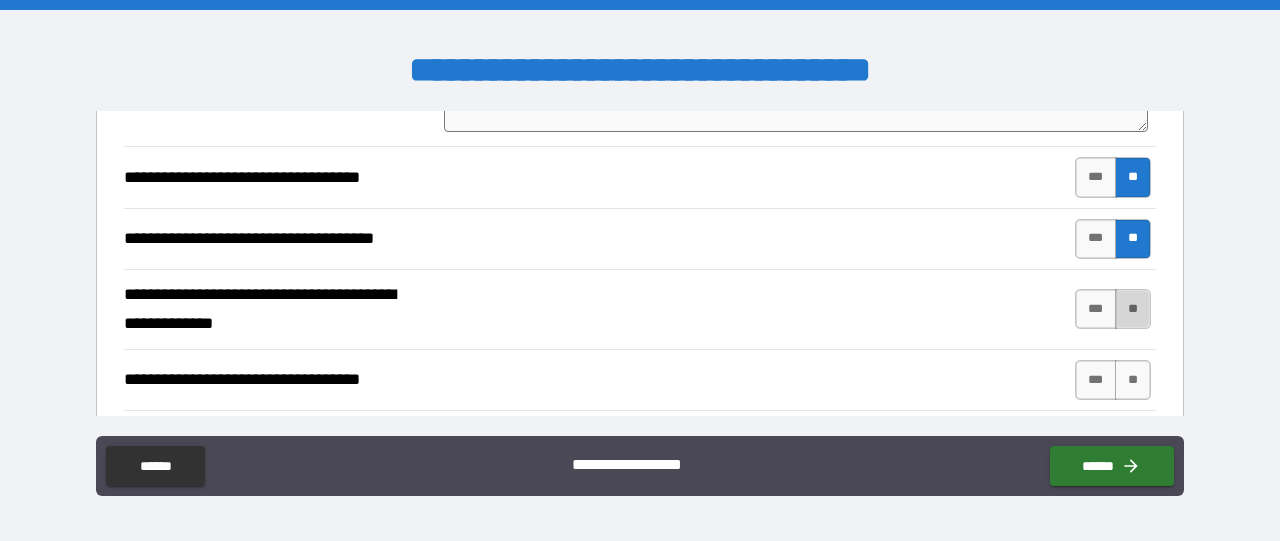 click on "**" at bounding box center (1133, 309) 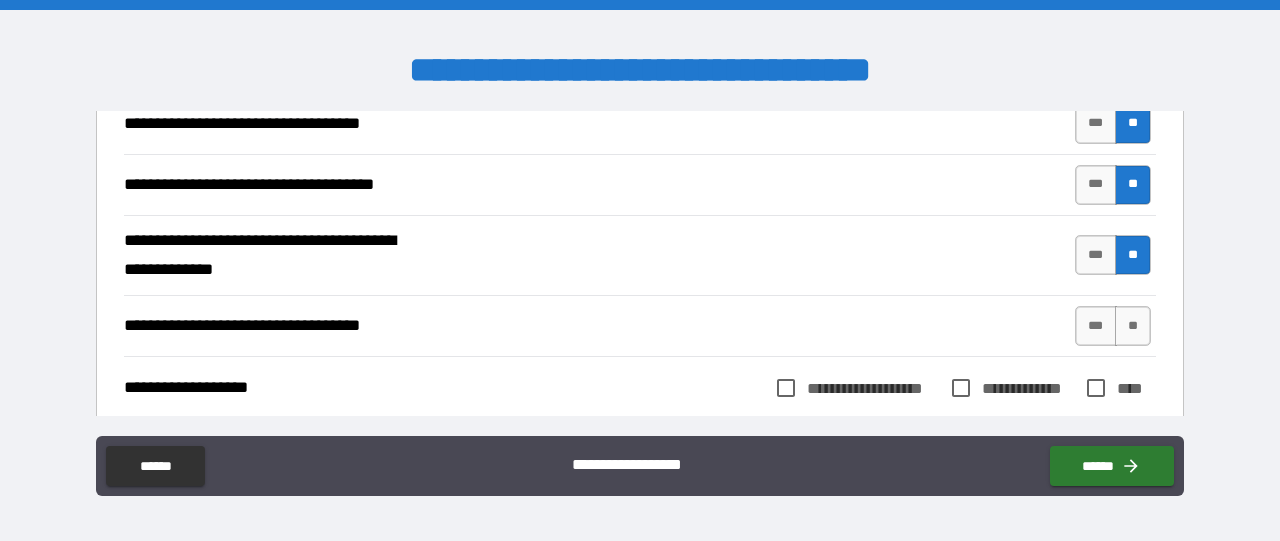 scroll, scrollTop: 900, scrollLeft: 0, axis: vertical 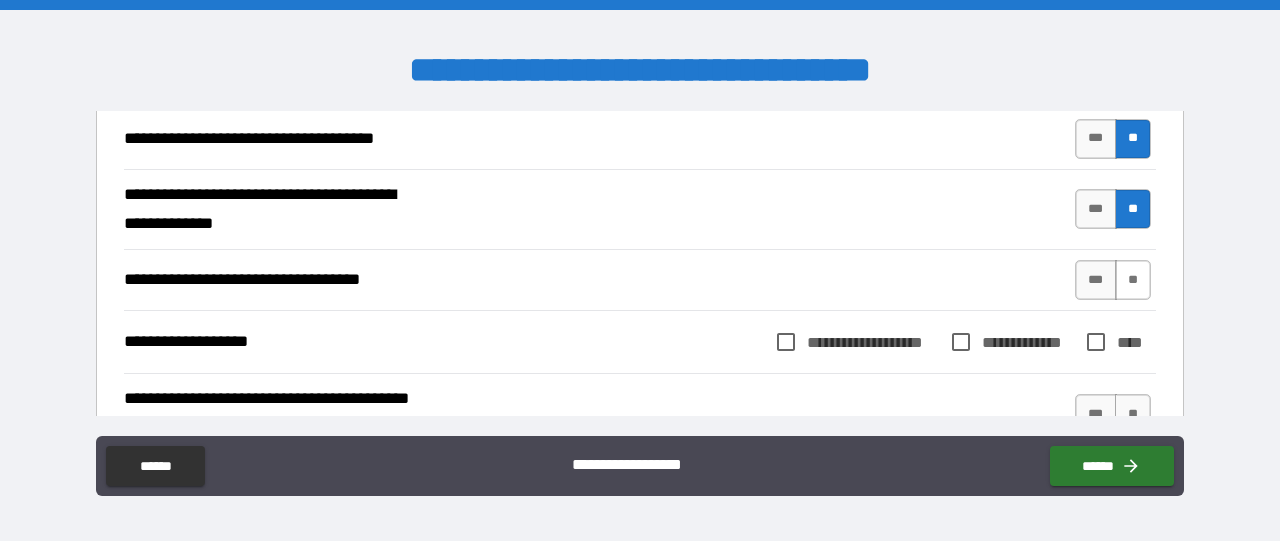 click on "**" at bounding box center [1133, 280] 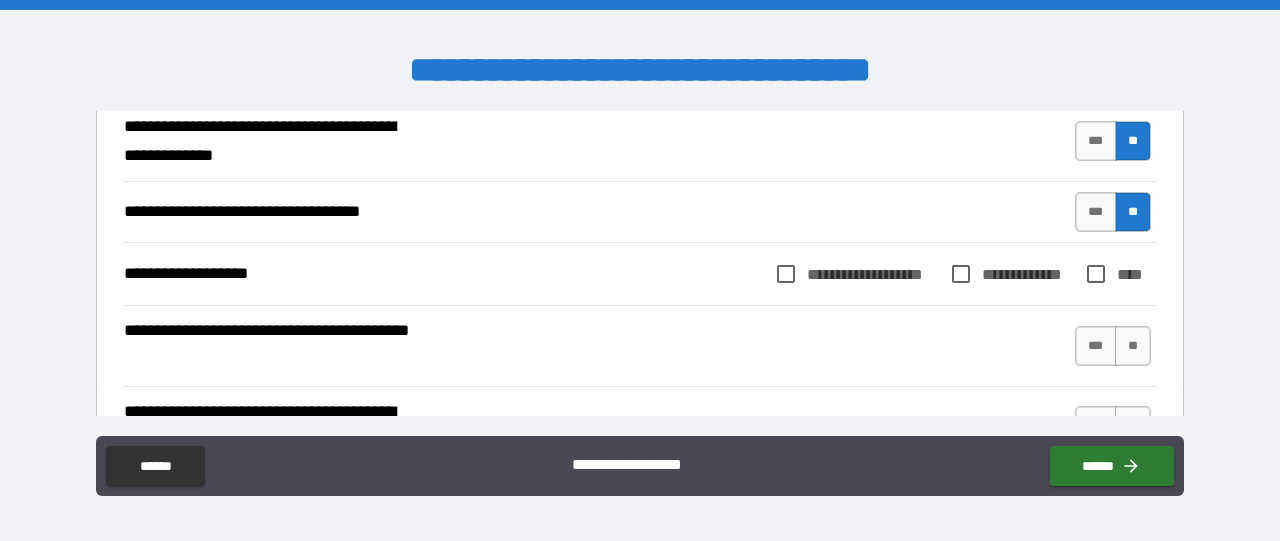 scroll, scrollTop: 1000, scrollLeft: 0, axis: vertical 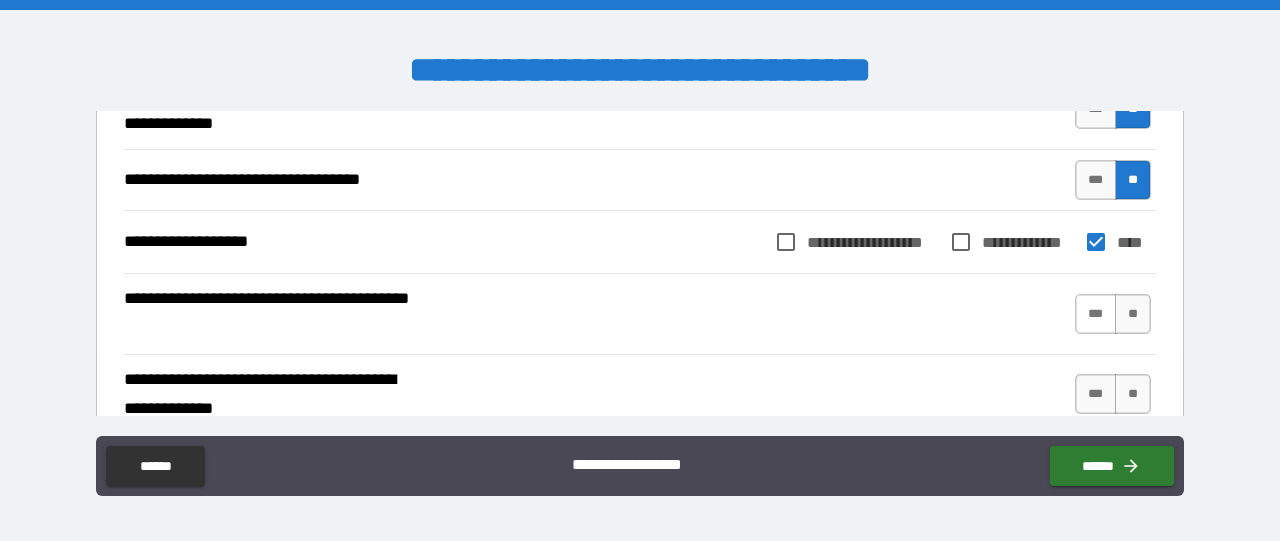 click on "***" at bounding box center [1096, 314] 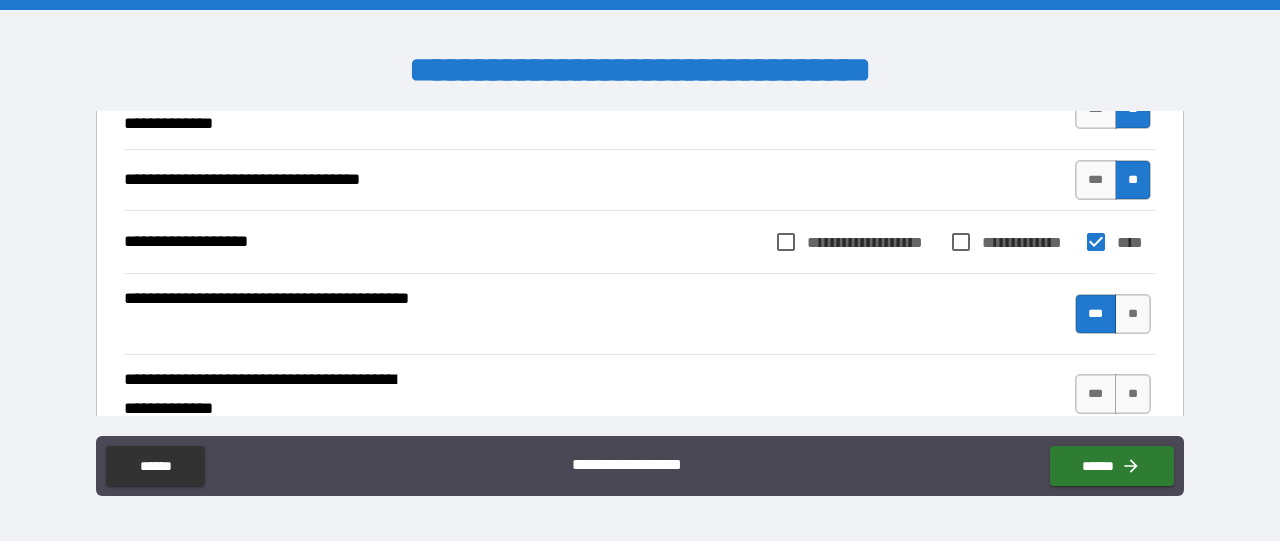 scroll, scrollTop: 1100, scrollLeft: 0, axis: vertical 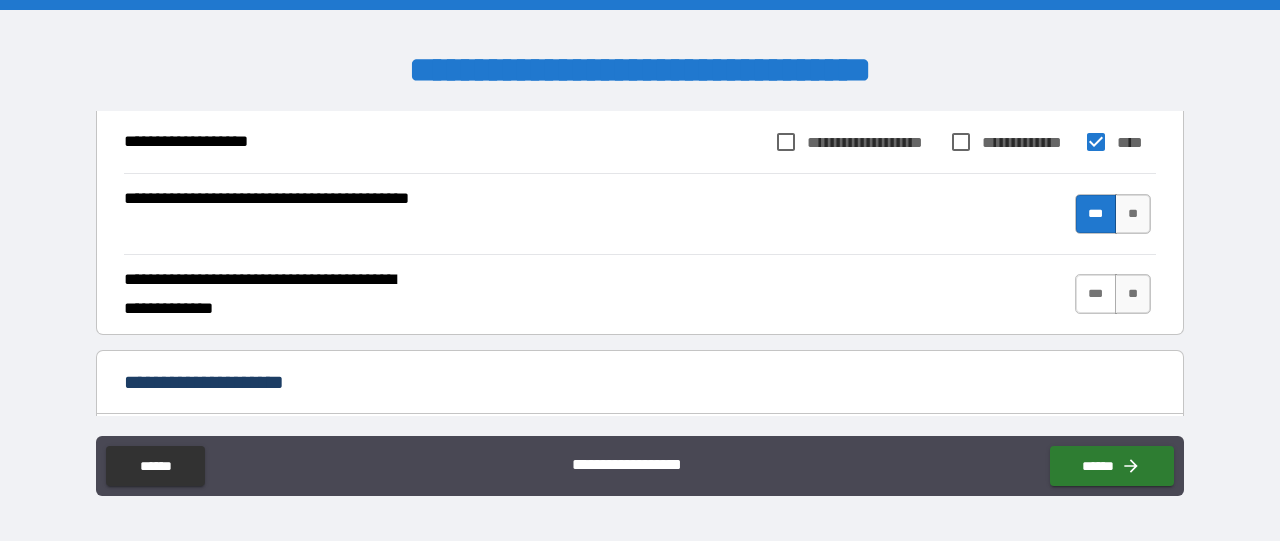 click on "***" at bounding box center (1096, 294) 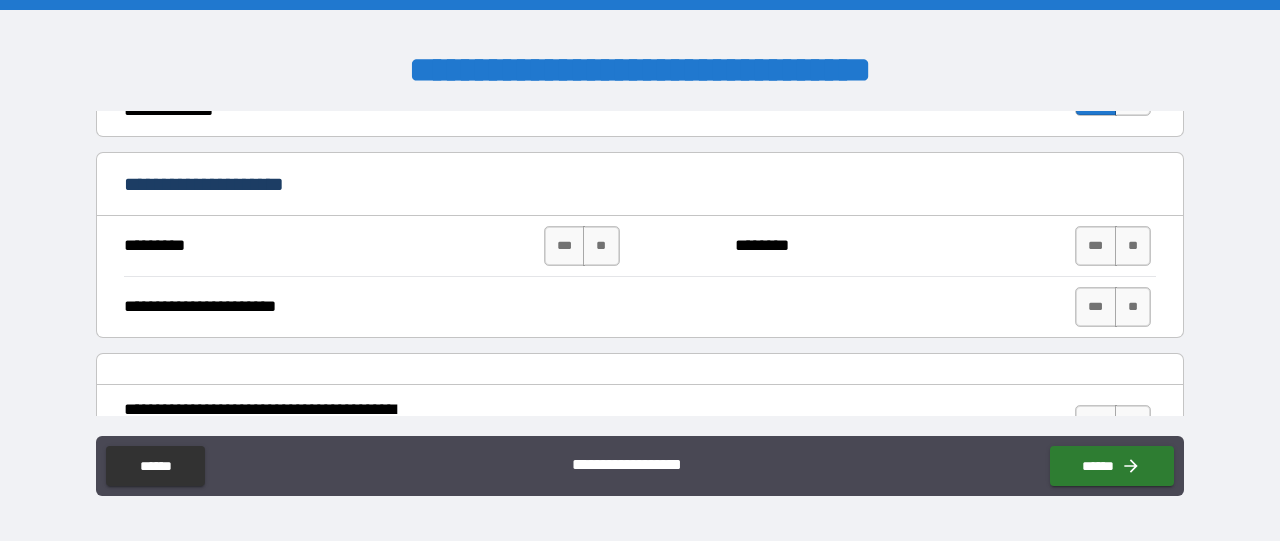scroll, scrollTop: 1300, scrollLeft: 0, axis: vertical 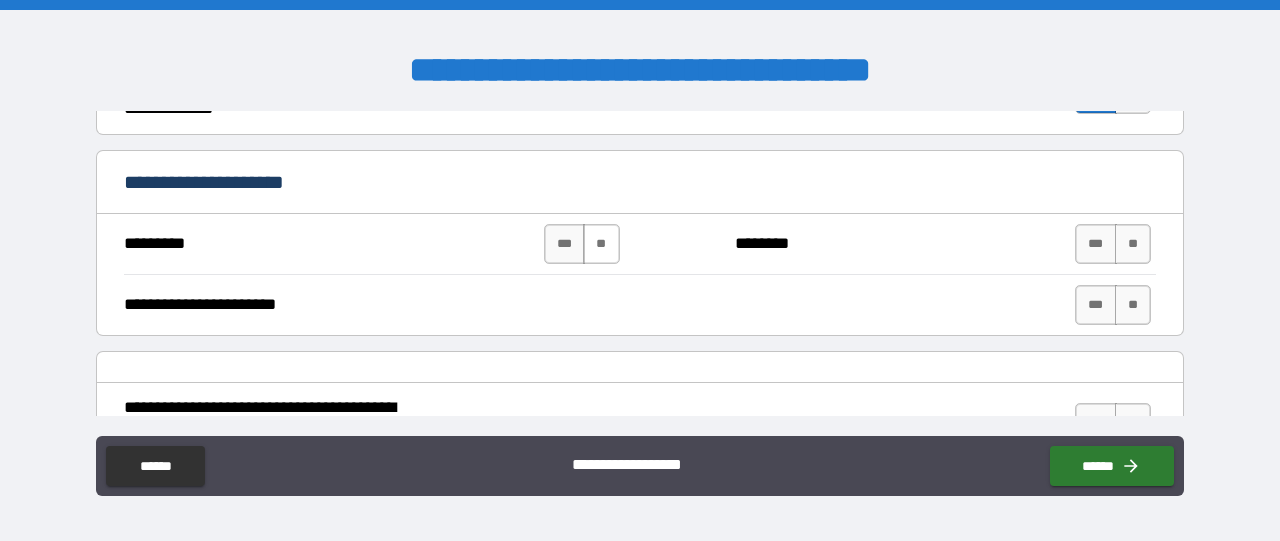click on "**" at bounding box center (601, 244) 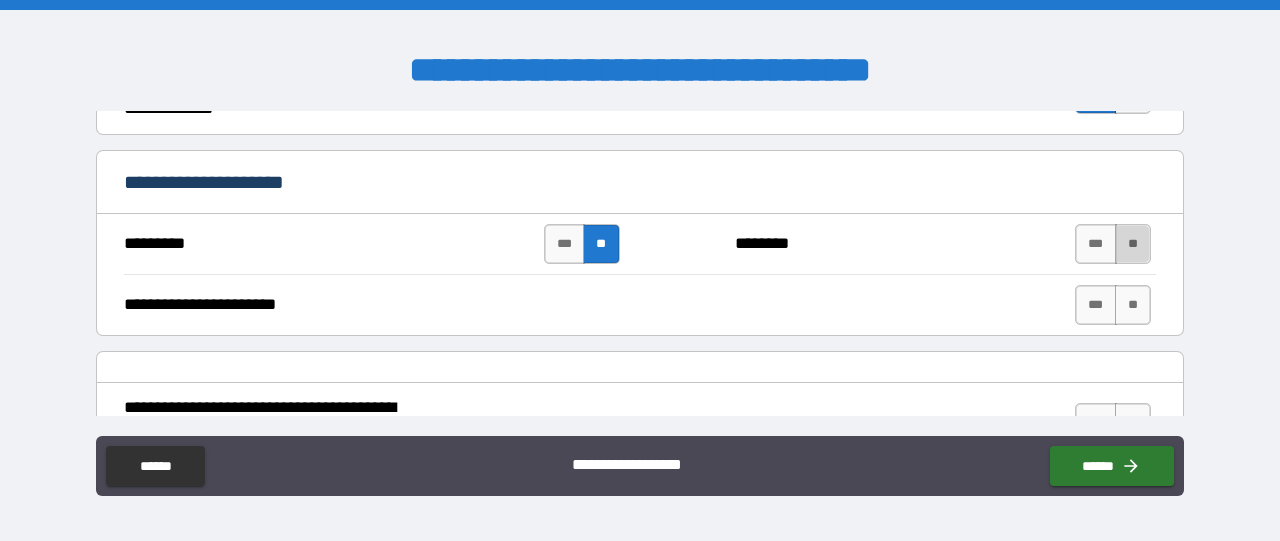 click on "**" at bounding box center (1133, 244) 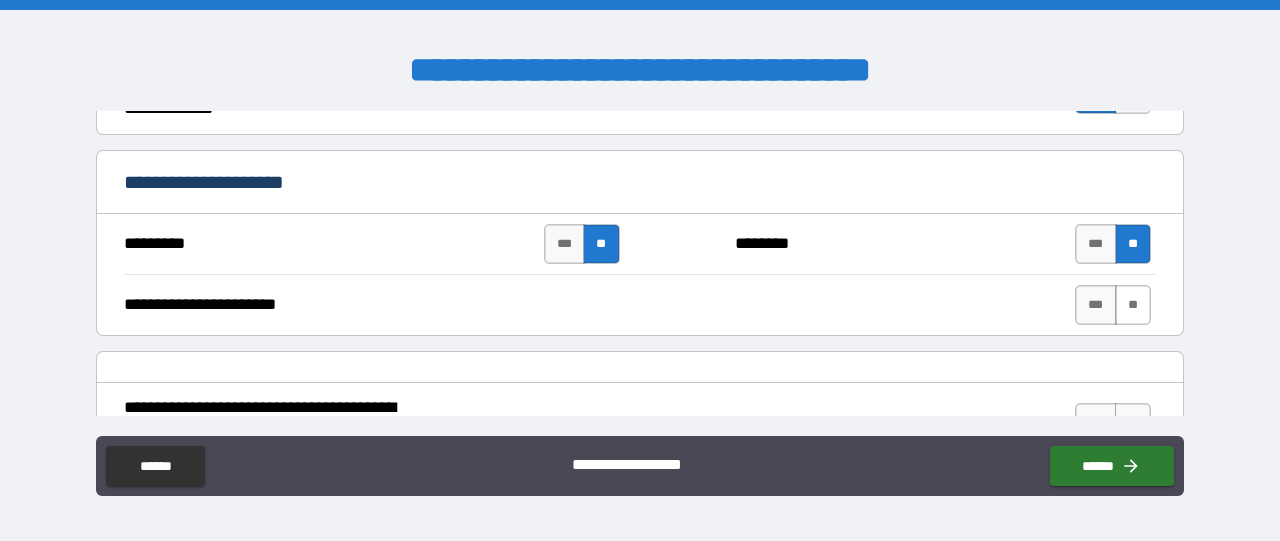 click on "**" at bounding box center [1133, 305] 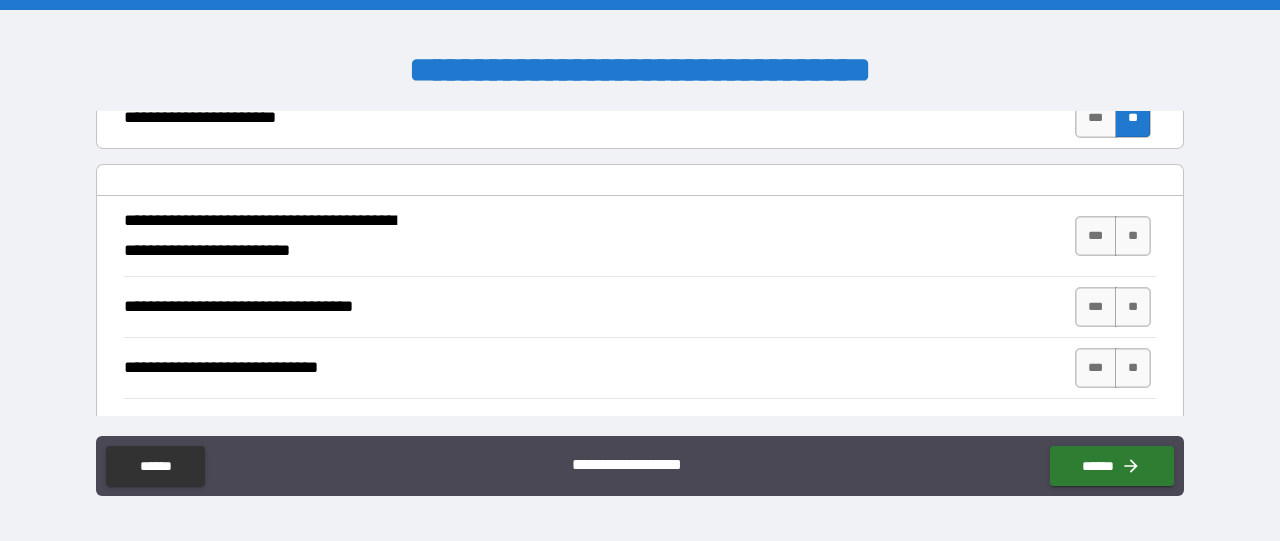 scroll, scrollTop: 1500, scrollLeft: 0, axis: vertical 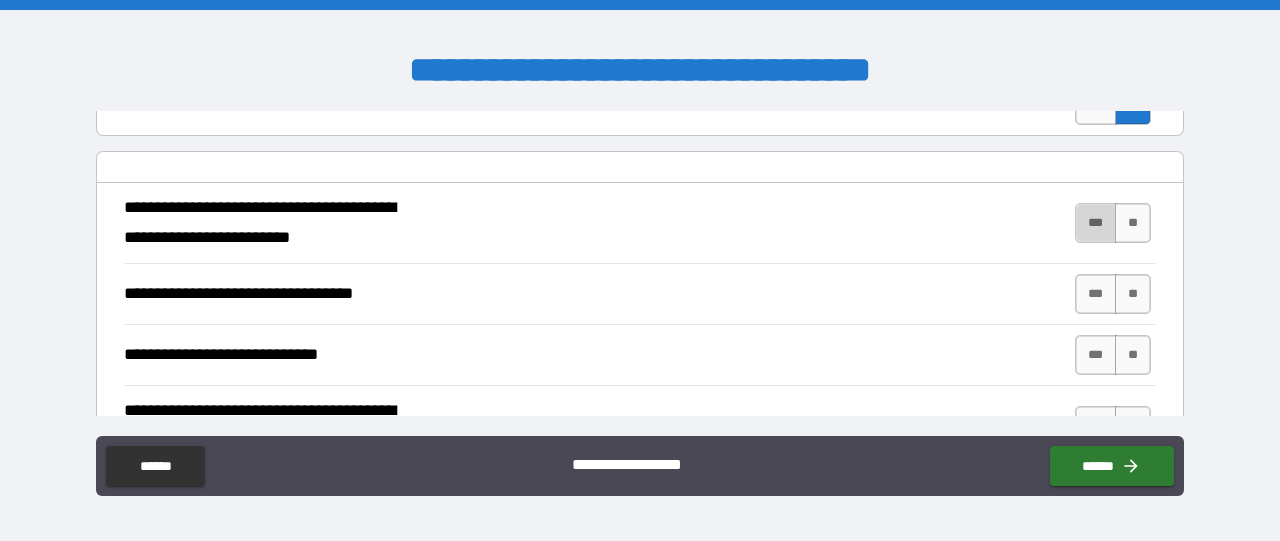 click on "***" at bounding box center [1096, 223] 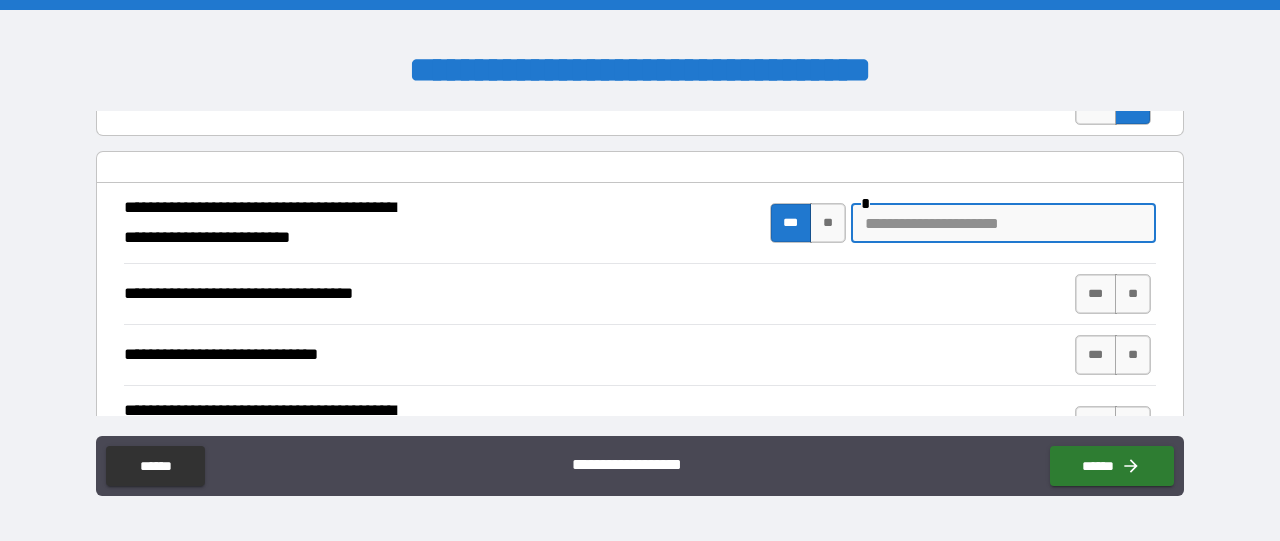 click at bounding box center (1003, 223) 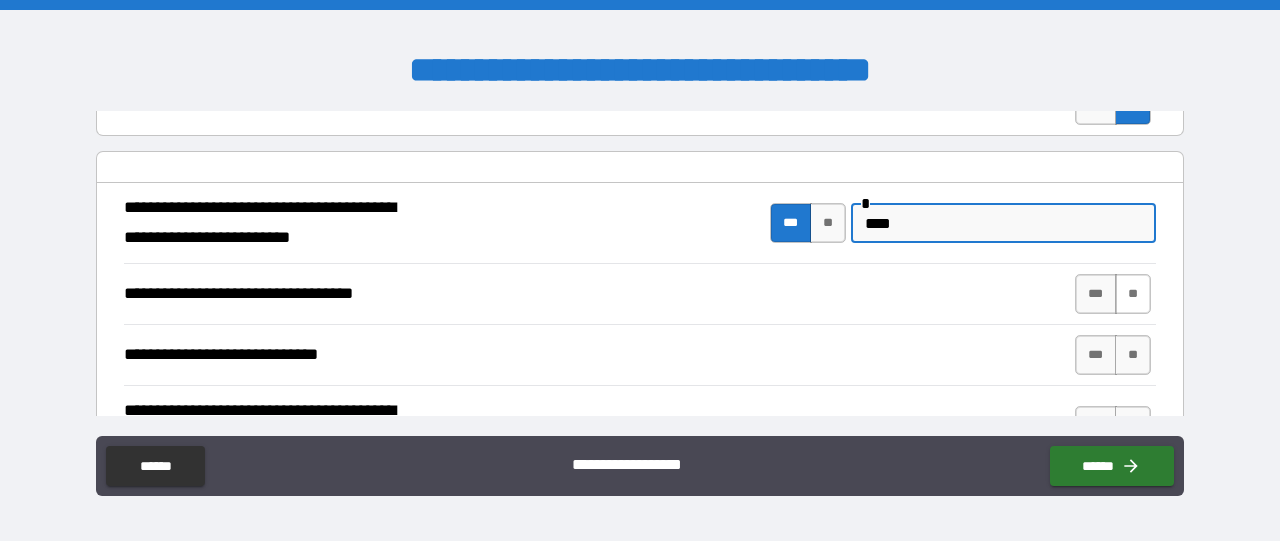 click on "**" at bounding box center (1133, 294) 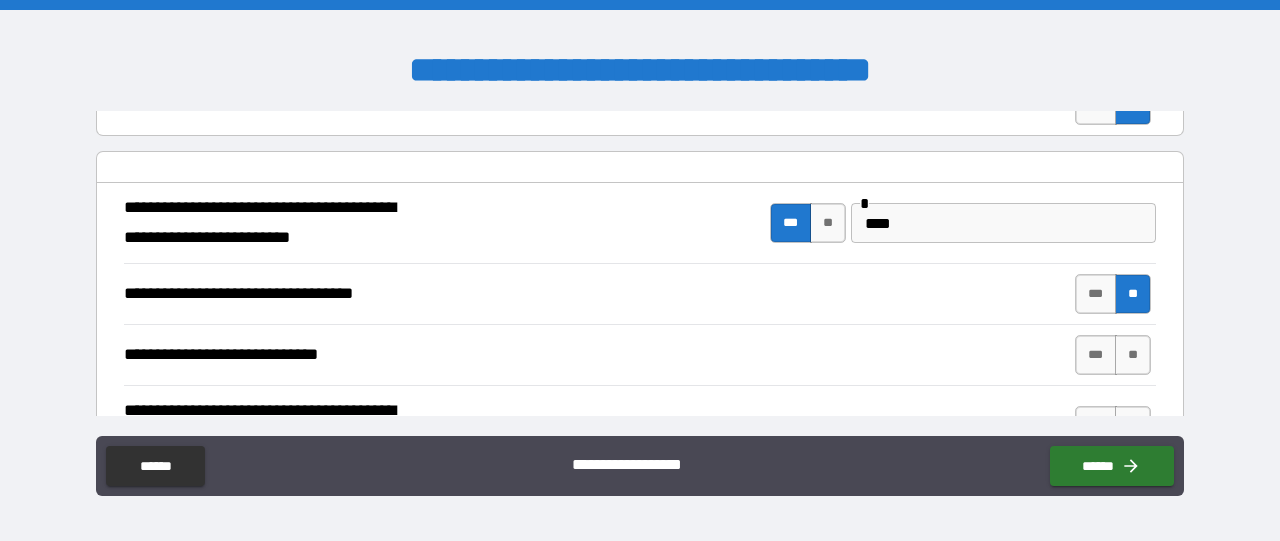 scroll, scrollTop: 1600, scrollLeft: 0, axis: vertical 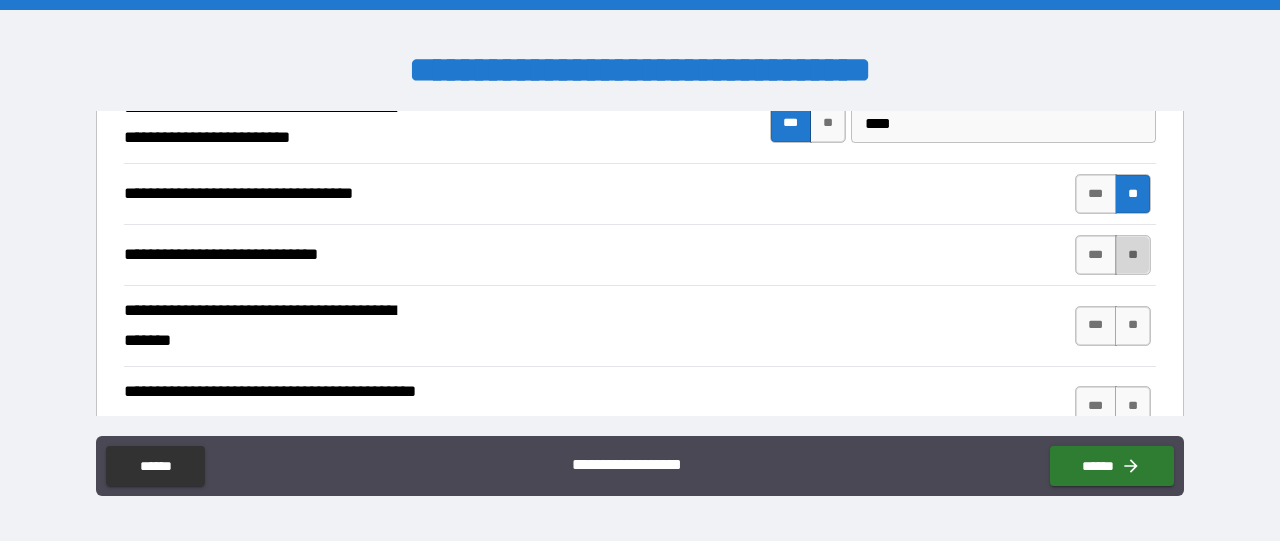 click on "**" at bounding box center [1133, 255] 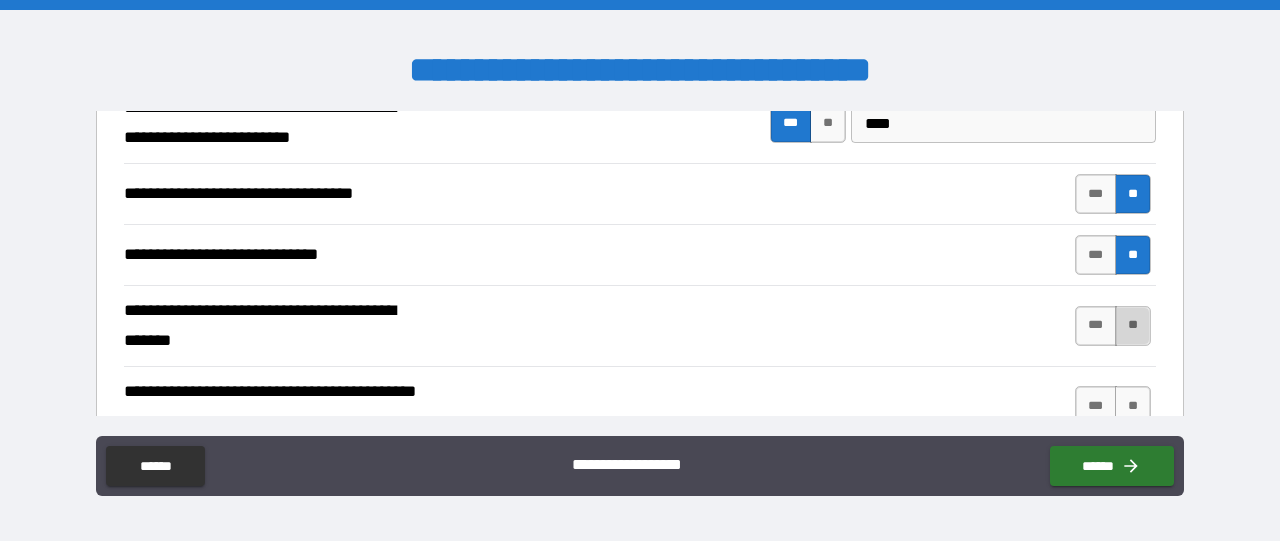 click on "**" at bounding box center (1133, 326) 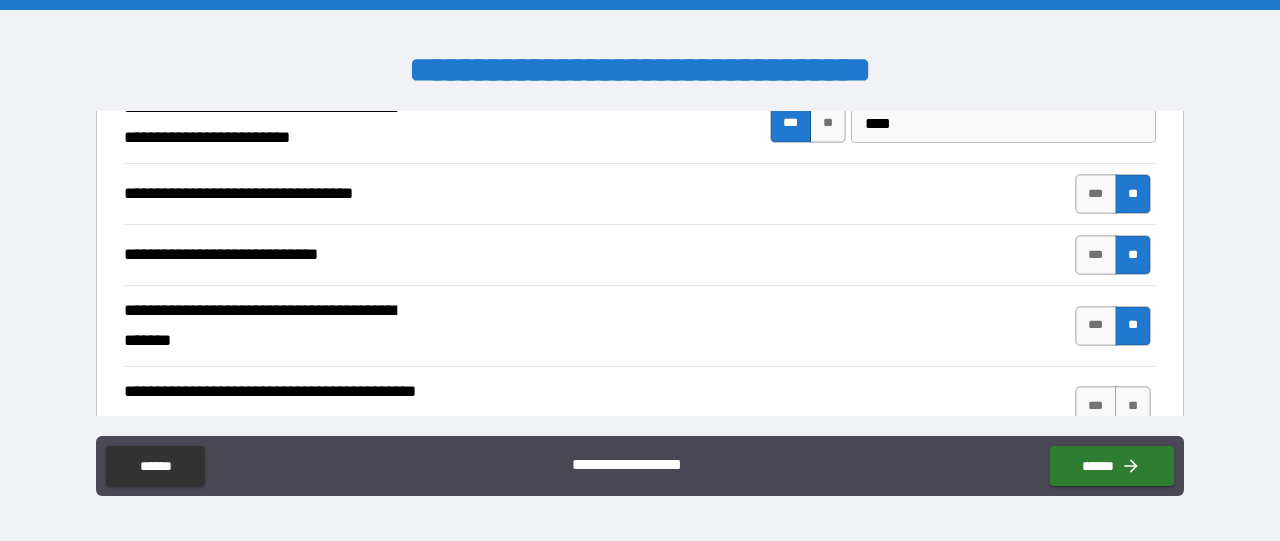 scroll, scrollTop: 1700, scrollLeft: 0, axis: vertical 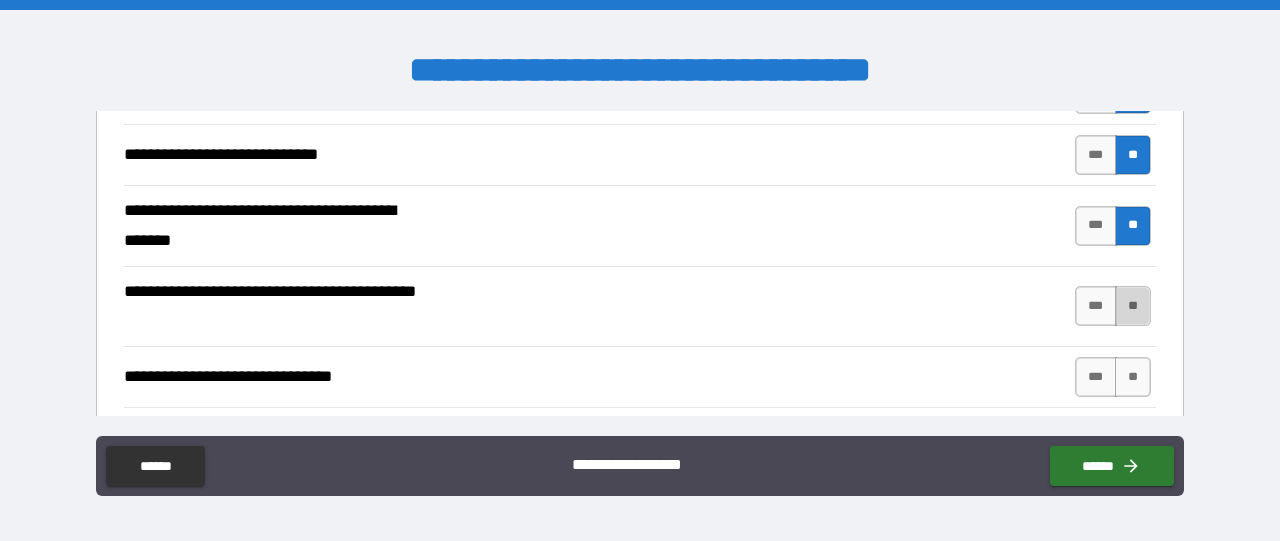 click on "**" at bounding box center (1133, 306) 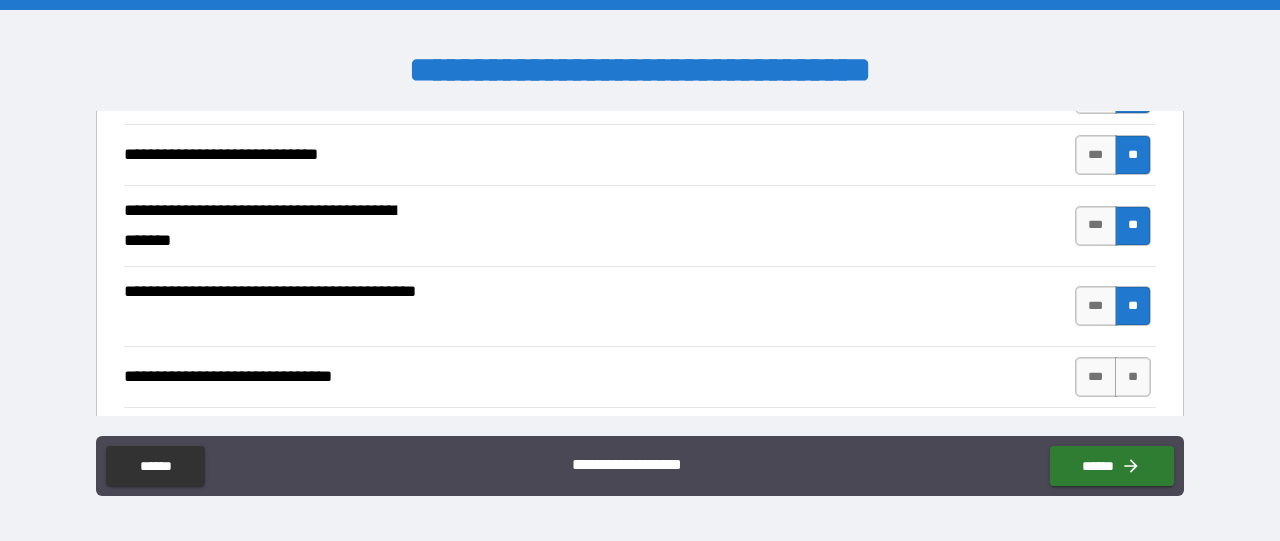 scroll, scrollTop: 1800, scrollLeft: 0, axis: vertical 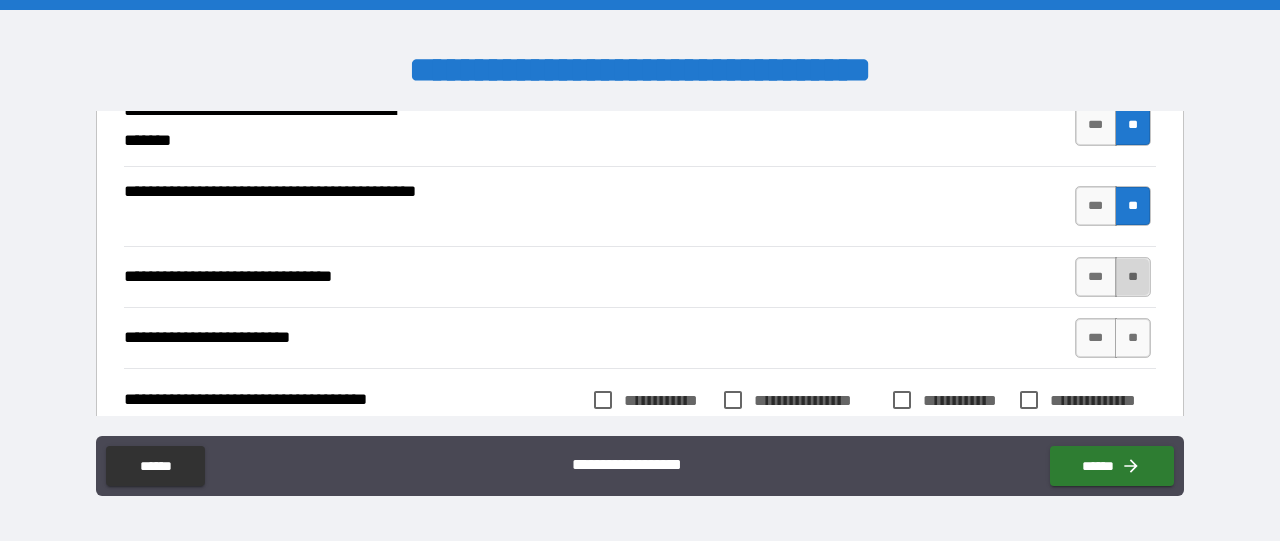 click on "**" at bounding box center (1133, 277) 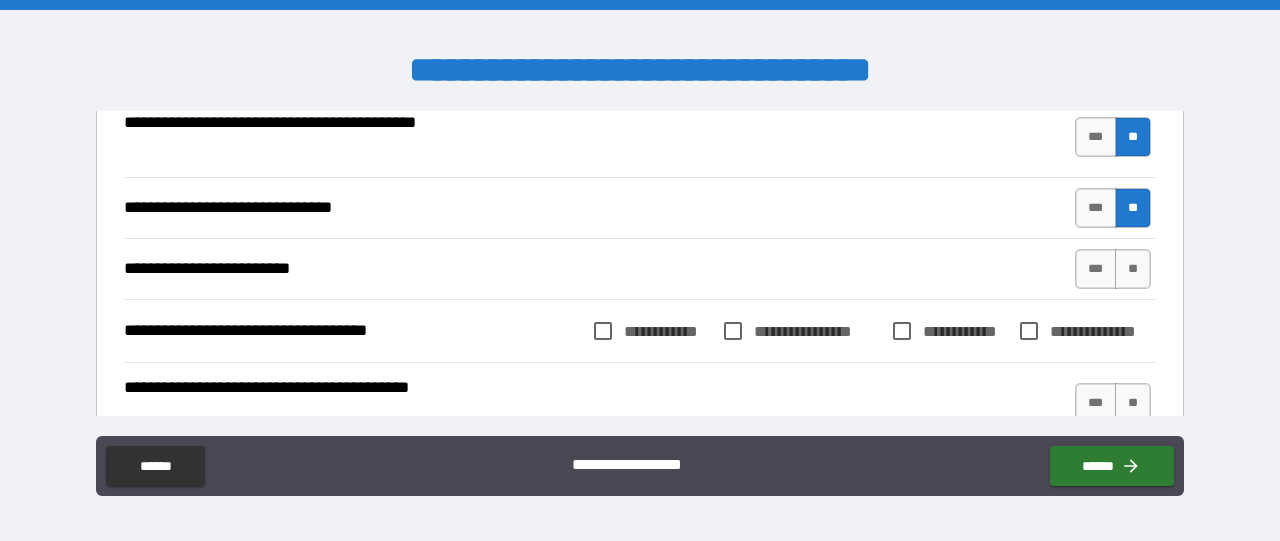 scroll, scrollTop: 1900, scrollLeft: 0, axis: vertical 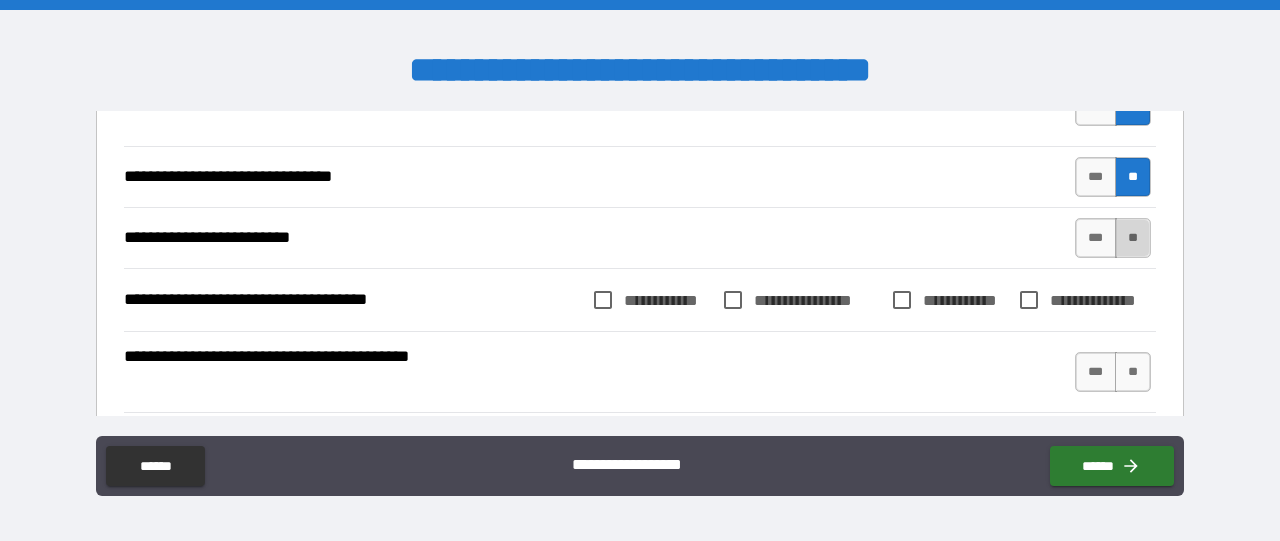 click on "**" at bounding box center [1133, 238] 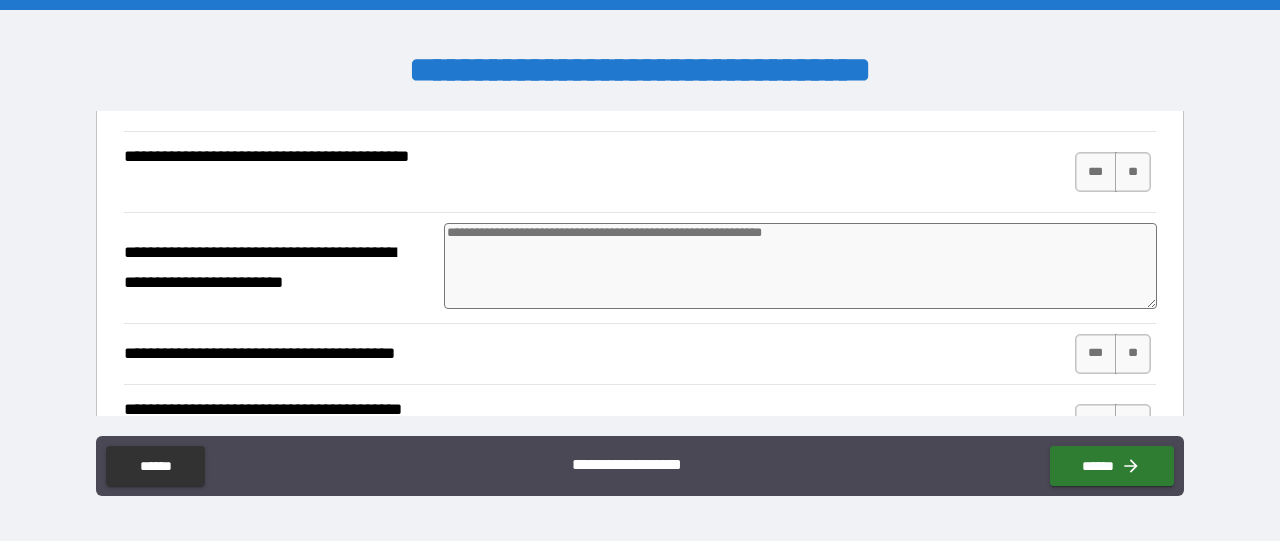 scroll, scrollTop: 2200, scrollLeft: 0, axis: vertical 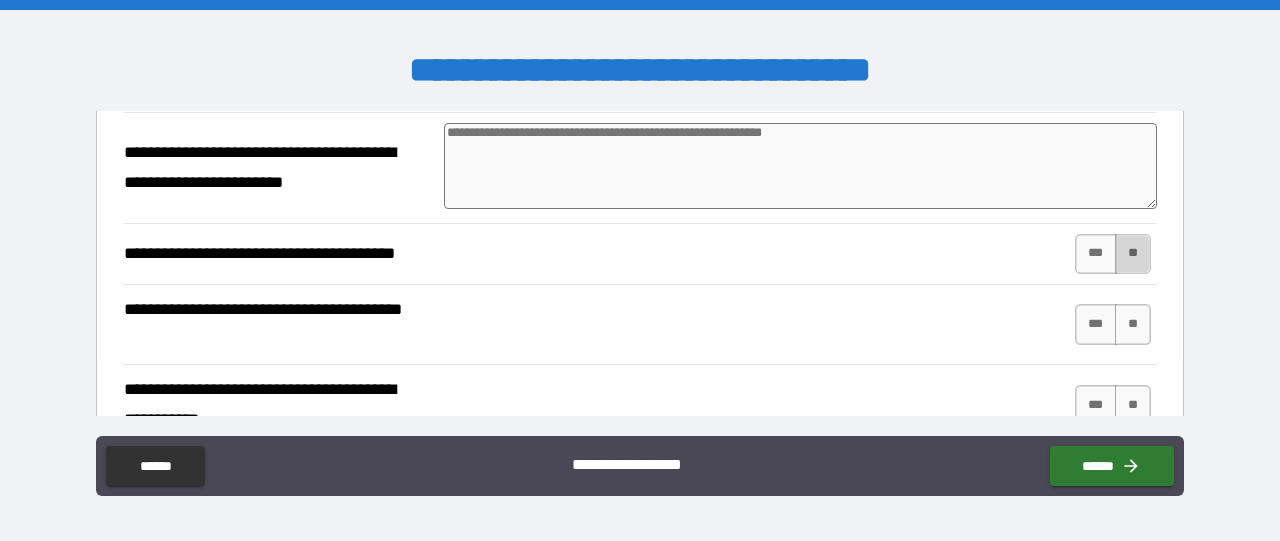 click on "**" at bounding box center (1133, 254) 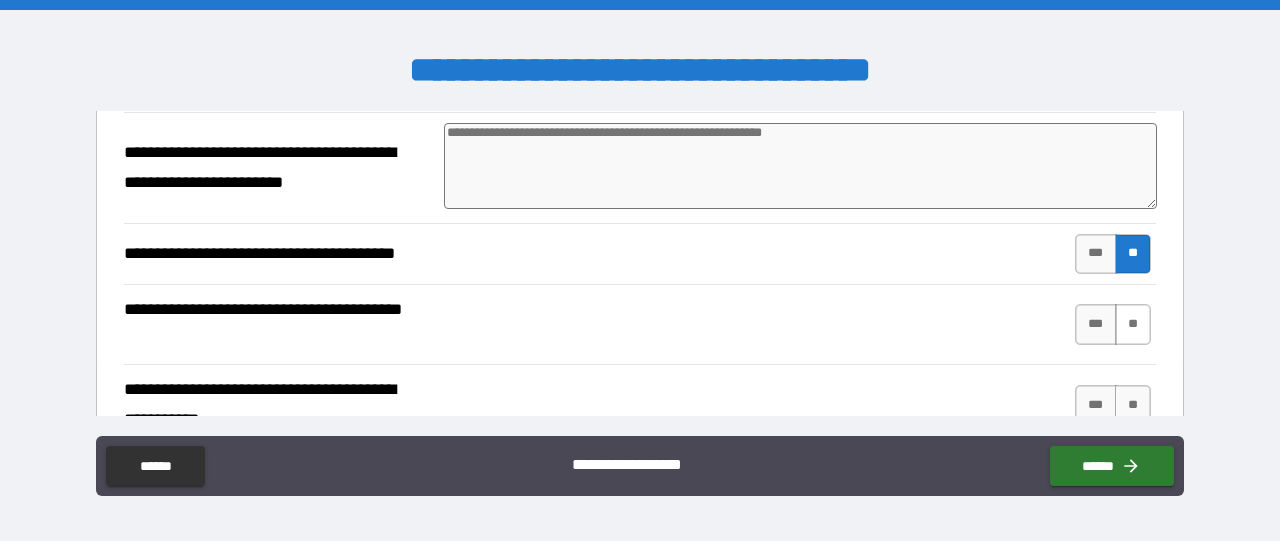 click on "**" at bounding box center (1133, 324) 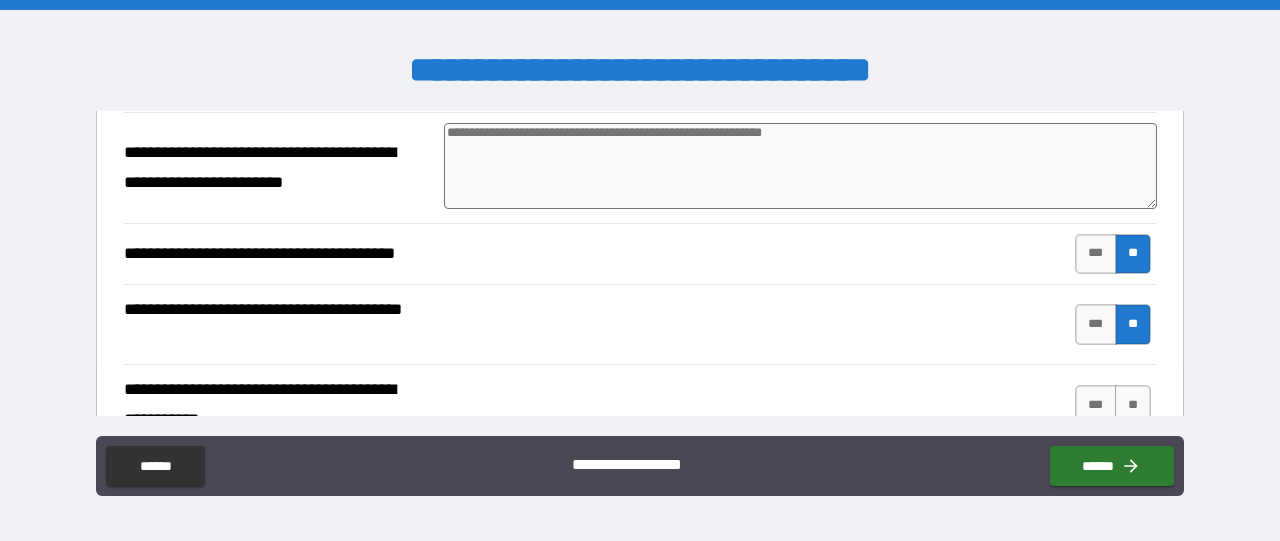 scroll, scrollTop: 2300, scrollLeft: 0, axis: vertical 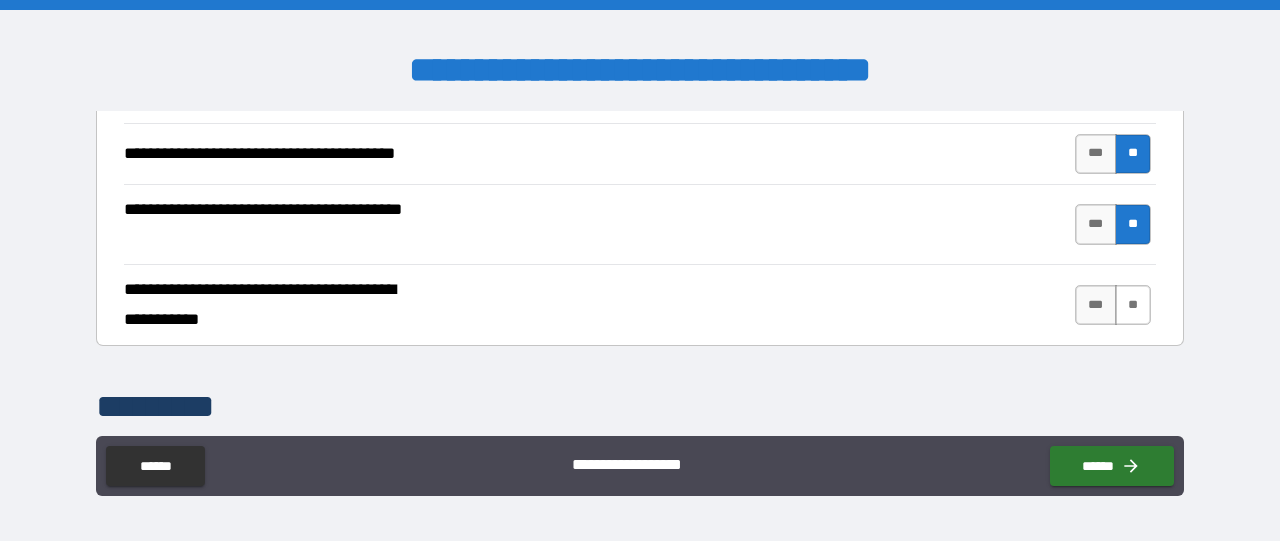 click on "**" at bounding box center [1133, 305] 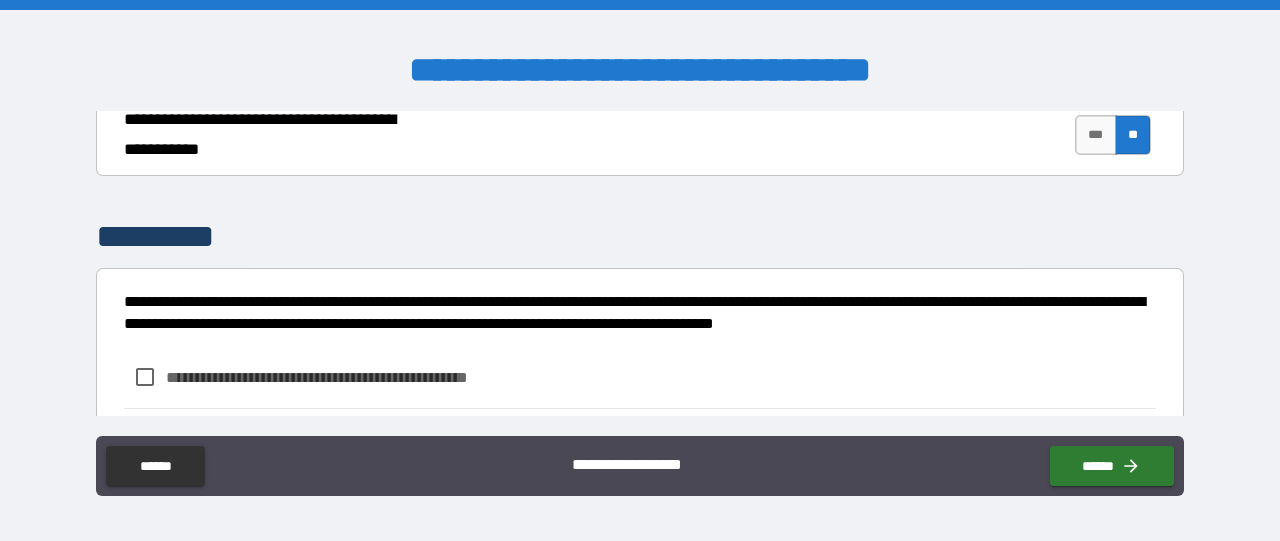 scroll, scrollTop: 2570, scrollLeft: 0, axis: vertical 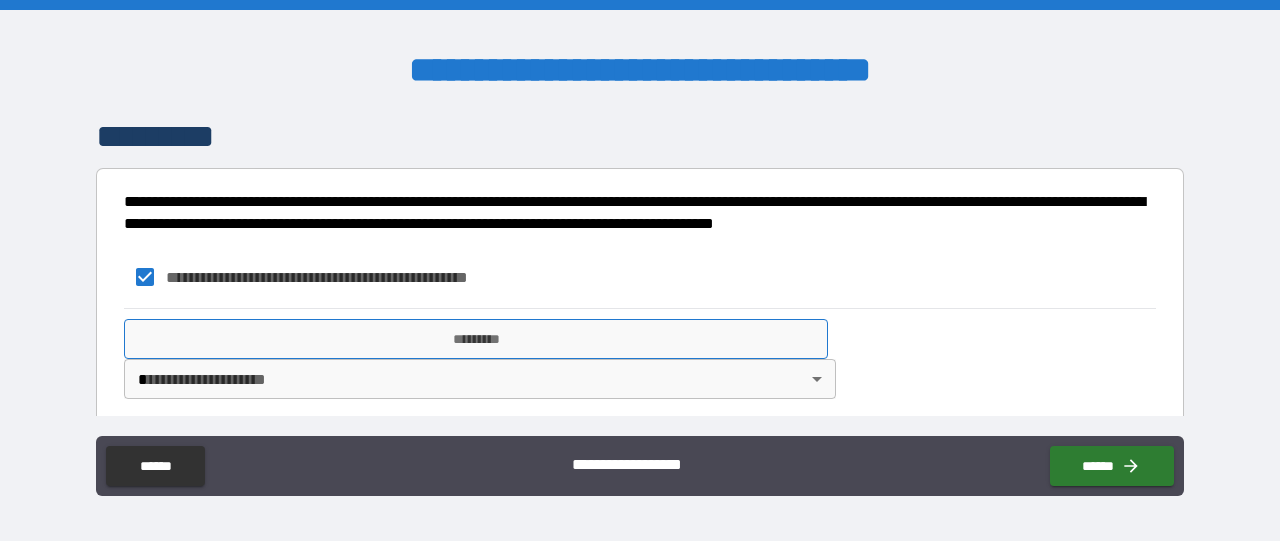 click on "*********" at bounding box center (476, 339) 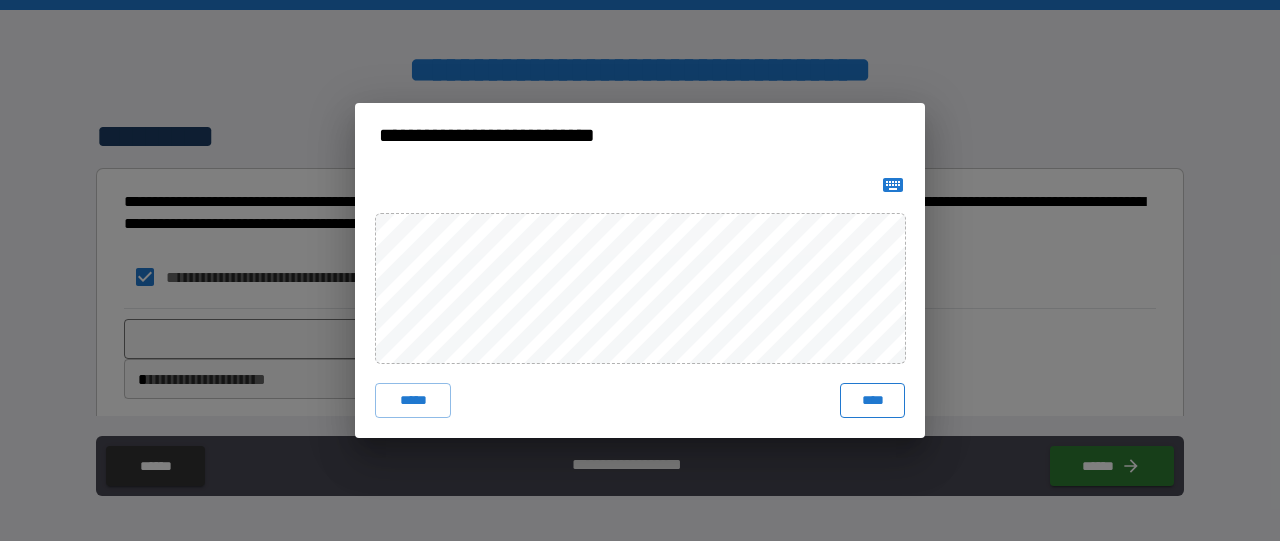 click on "****" at bounding box center [872, 401] 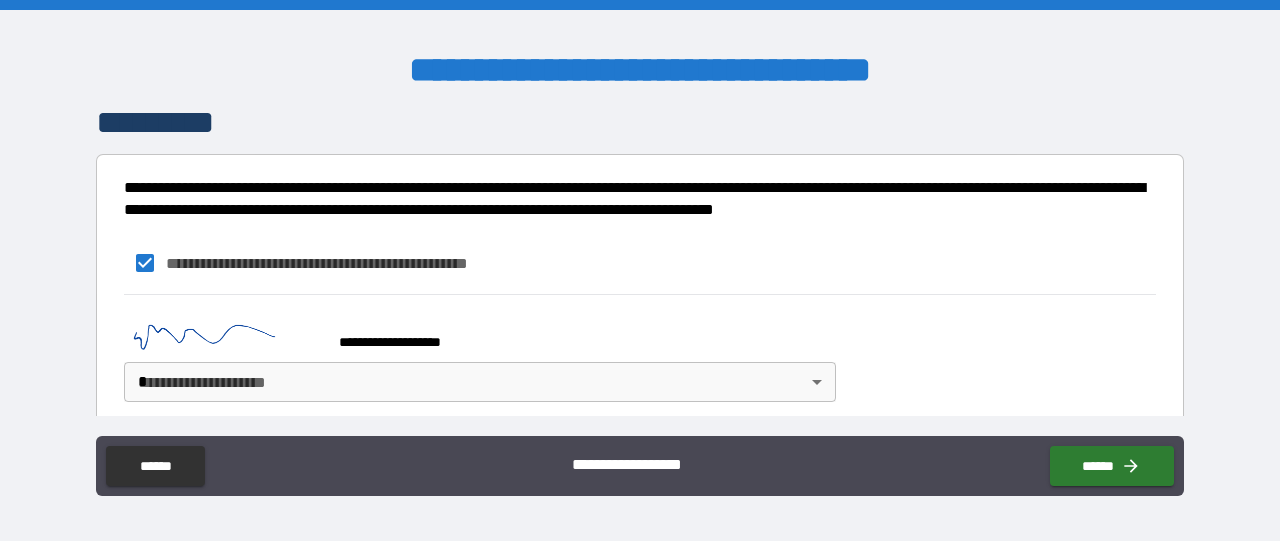 scroll, scrollTop: 2588, scrollLeft: 0, axis: vertical 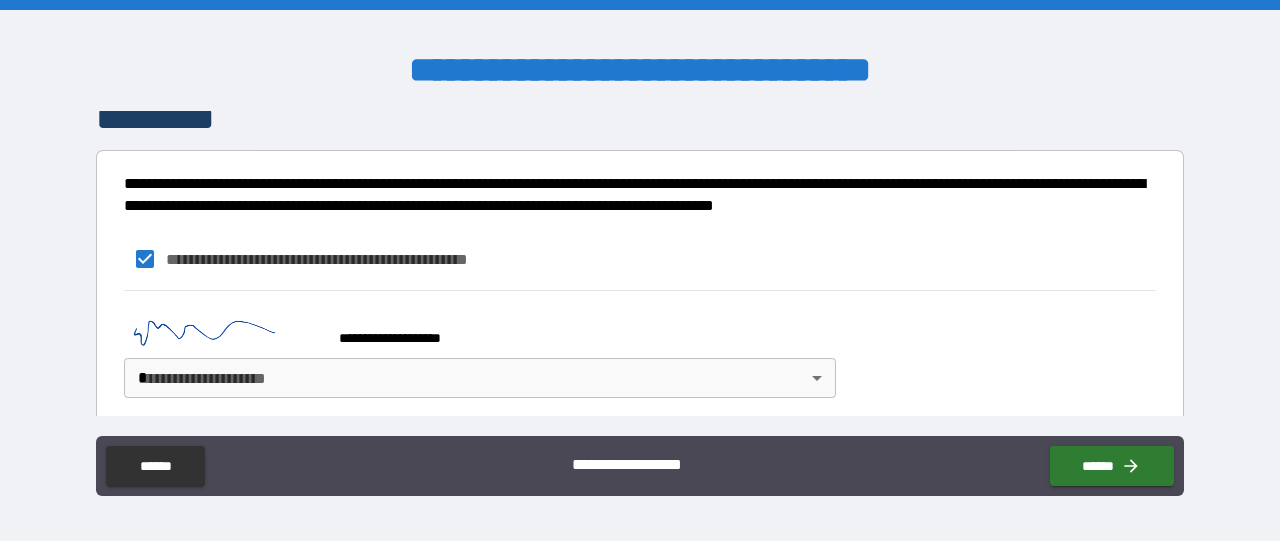 click on "**********" at bounding box center [640, 270] 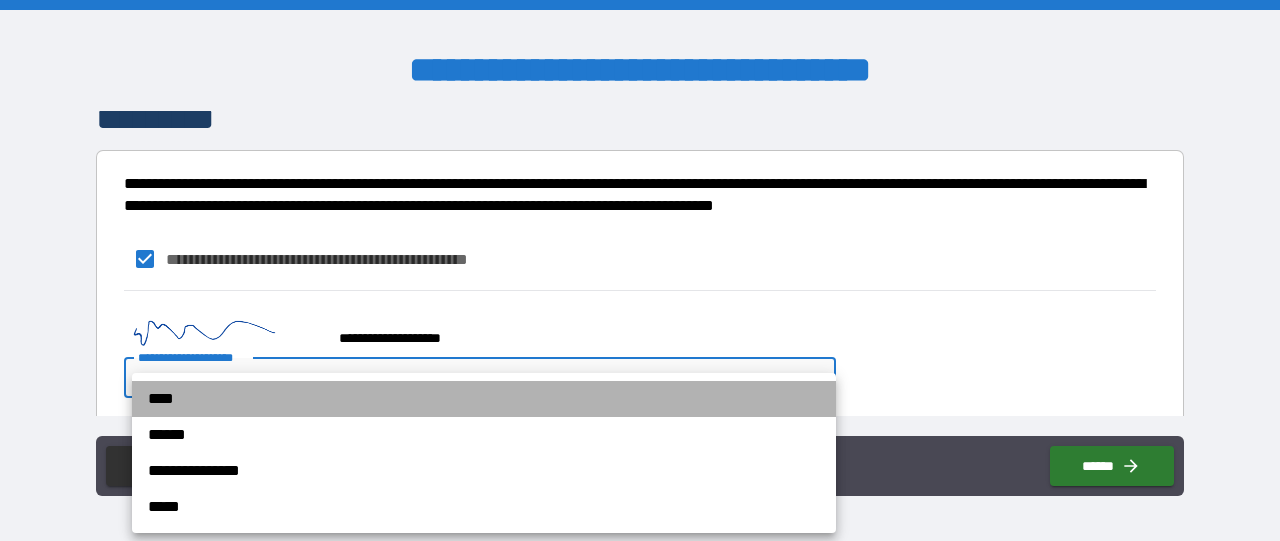 click on "****" at bounding box center [484, 399] 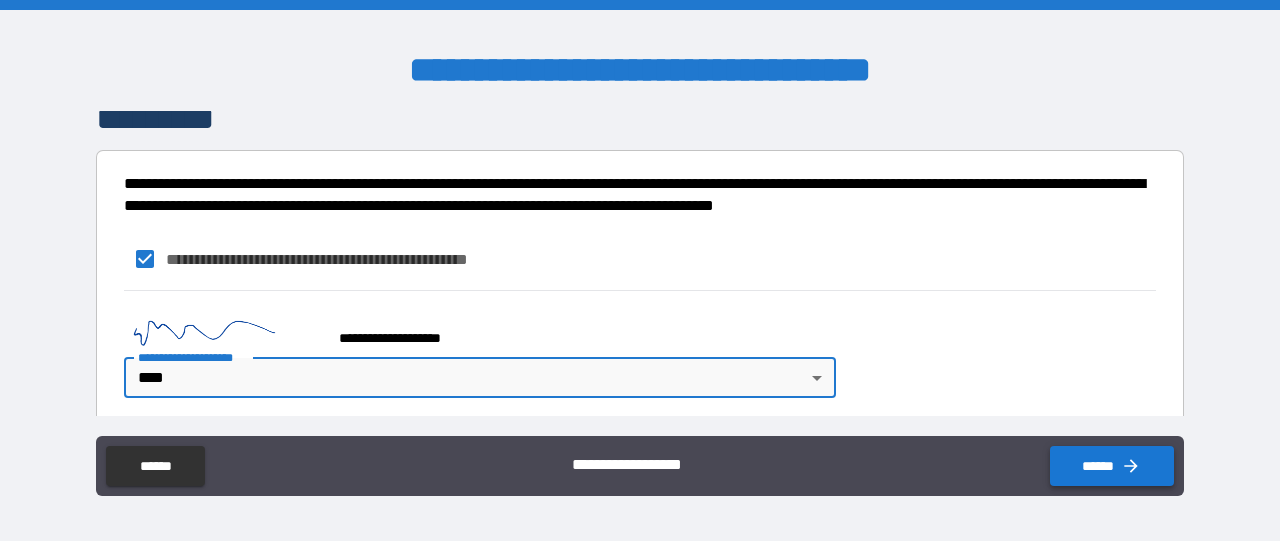 click on "******" at bounding box center (1112, 466) 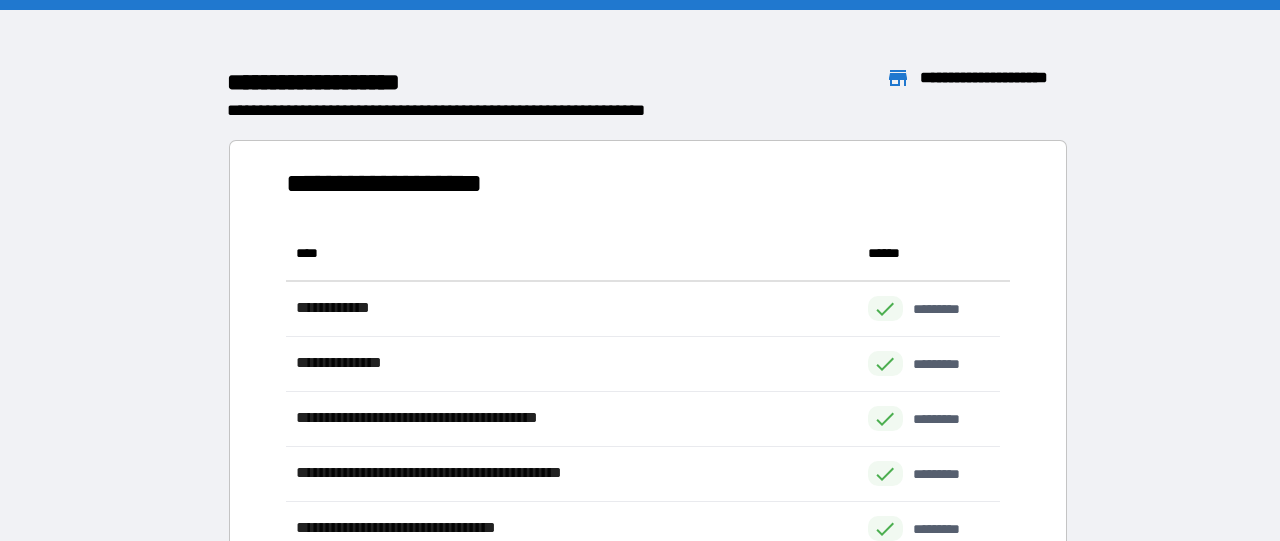 scroll, scrollTop: 16, scrollLeft: 16, axis: both 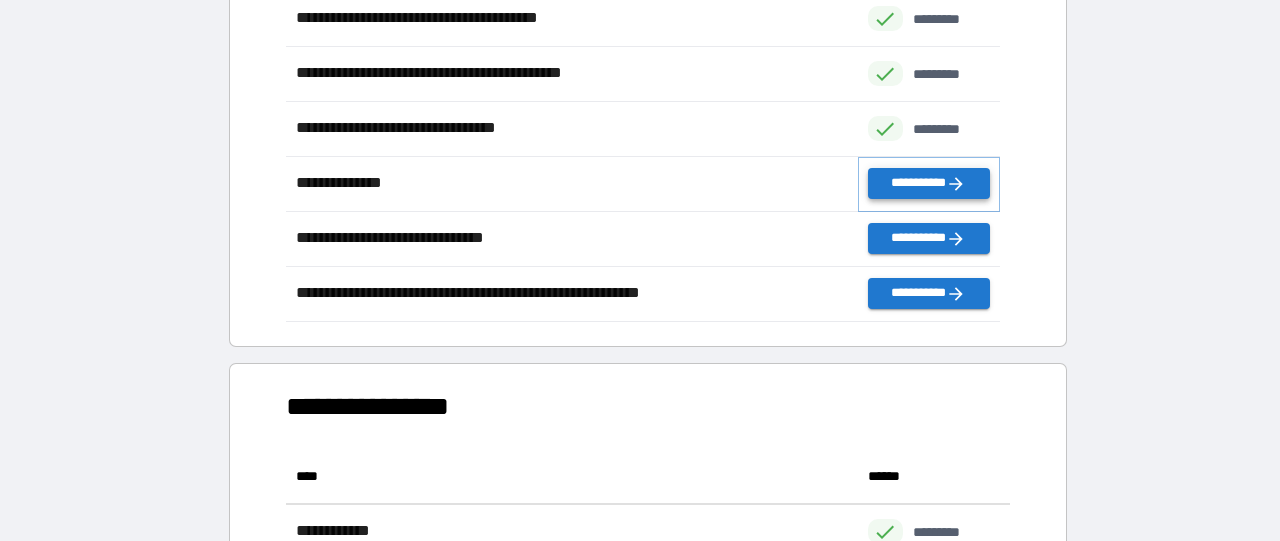 click on "**********" at bounding box center (929, 183) 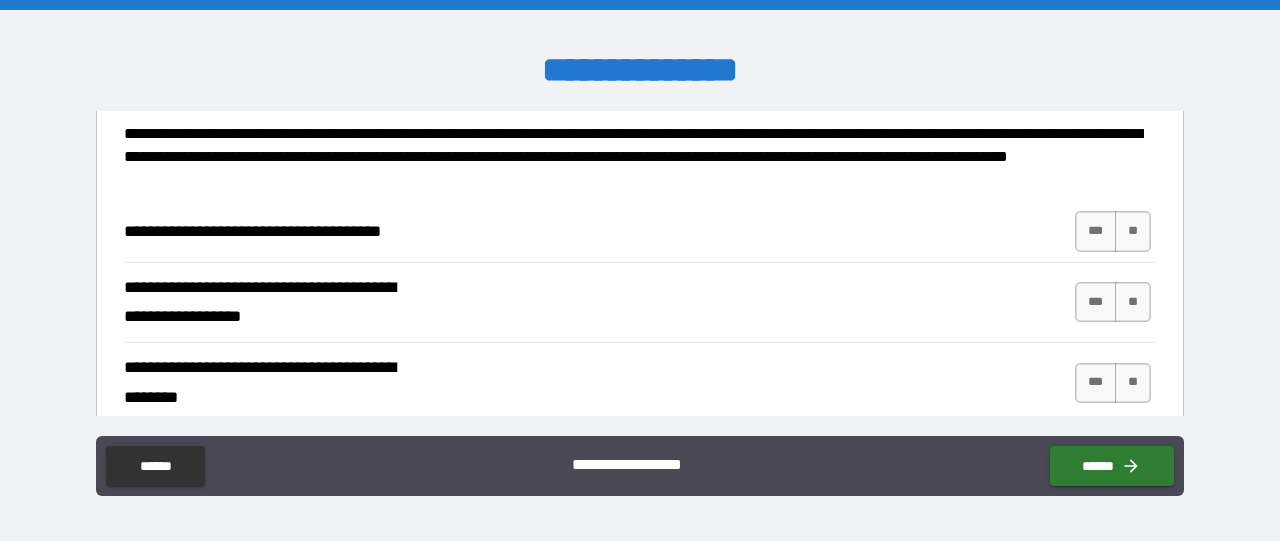 scroll, scrollTop: 100, scrollLeft: 0, axis: vertical 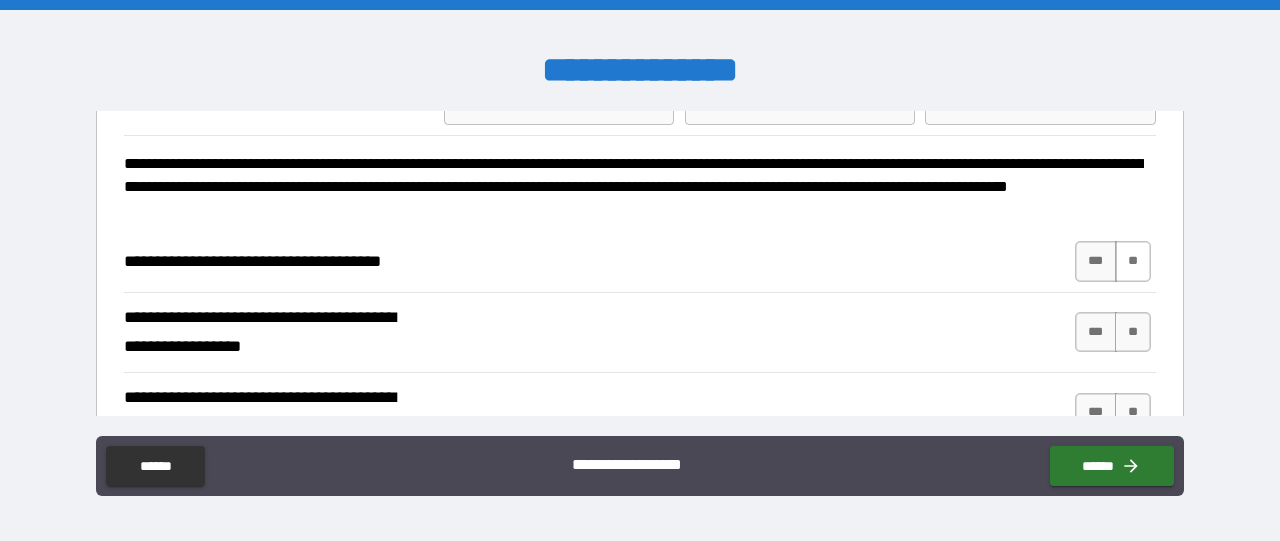 click on "**" at bounding box center [1133, 261] 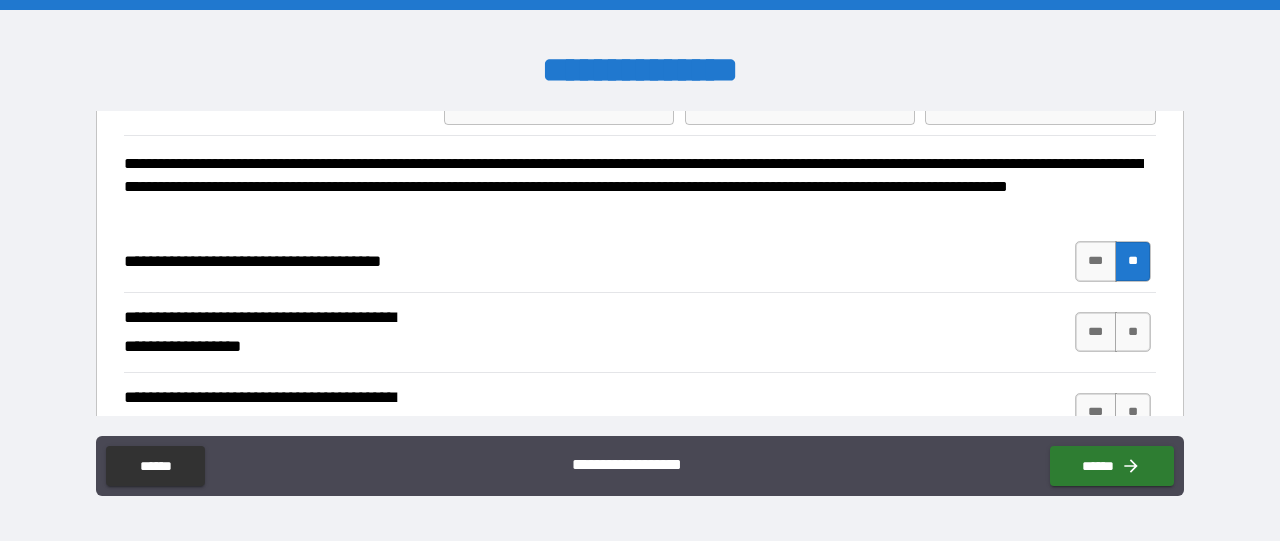 scroll, scrollTop: 200, scrollLeft: 0, axis: vertical 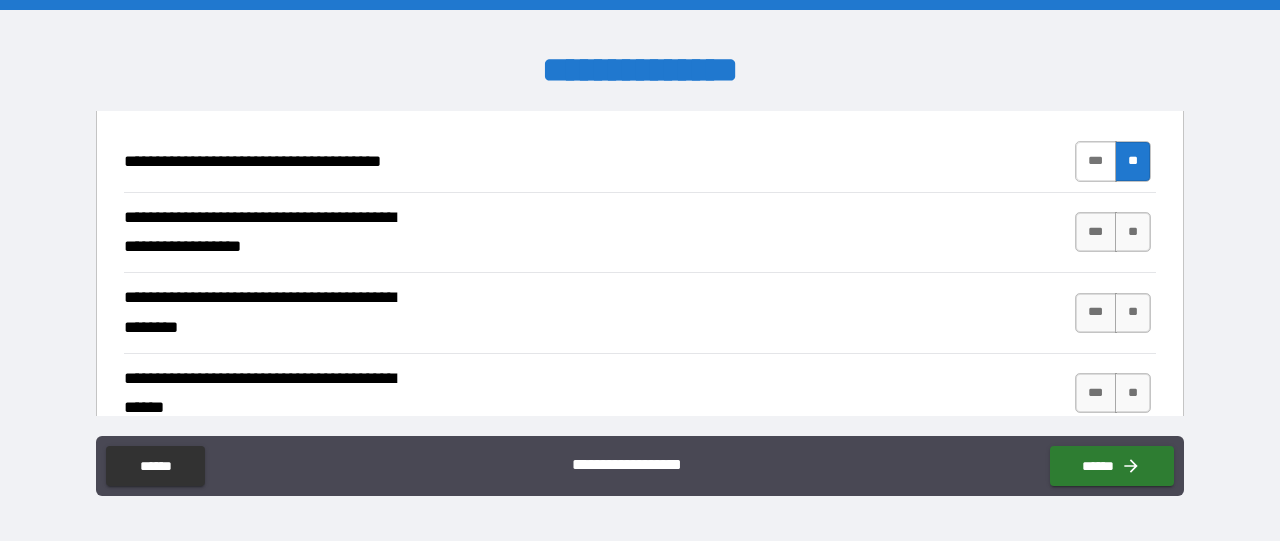 click on "***" at bounding box center (1096, 161) 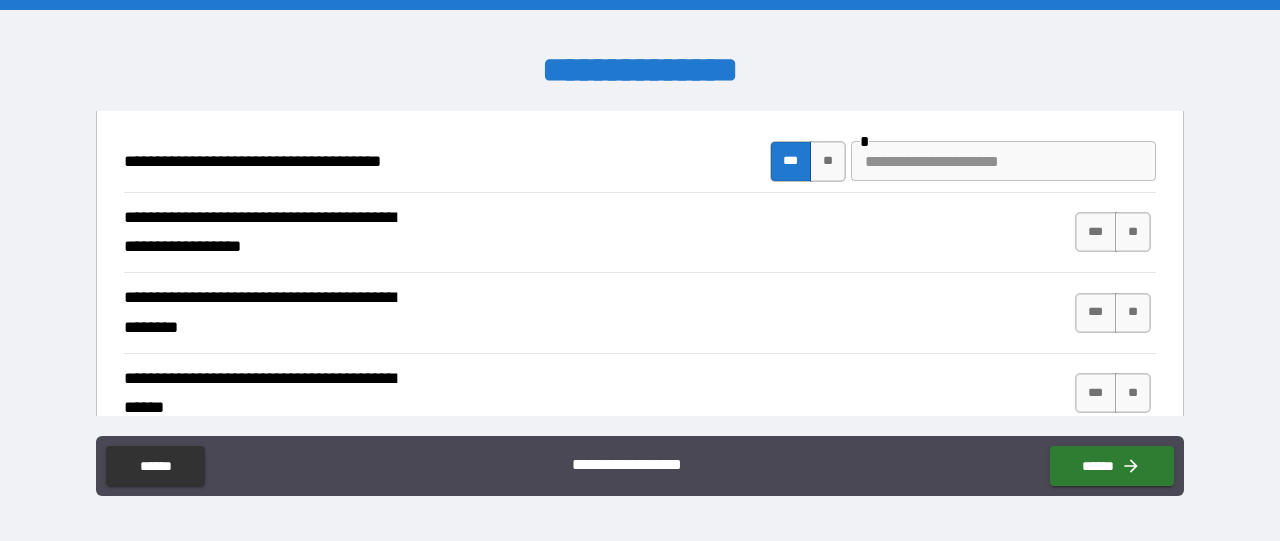 click at bounding box center (1003, 161) 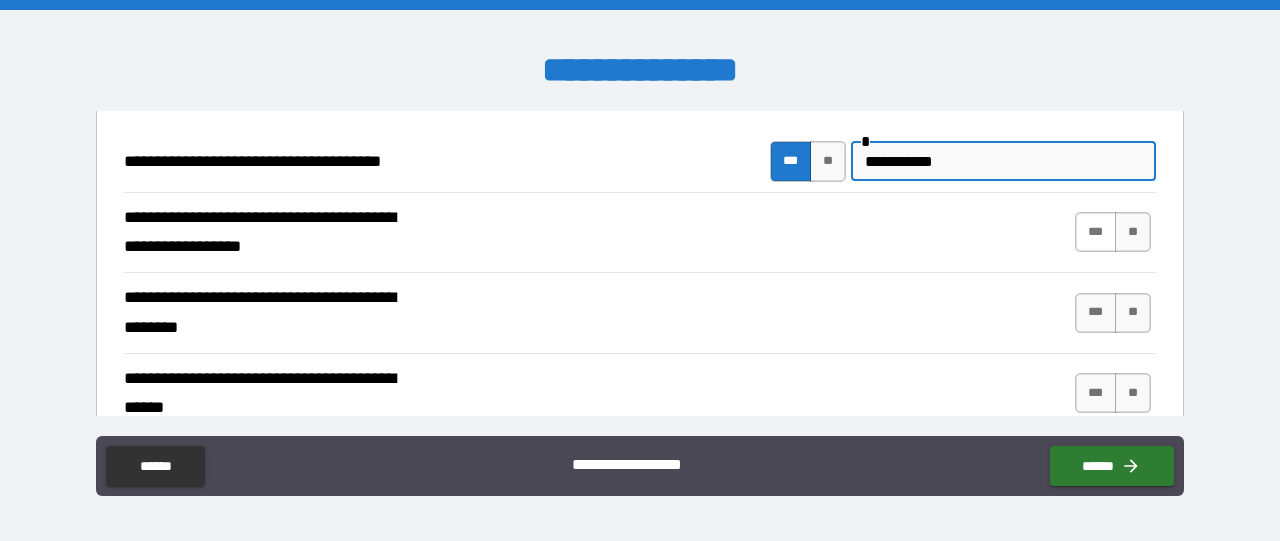 click on "***" at bounding box center [1096, 232] 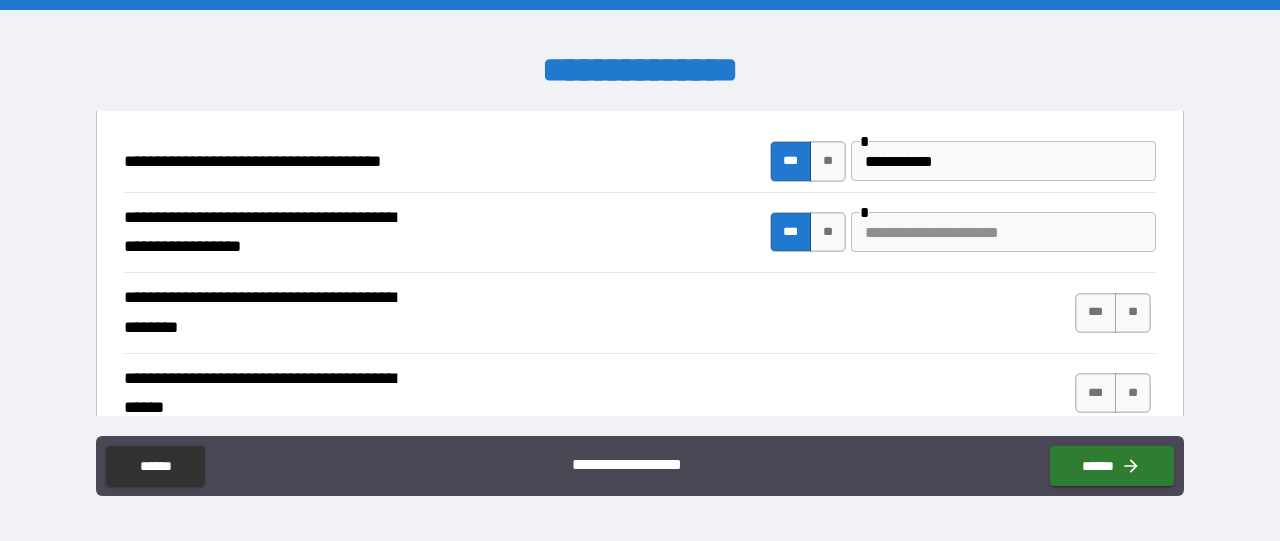 click at bounding box center (1003, 232) 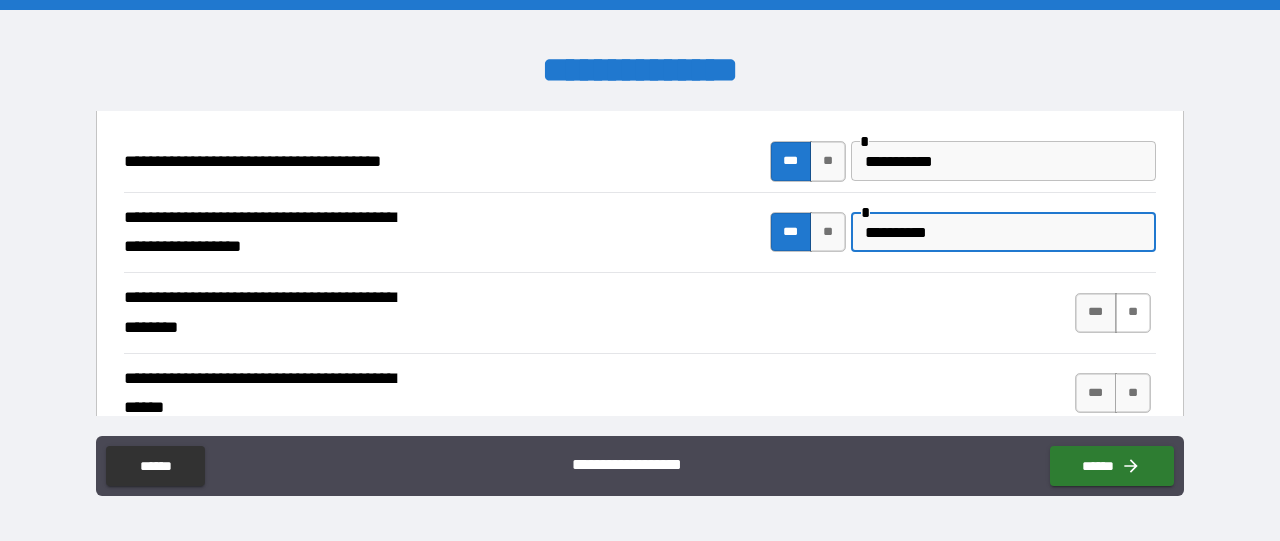 click on "**" at bounding box center (1133, 313) 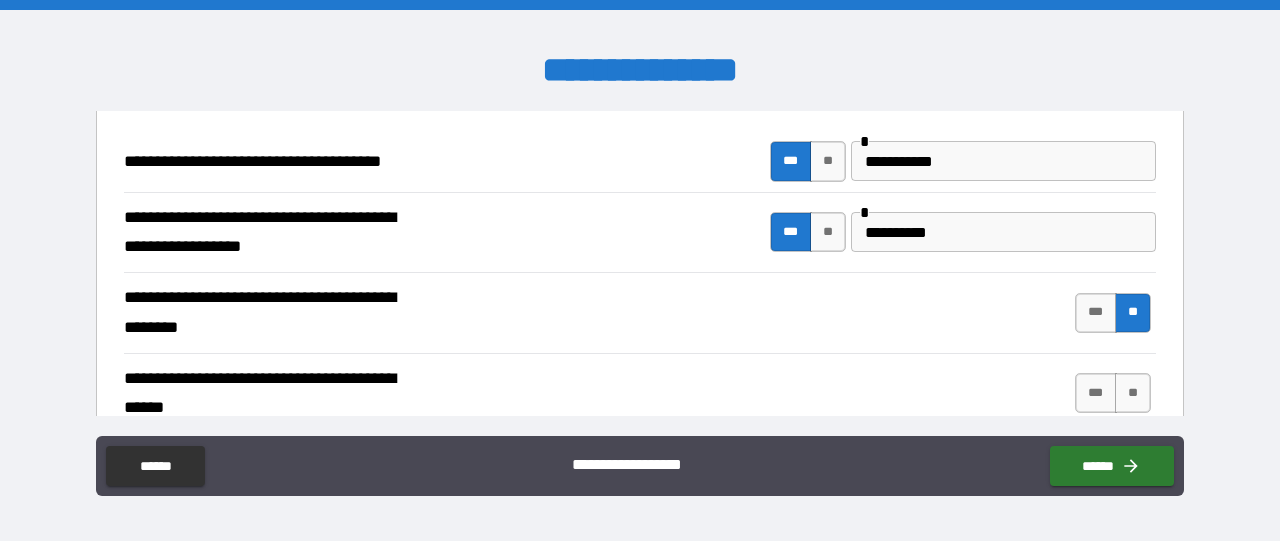 scroll, scrollTop: 300, scrollLeft: 0, axis: vertical 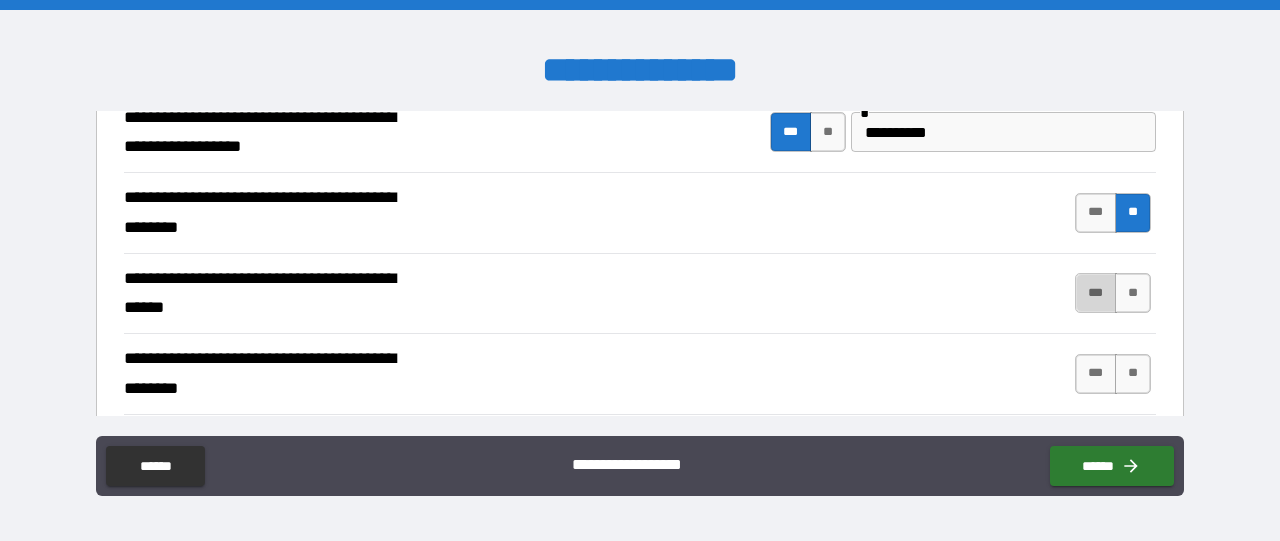 click on "***" at bounding box center [1096, 293] 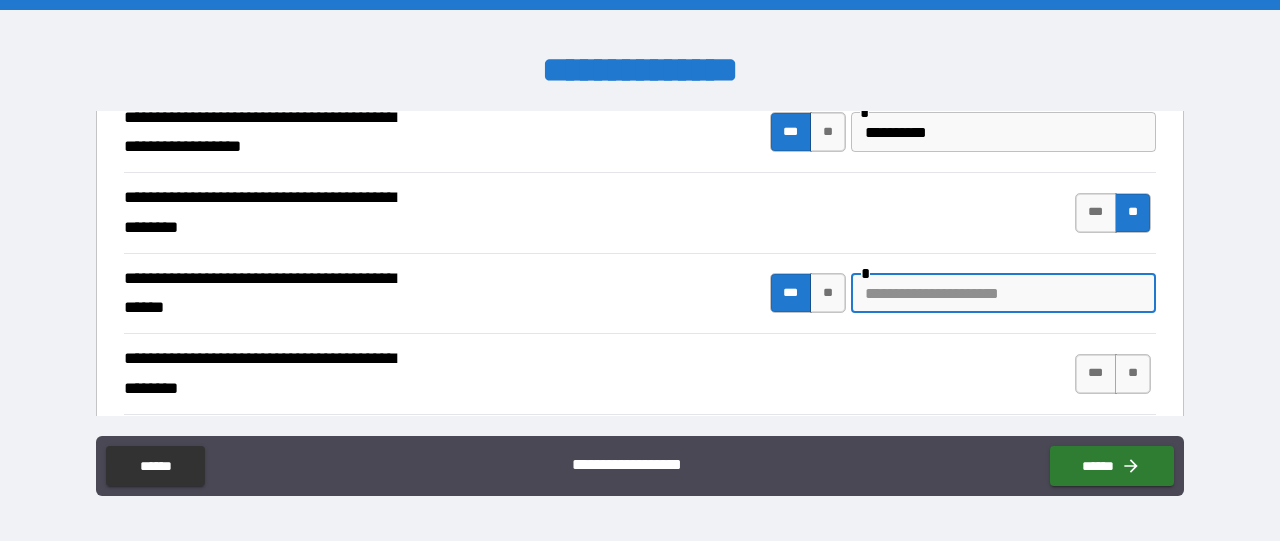 click at bounding box center (1003, 293) 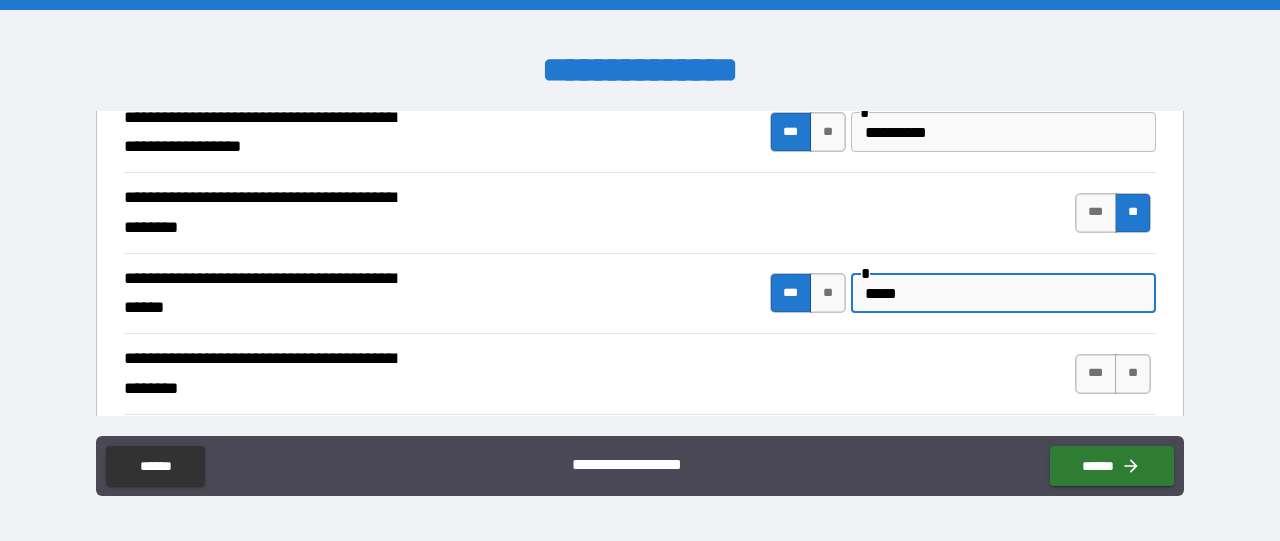 scroll, scrollTop: 400, scrollLeft: 0, axis: vertical 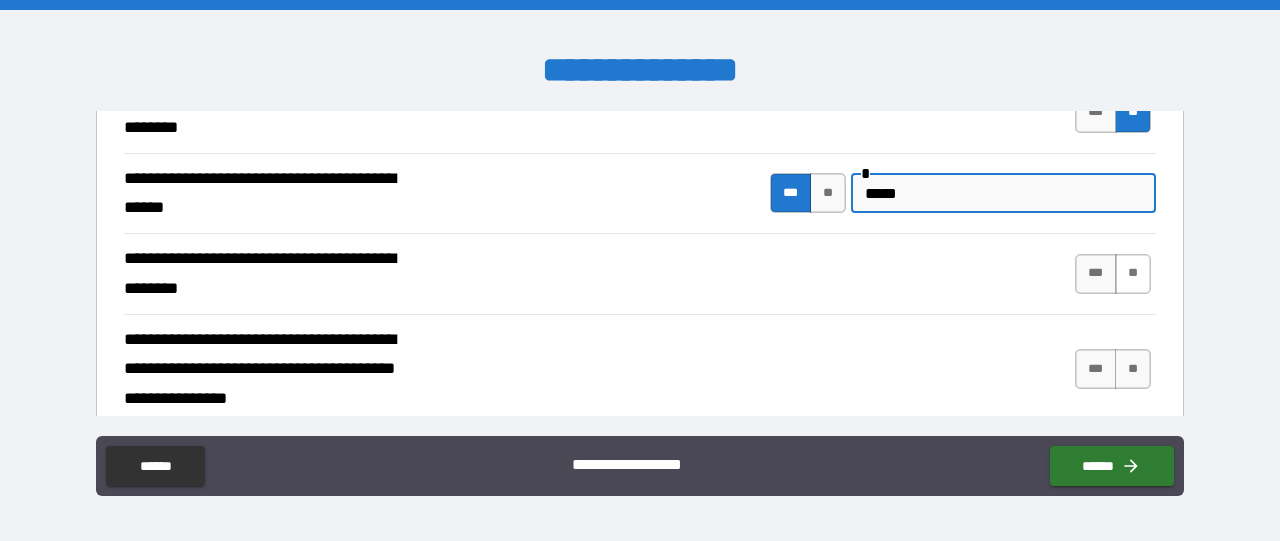 click on "**" at bounding box center (1133, 274) 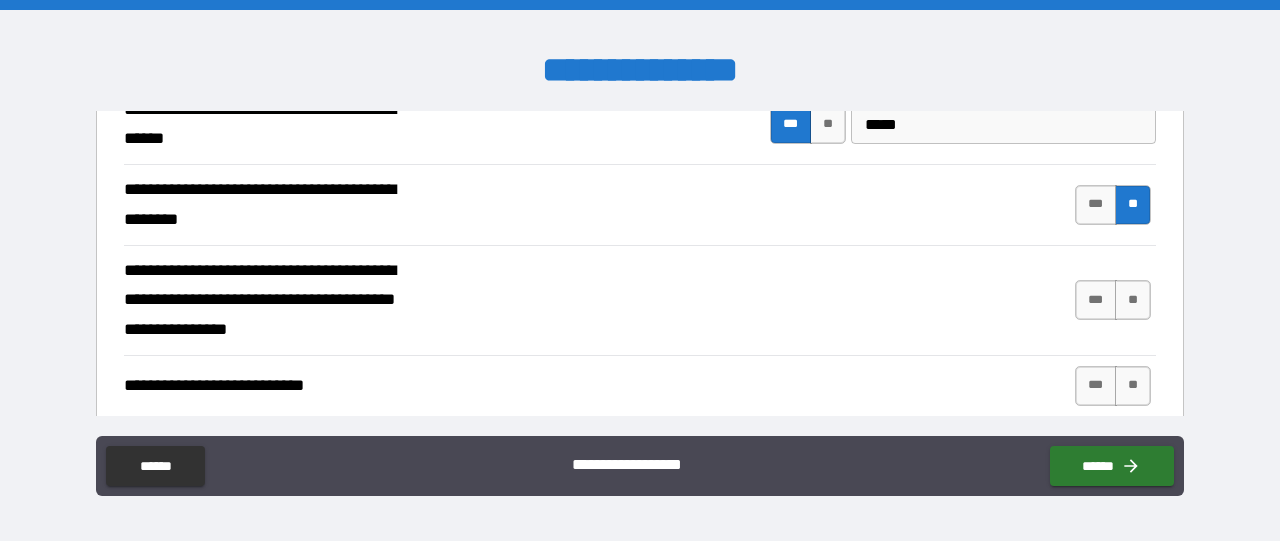 scroll, scrollTop: 500, scrollLeft: 0, axis: vertical 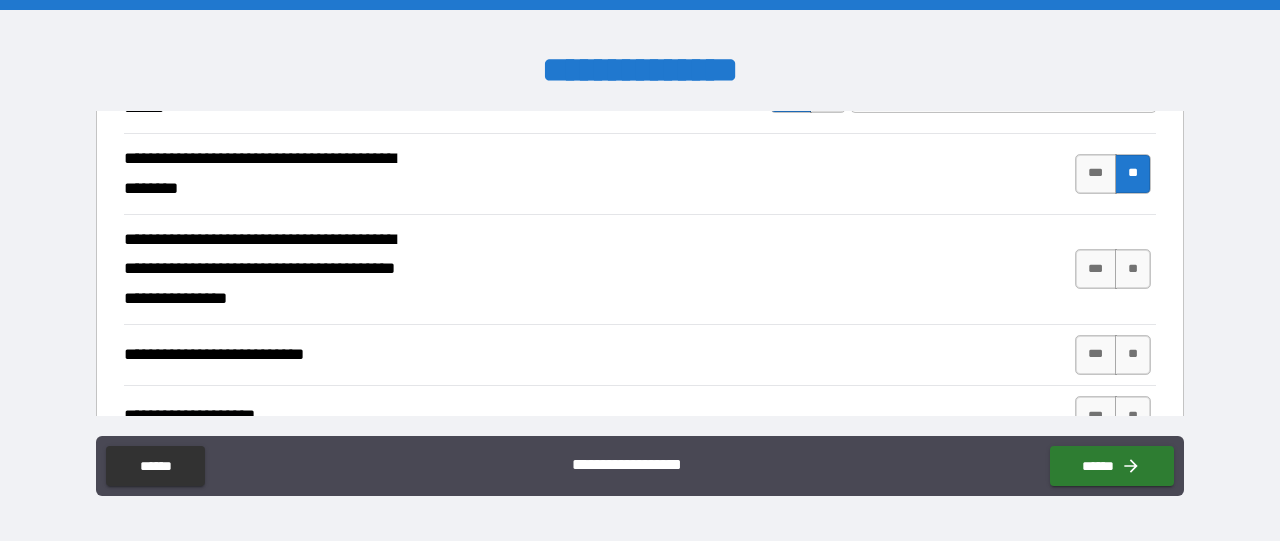 click on "*** **" at bounding box center [1115, 269] 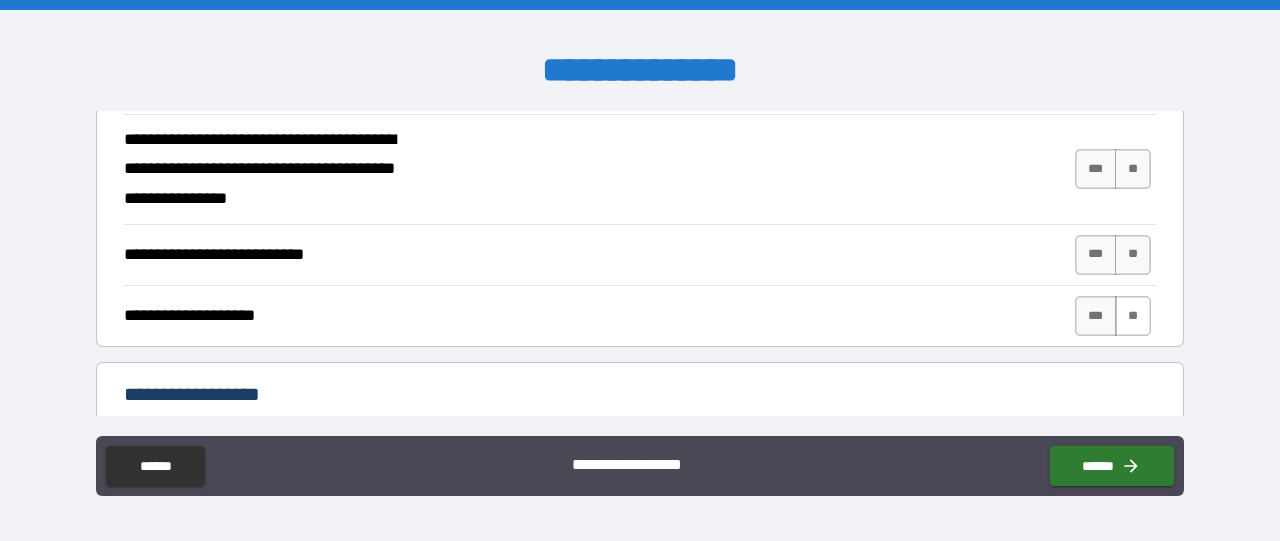 scroll, scrollTop: 500, scrollLeft: 0, axis: vertical 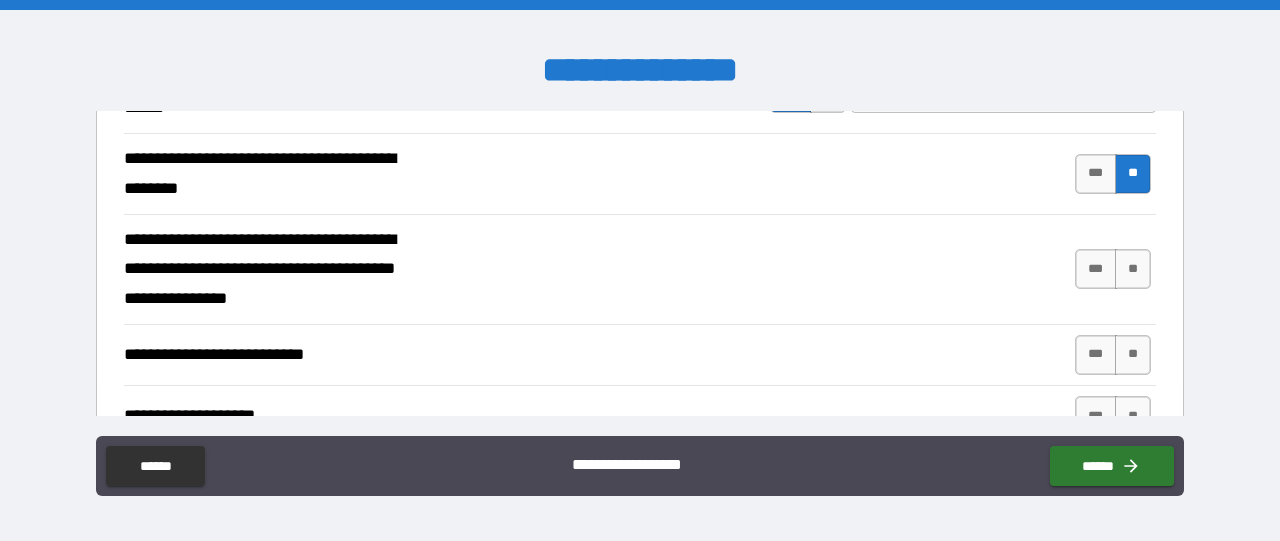 click on "*** **" at bounding box center [1115, 269] 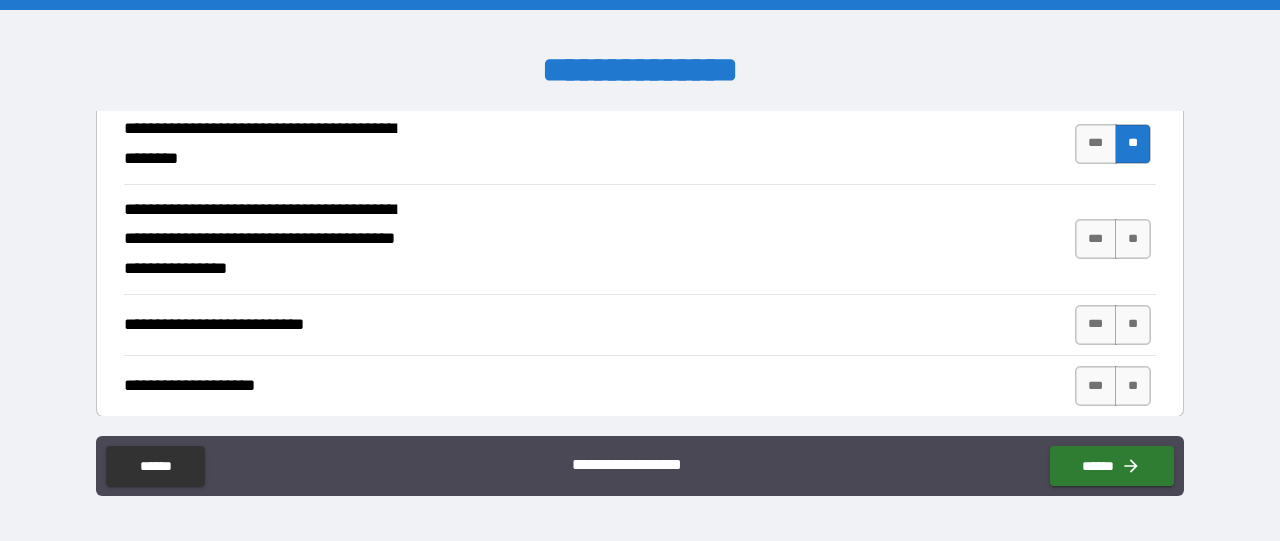 scroll, scrollTop: 500, scrollLeft: 0, axis: vertical 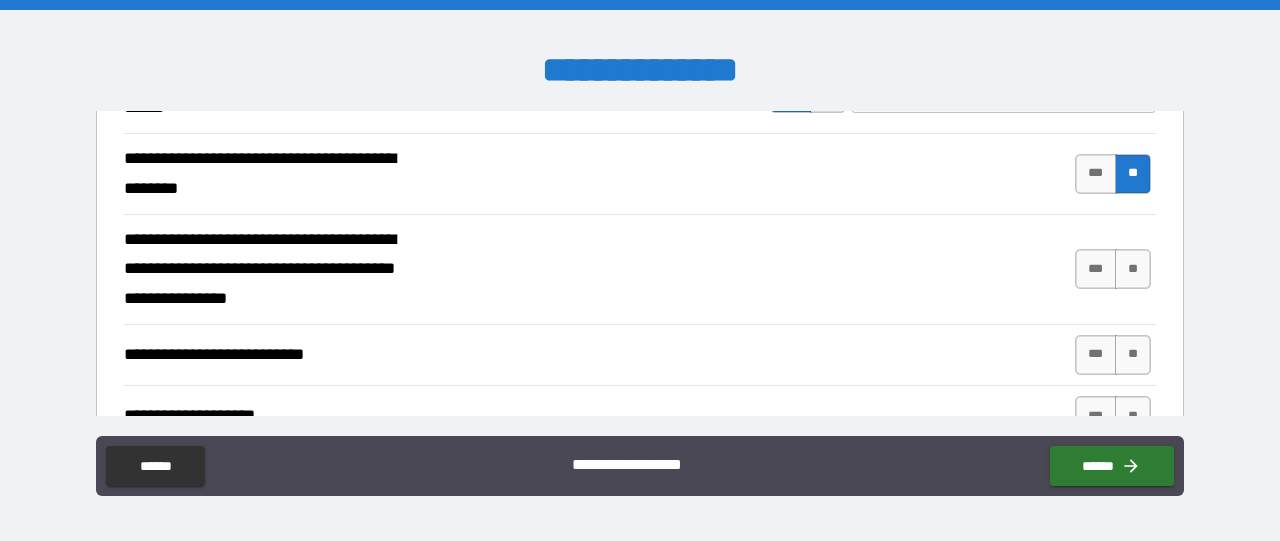 click on "*** **" at bounding box center [1115, 269] 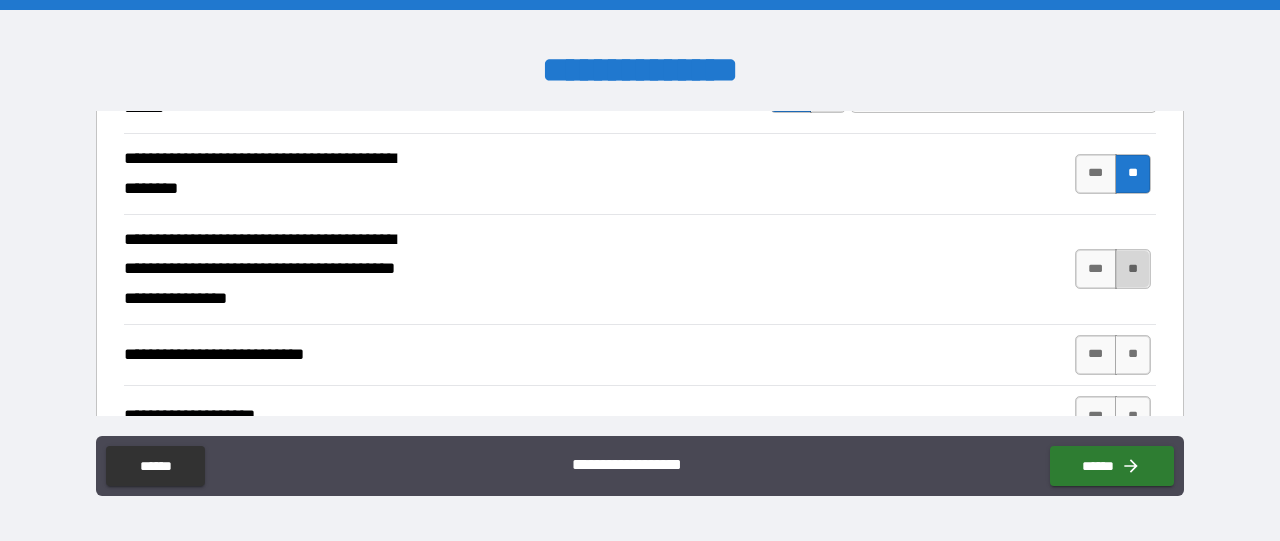 click on "**" at bounding box center [1133, 269] 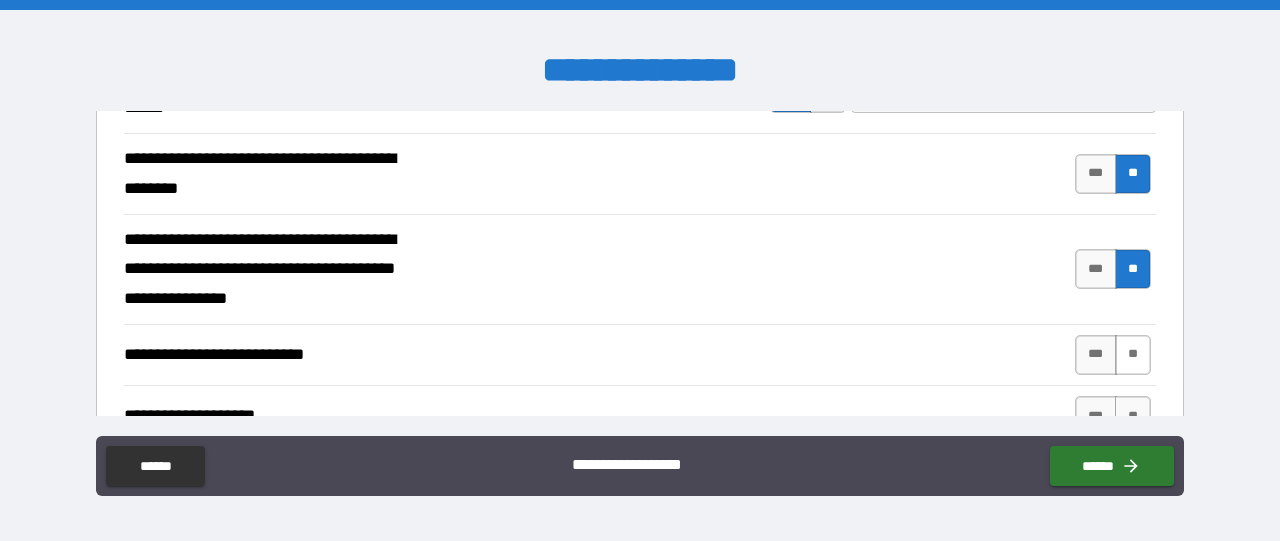 click on "**" at bounding box center [1133, 355] 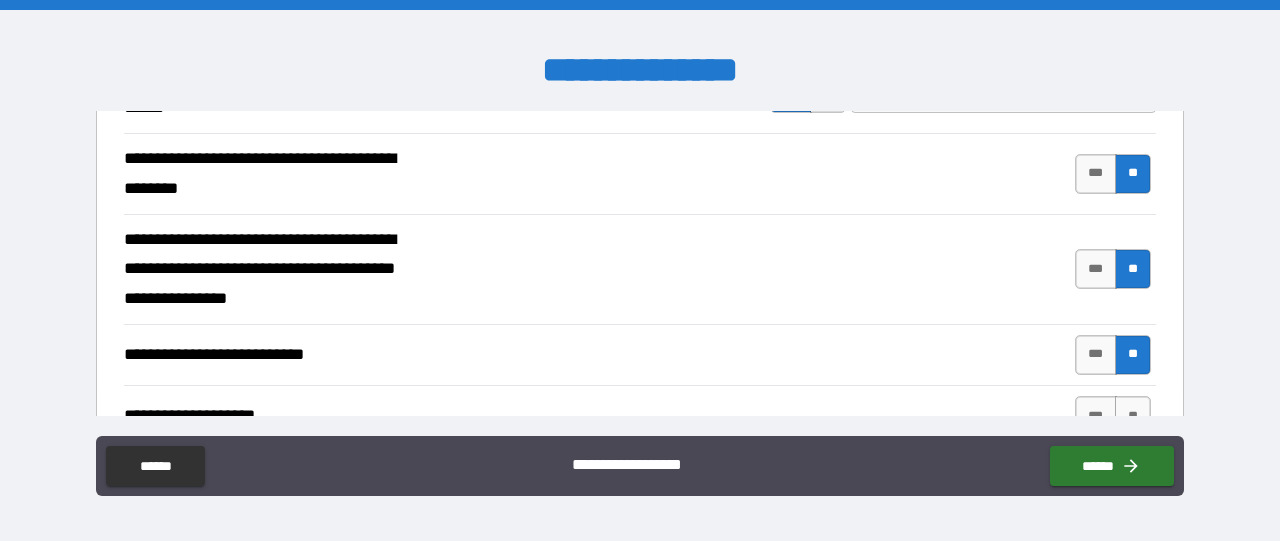 scroll, scrollTop: 600, scrollLeft: 0, axis: vertical 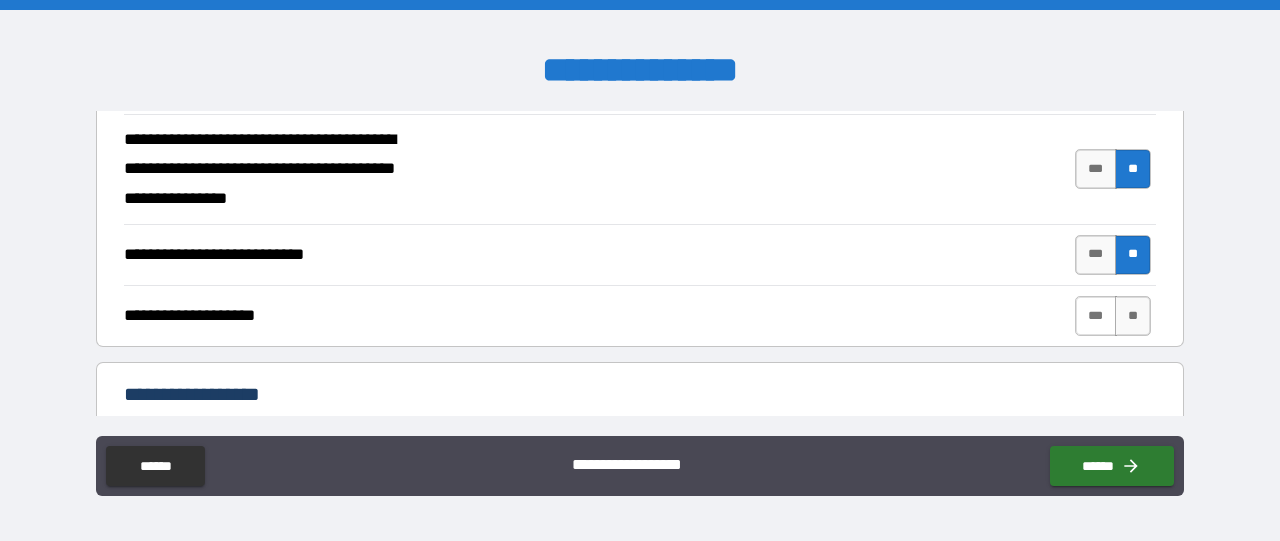 click on "***" at bounding box center (1096, 316) 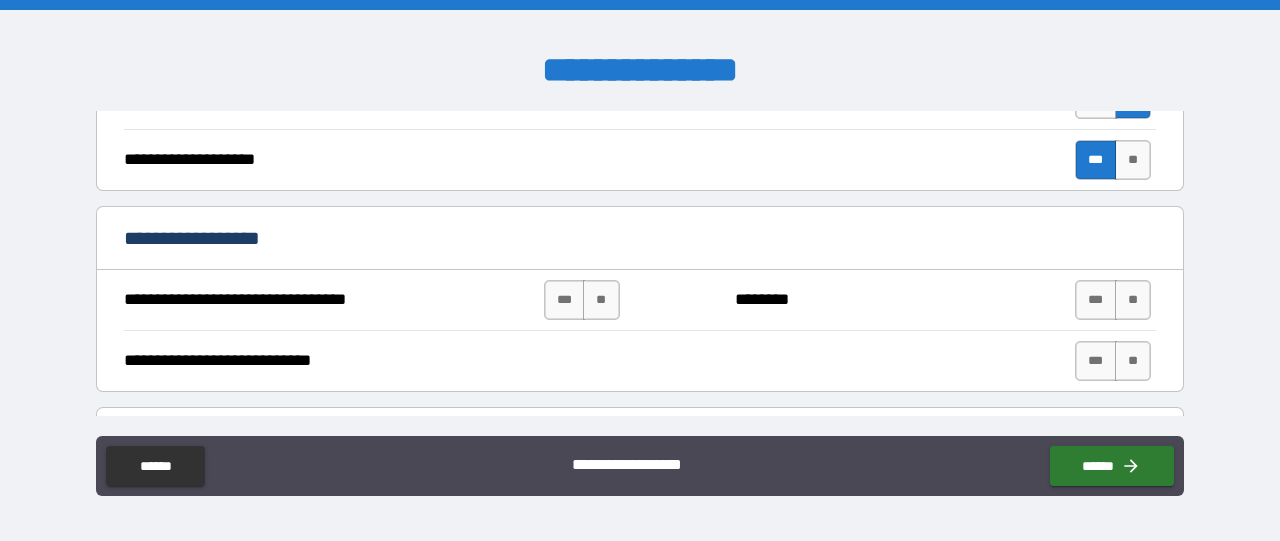 scroll, scrollTop: 800, scrollLeft: 0, axis: vertical 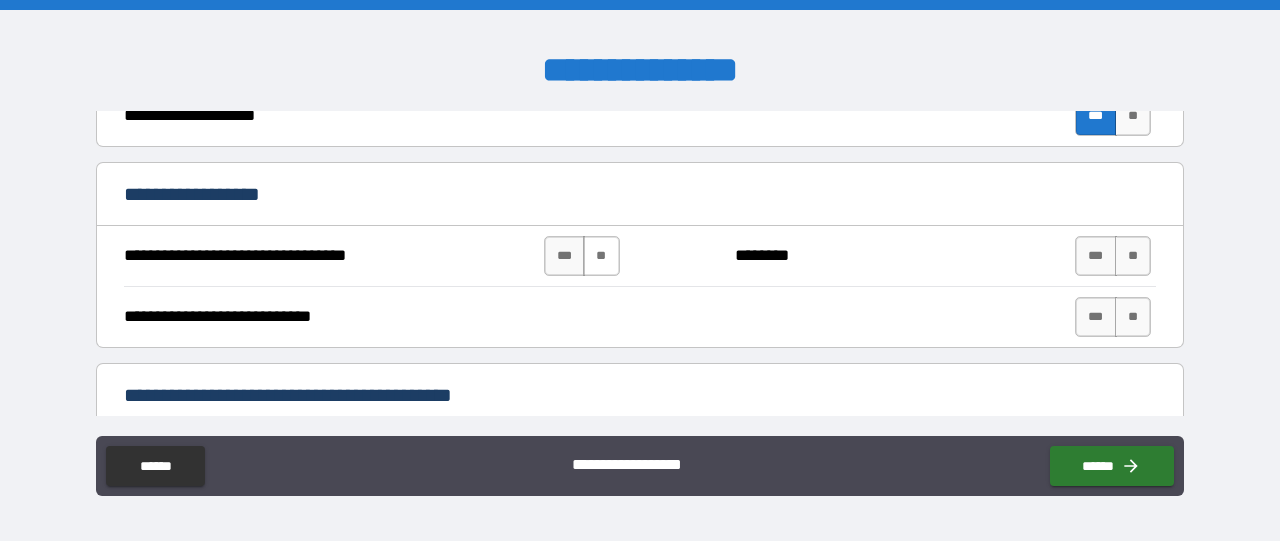 click on "**" at bounding box center [601, 256] 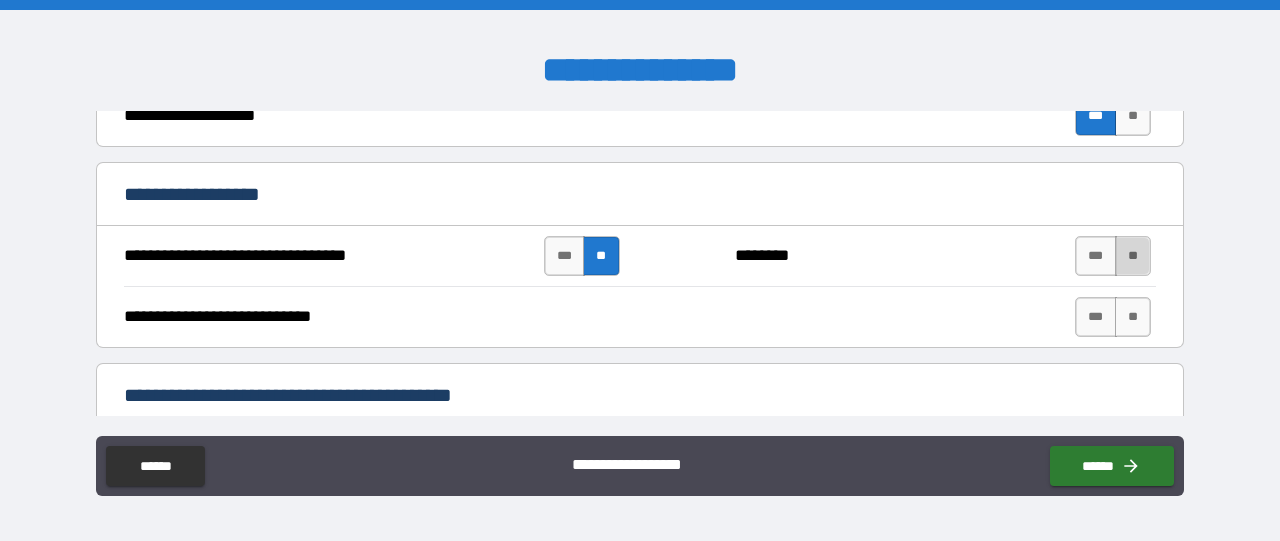 click on "**" at bounding box center (1133, 256) 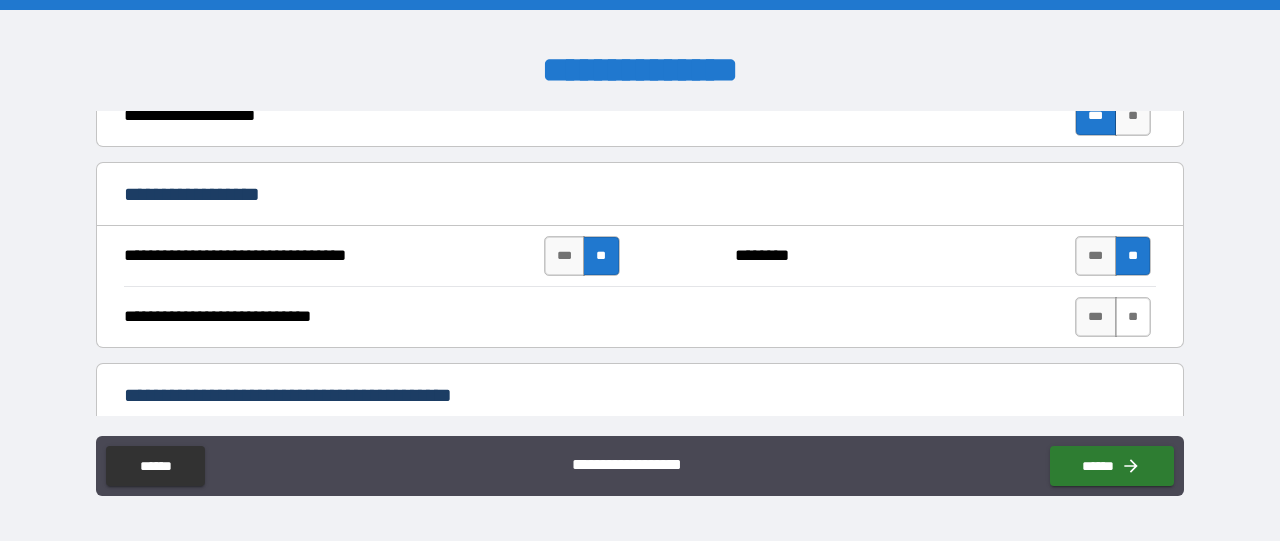 click on "**" at bounding box center [1133, 317] 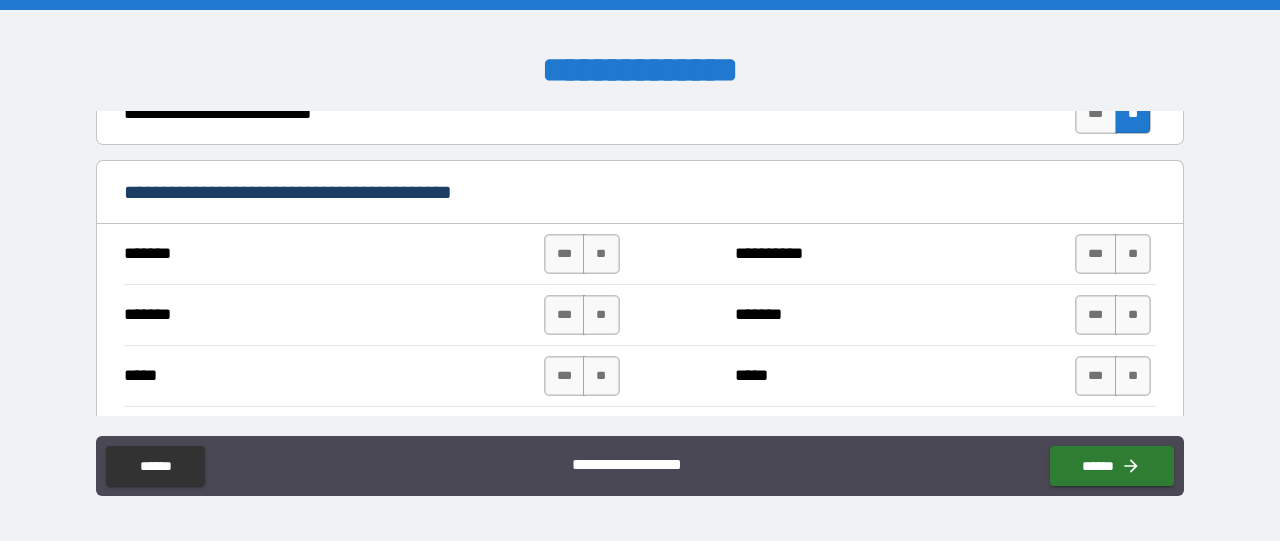 scroll, scrollTop: 1000, scrollLeft: 0, axis: vertical 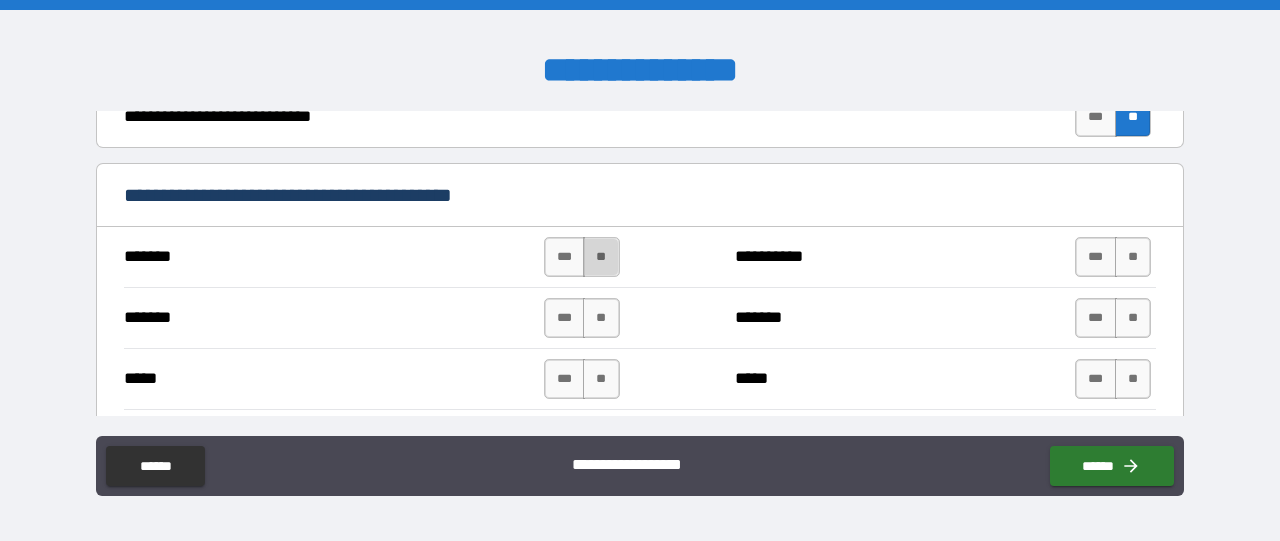 click on "**" at bounding box center [601, 257] 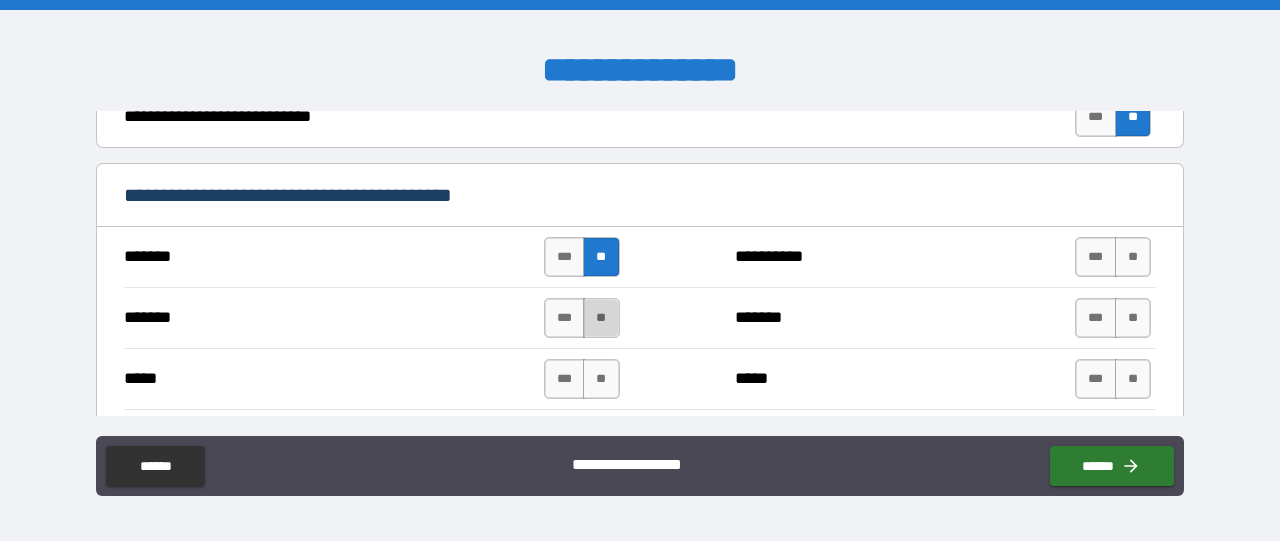 click on "**" at bounding box center [601, 318] 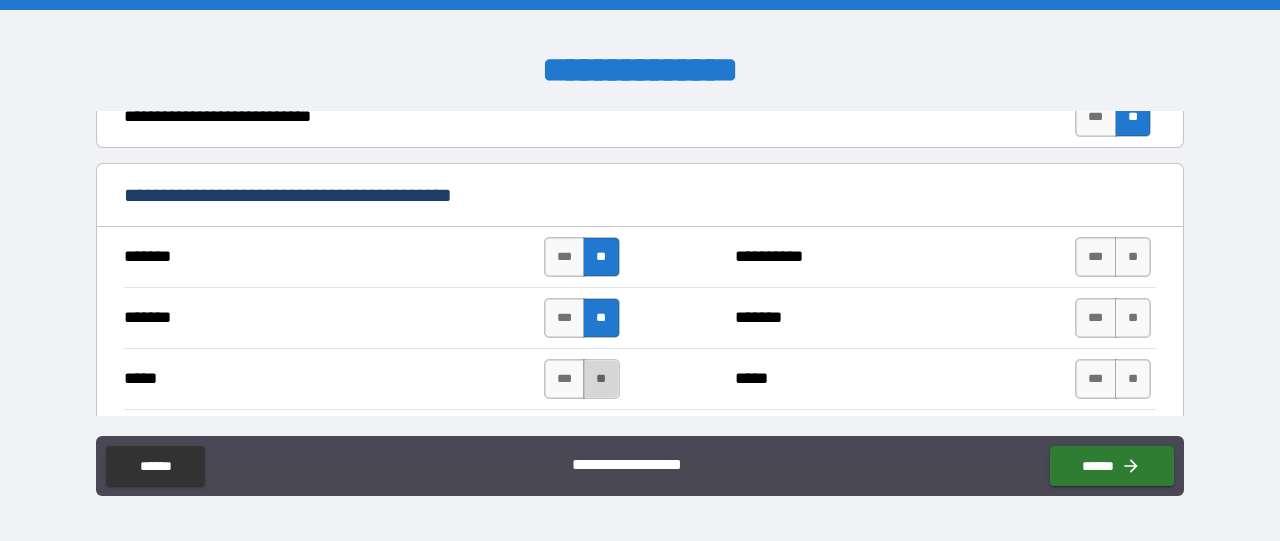 click on "**" at bounding box center (601, 379) 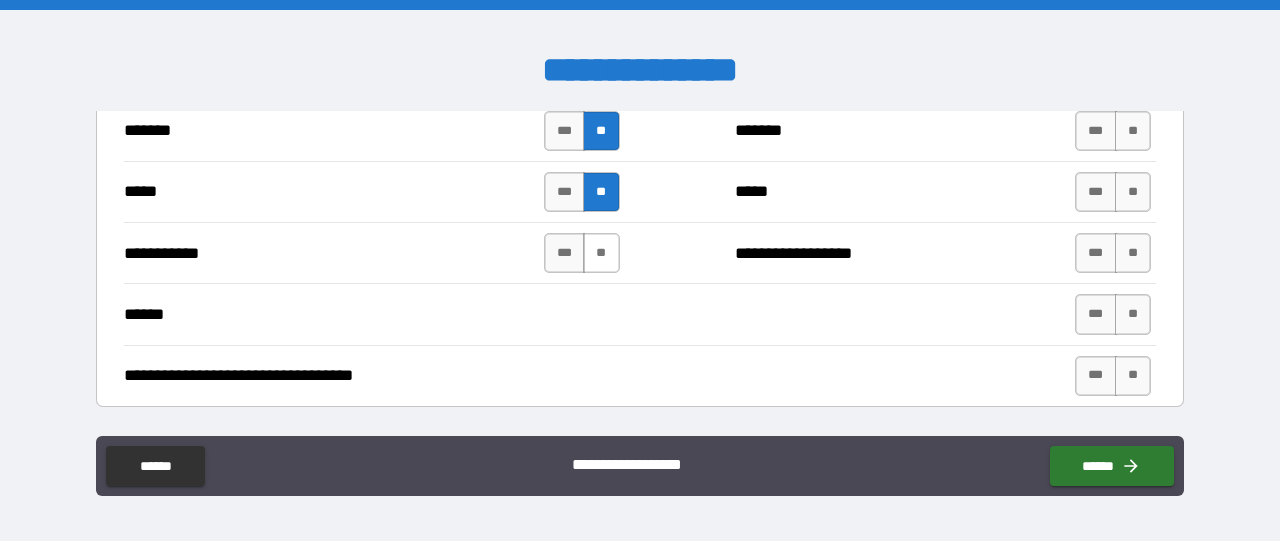 scroll, scrollTop: 1200, scrollLeft: 0, axis: vertical 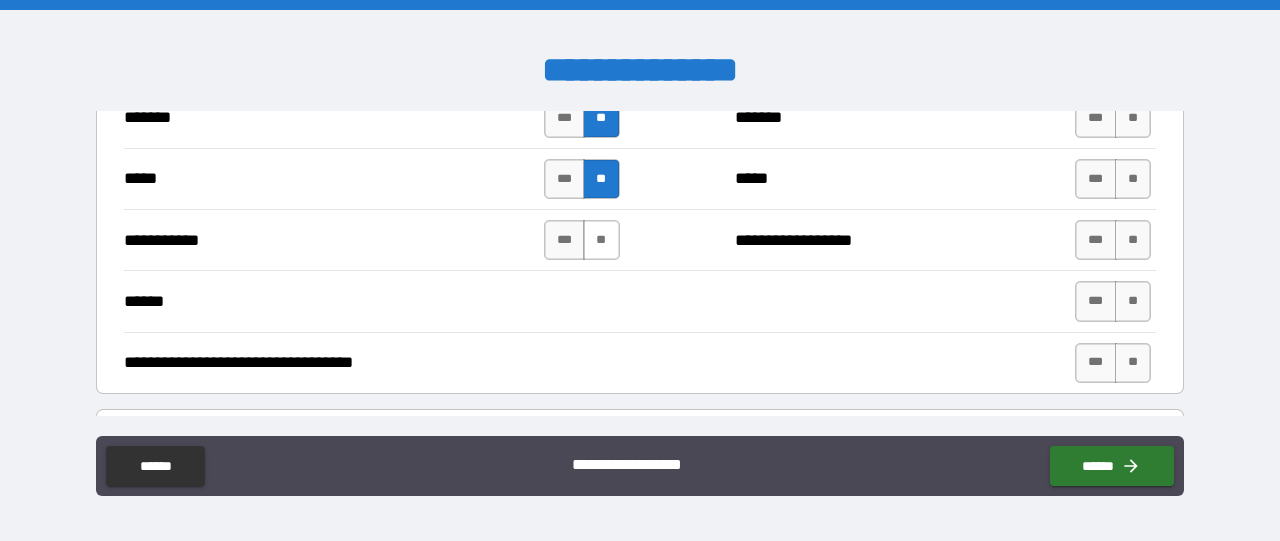 click on "**" at bounding box center [601, 240] 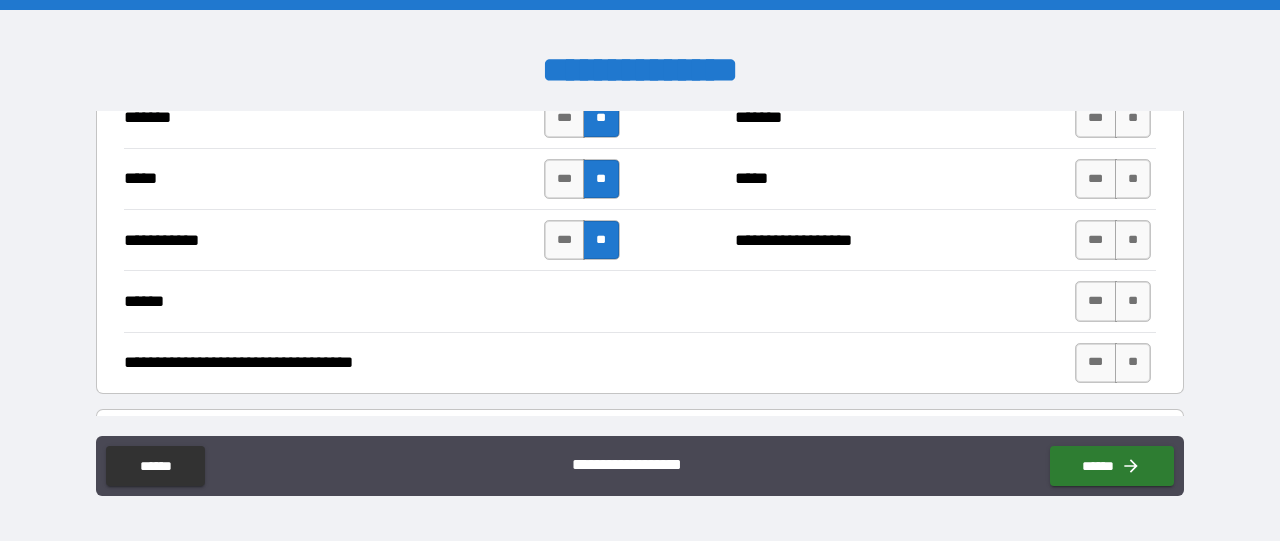scroll, scrollTop: 1000, scrollLeft: 0, axis: vertical 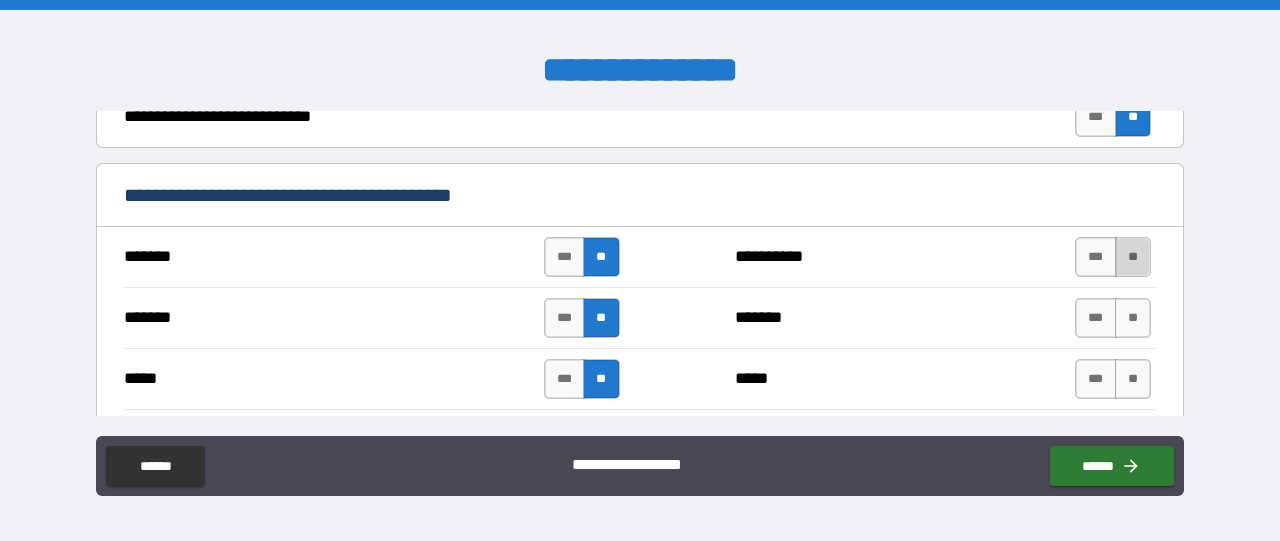 click on "**" at bounding box center [1133, 257] 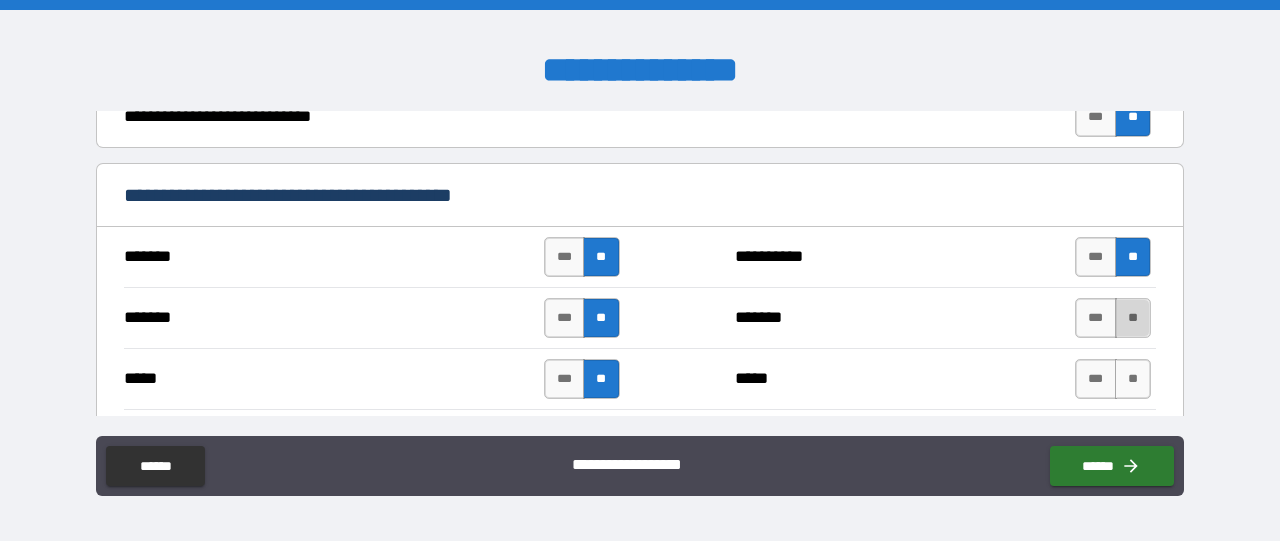 click on "**" at bounding box center [1133, 318] 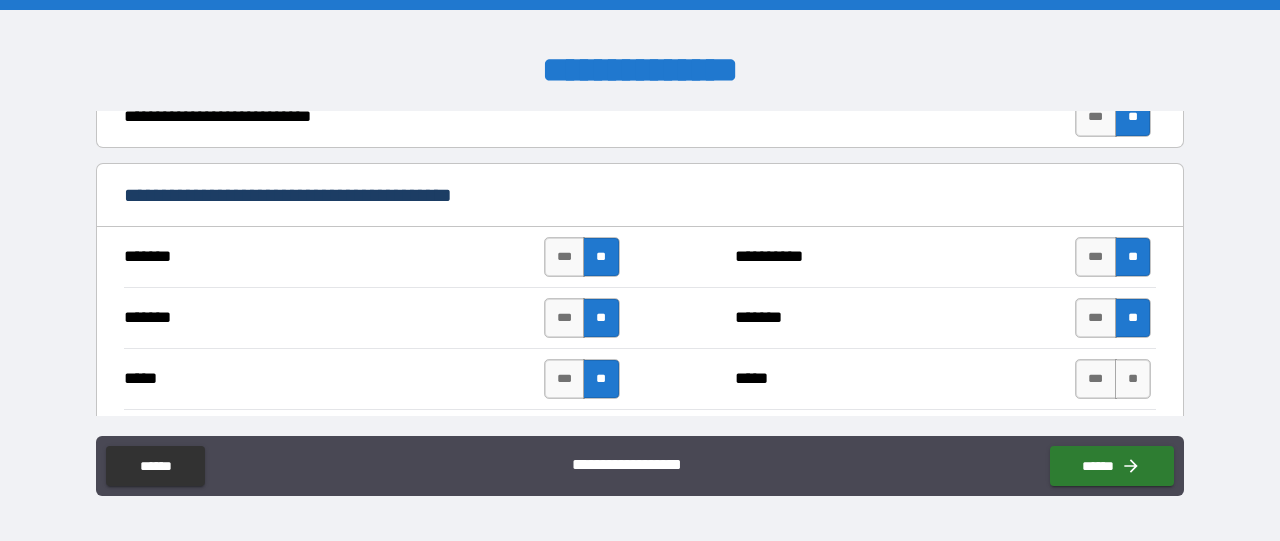 scroll, scrollTop: 1100, scrollLeft: 0, axis: vertical 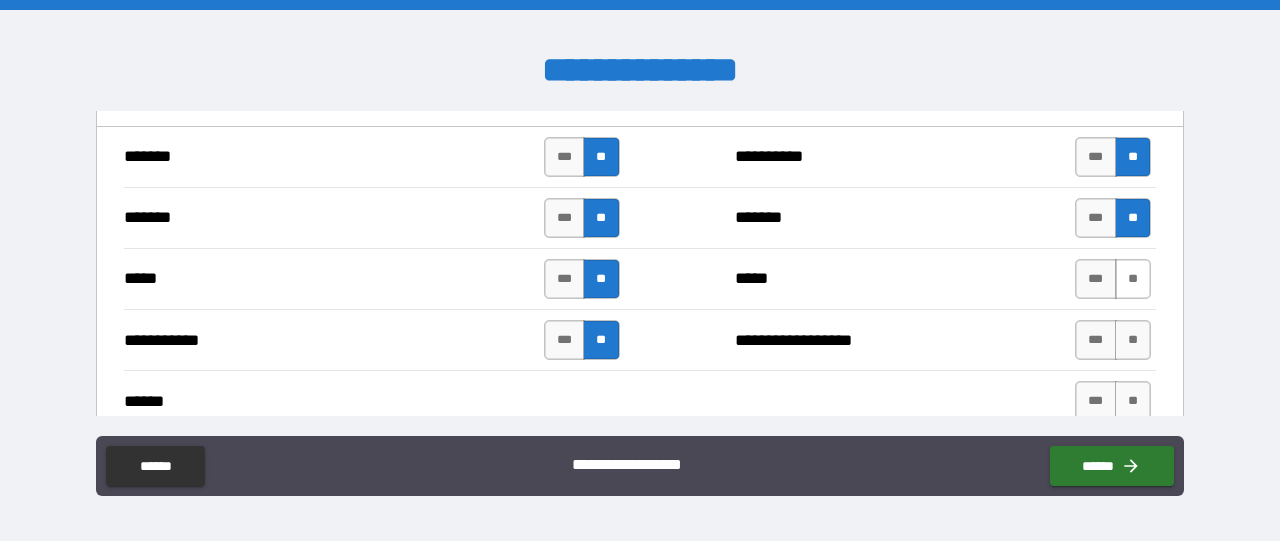 click on "**" at bounding box center [1133, 279] 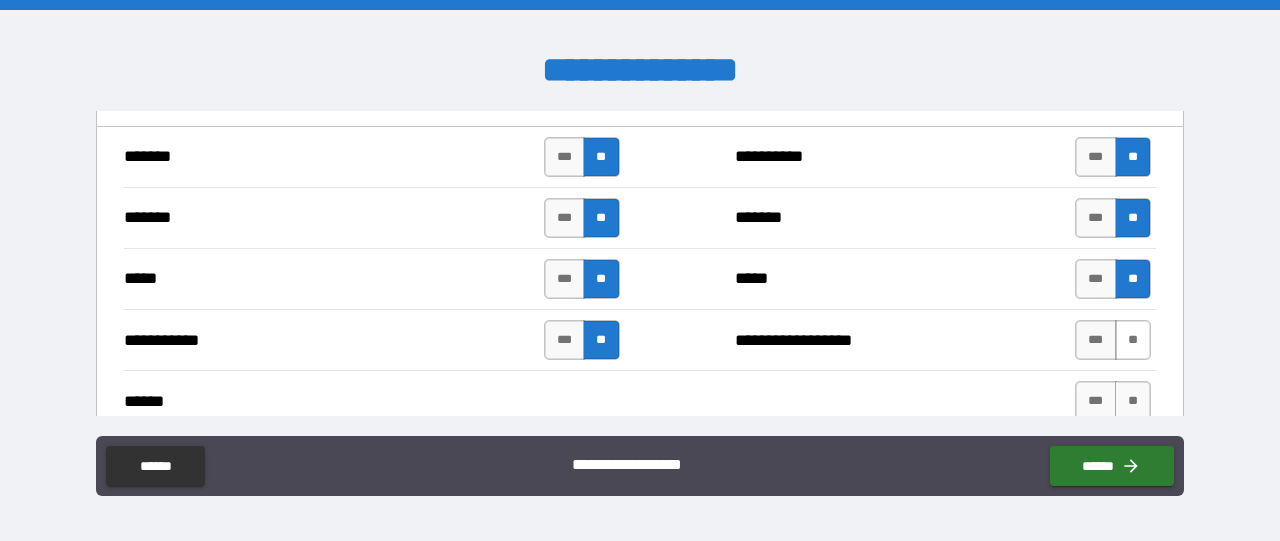 click on "**" at bounding box center [1133, 340] 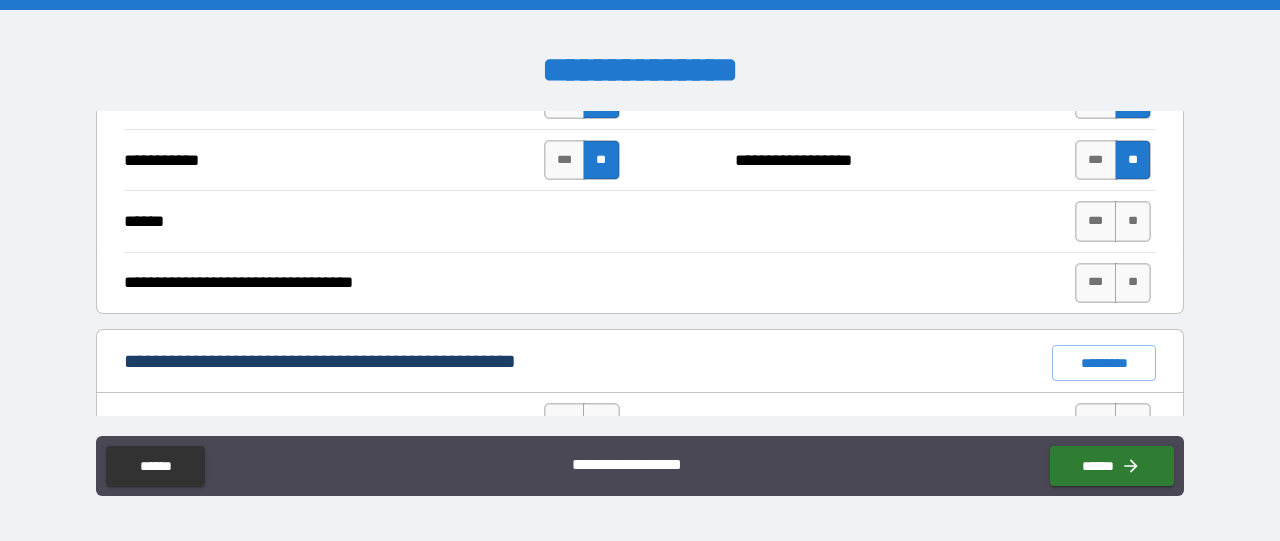 scroll, scrollTop: 1300, scrollLeft: 0, axis: vertical 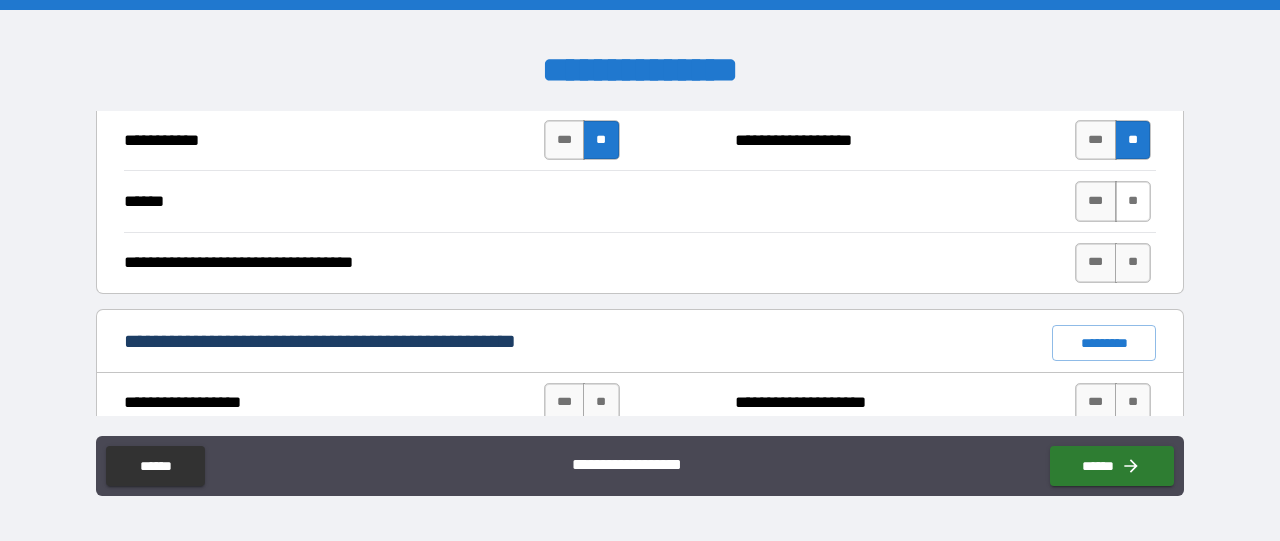 click on "**" at bounding box center (1133, 201) 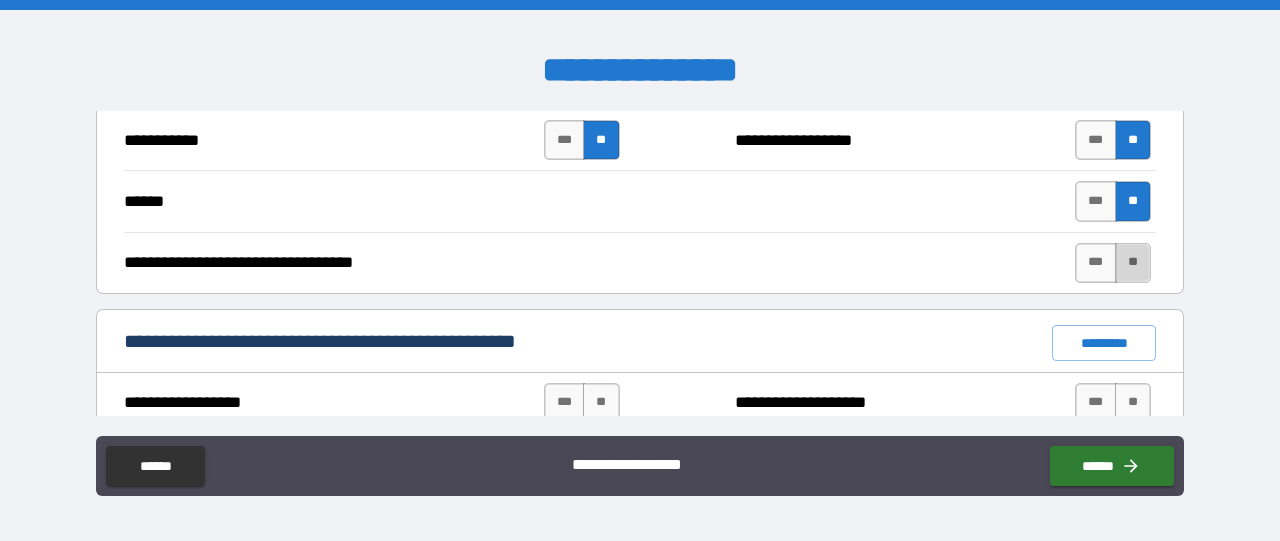 click on "**" at bounding box center (1133, 263) 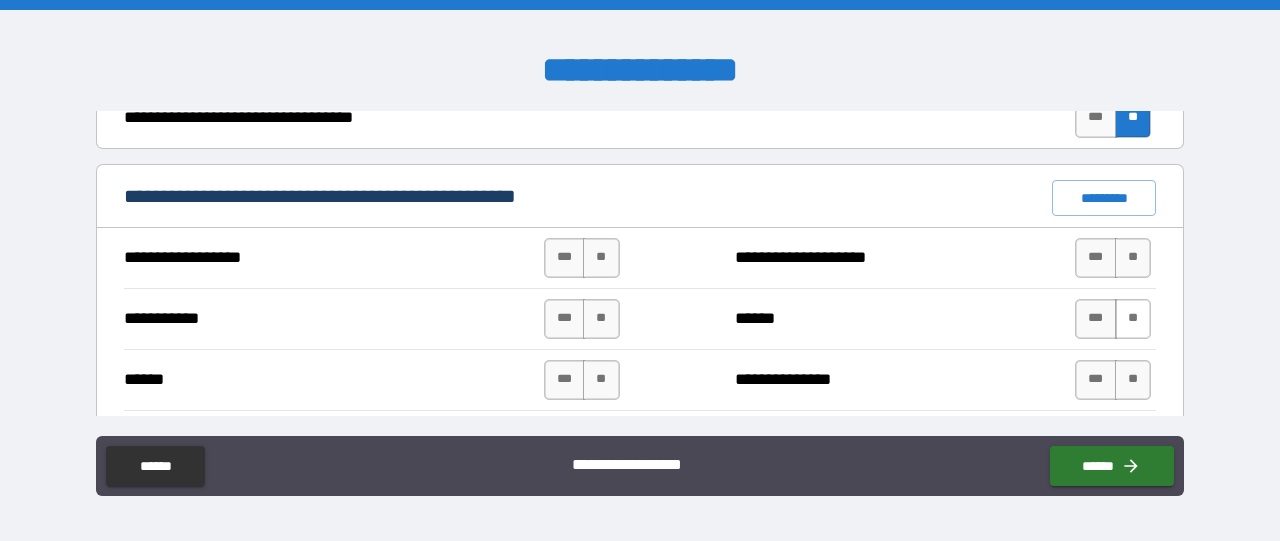 scroll, scrollTop: 1400, scrollLeft: 0, axis: vertical 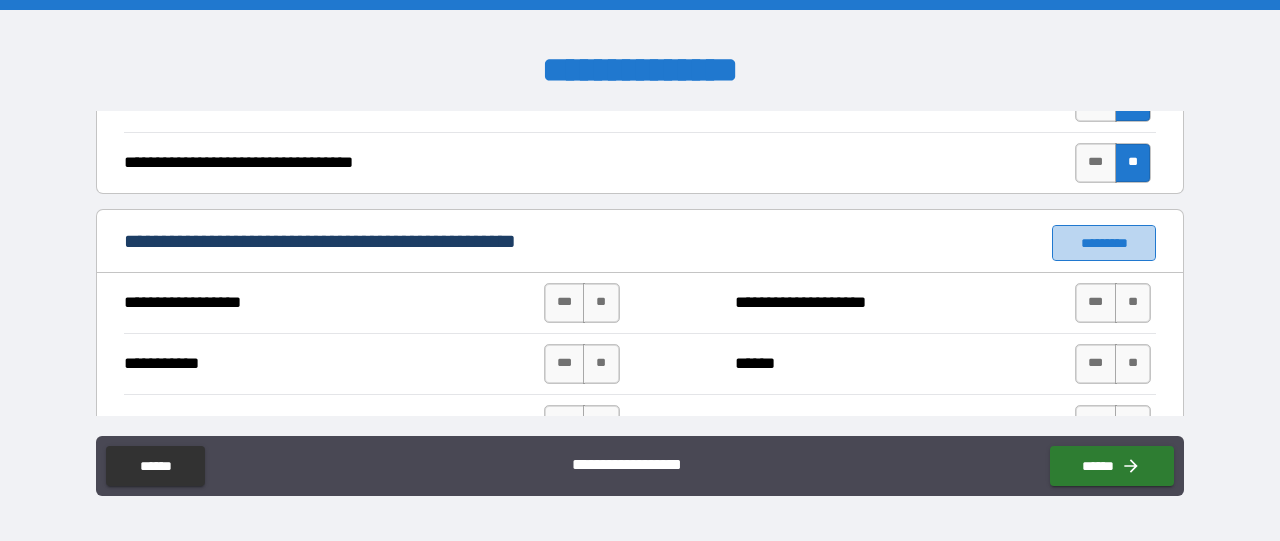 click on "*********" at bounding box center [1104, 243] 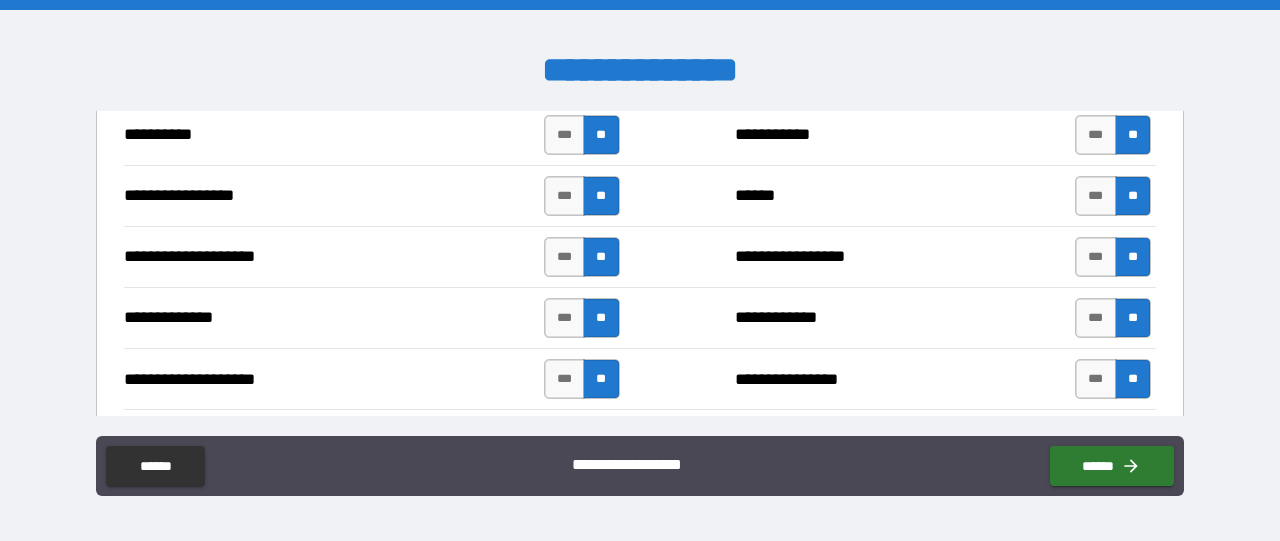 scroll, scrollTop: 2700, scrollLeft: 0, axis: vertical 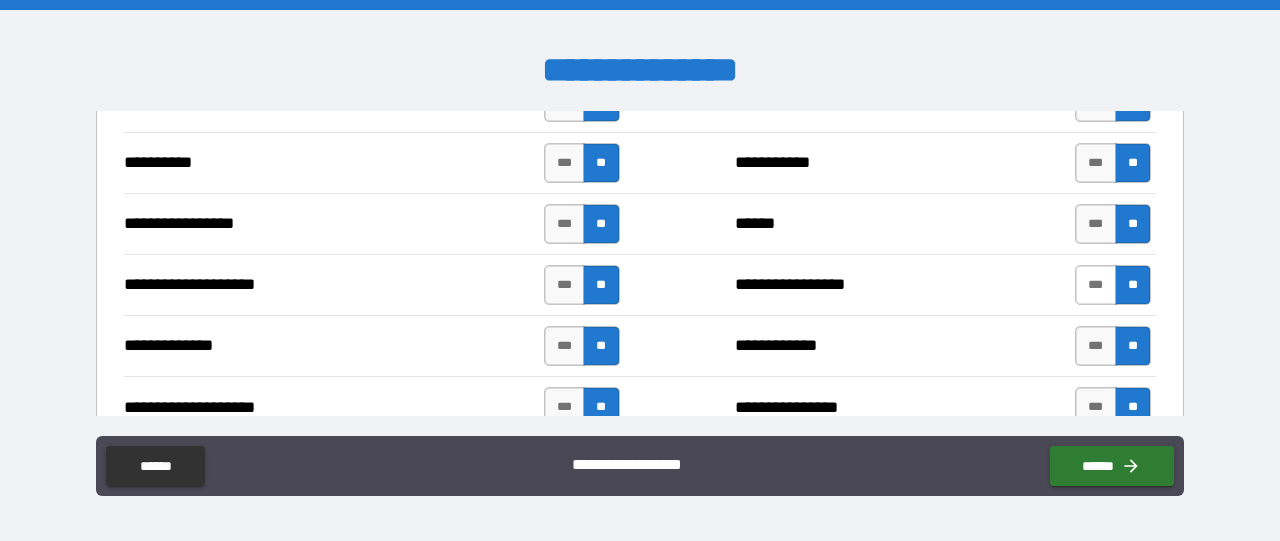 click on "***" at bounding box center [1096, 285] 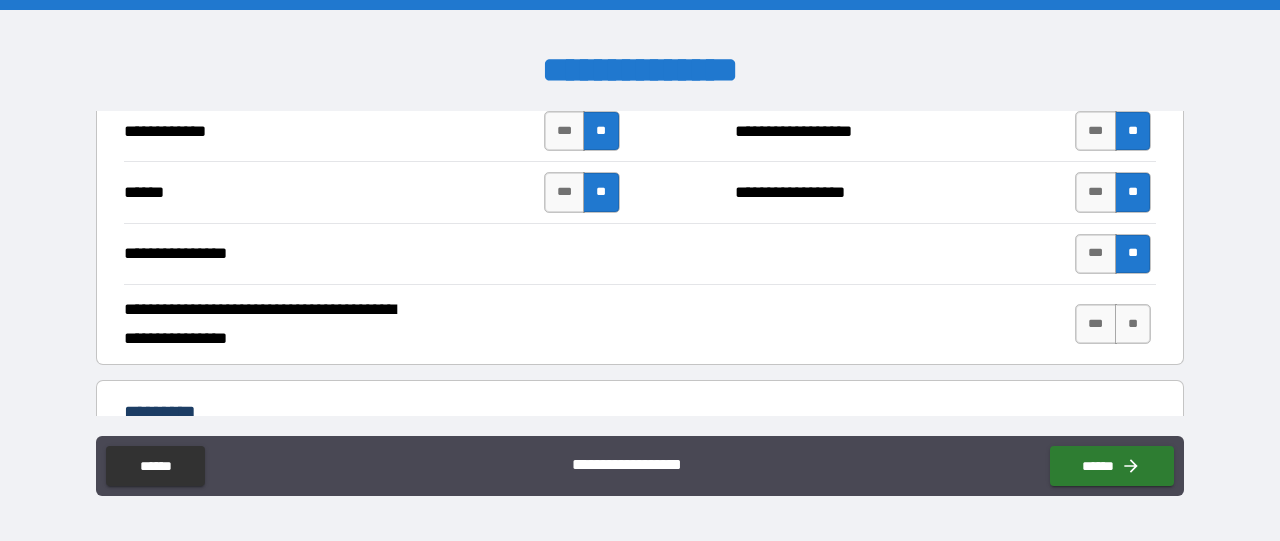 scroll, scrollTop: 3800, scrollLeft: 0, axis: vertical 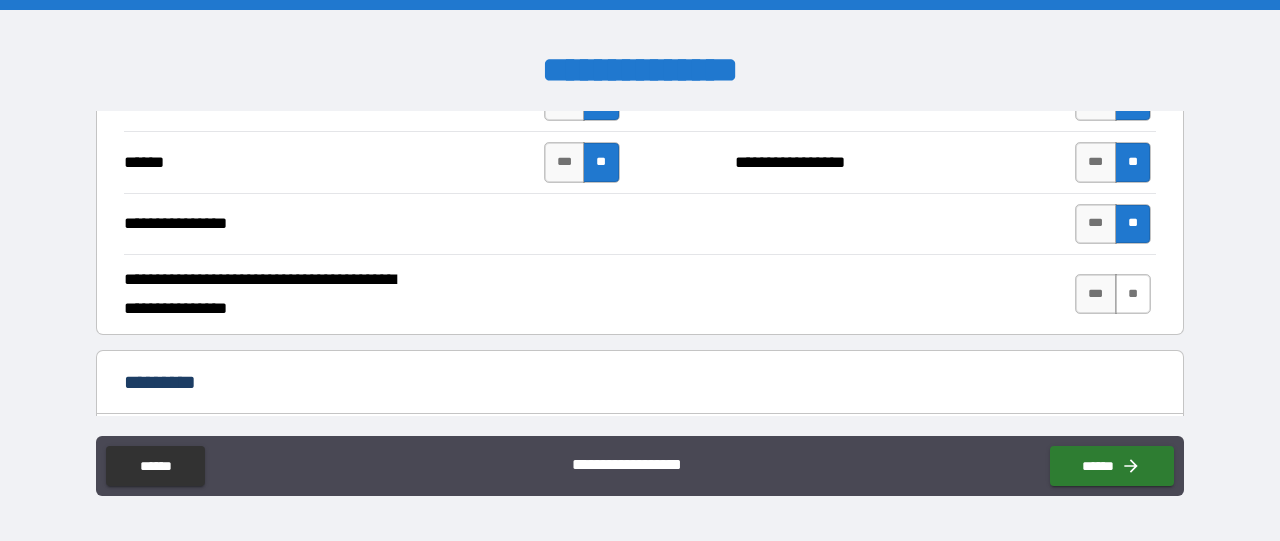 click on "**" at bounding box center (1133, 294) 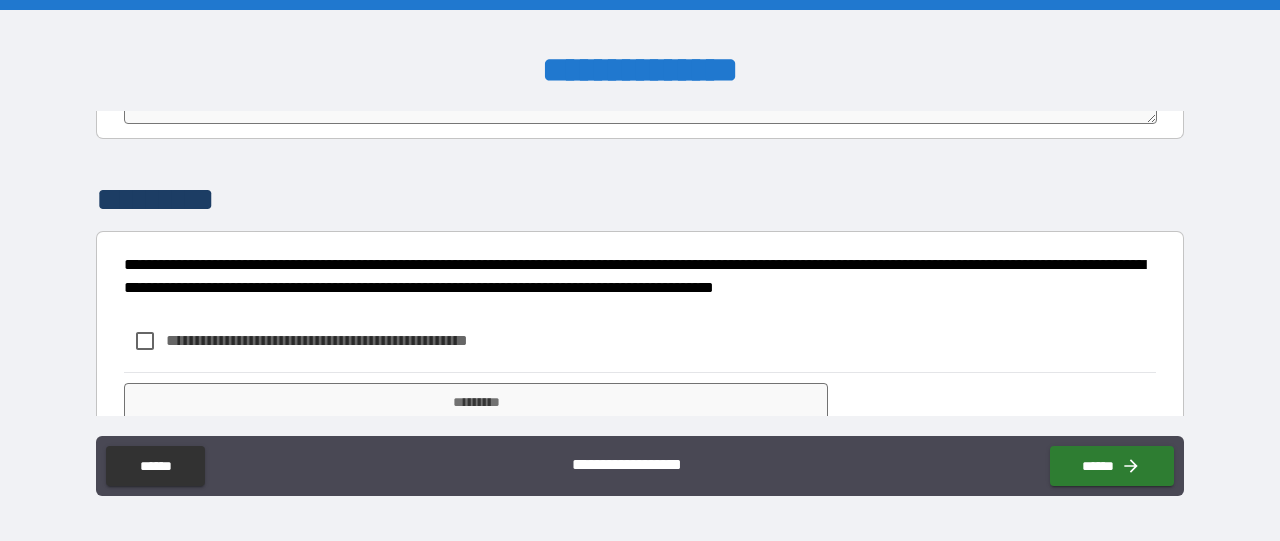 scroll, scrollTop: 4240, scrollLeft: 0, axis: vertical 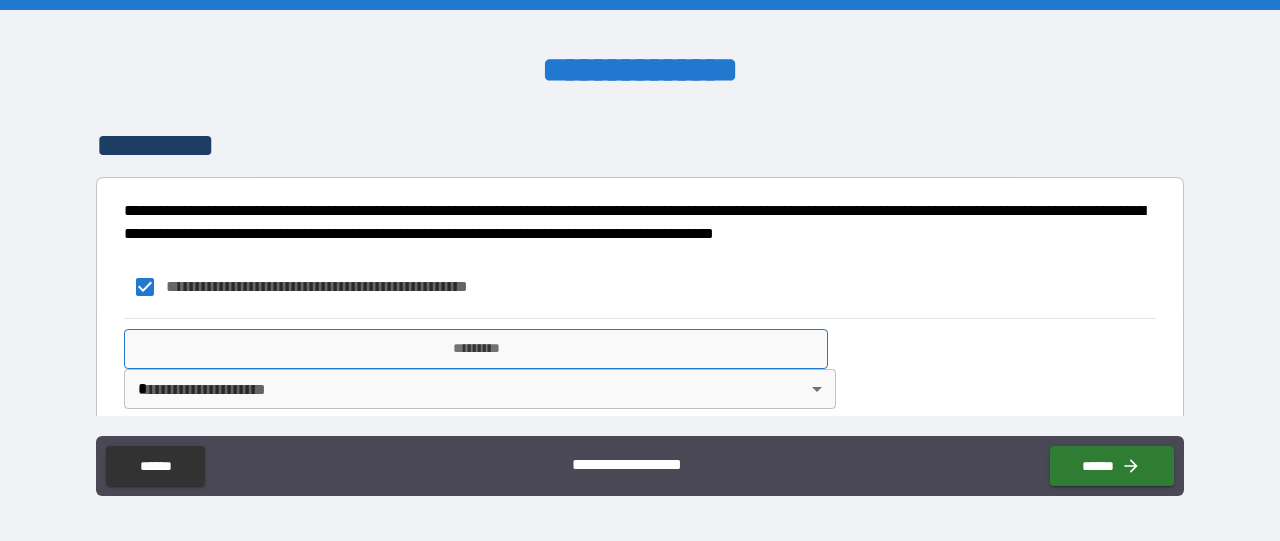 click on "*********" at bounding box center [476, 349] 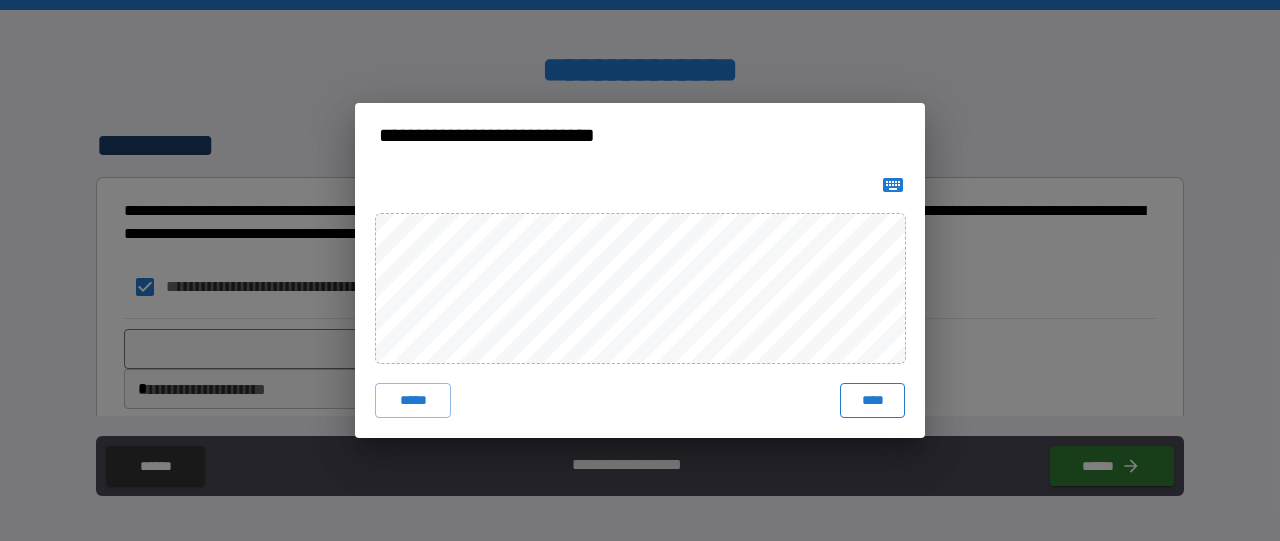 click on "****" at bounding box center (872, 401) 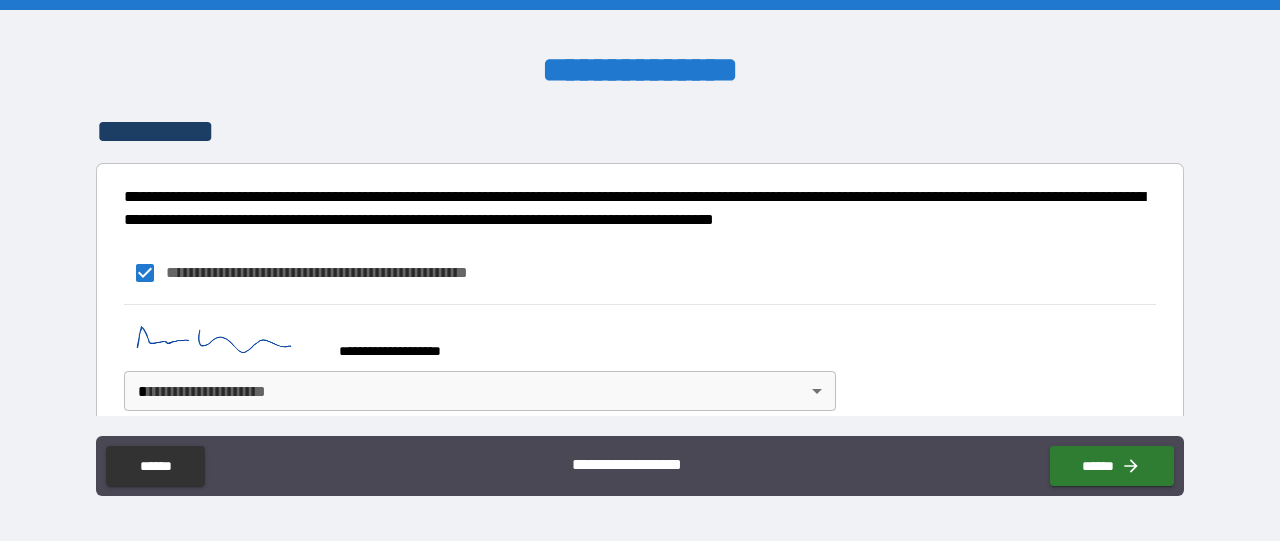 scroll, scrollTop: 4256, scrollLeft: 0, axis: vertical 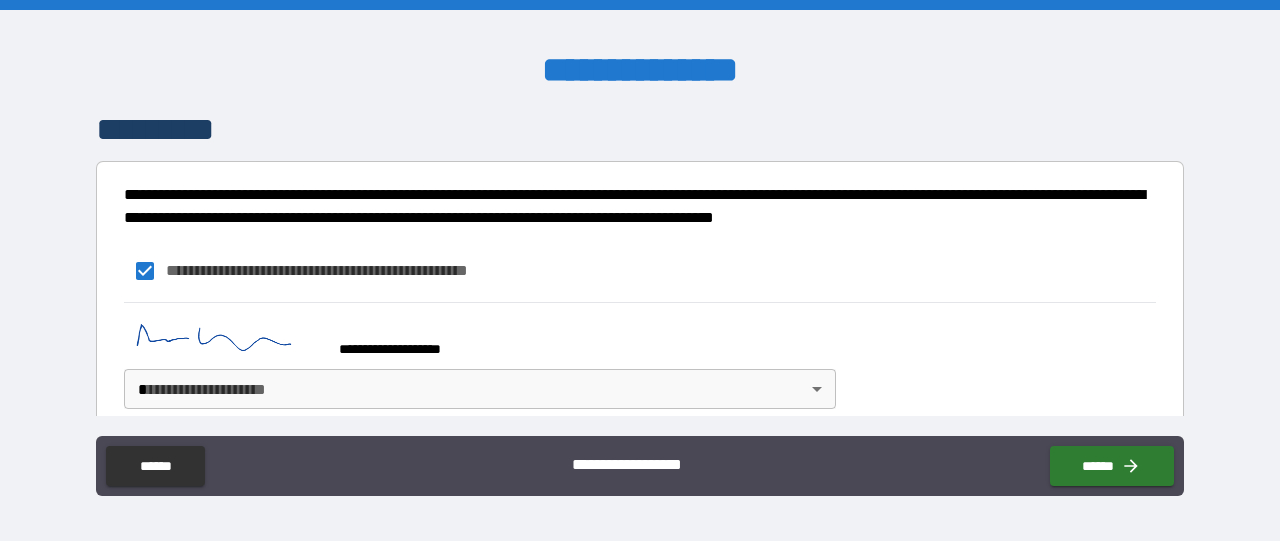 click on "**********" at bounding box center [640, 270] 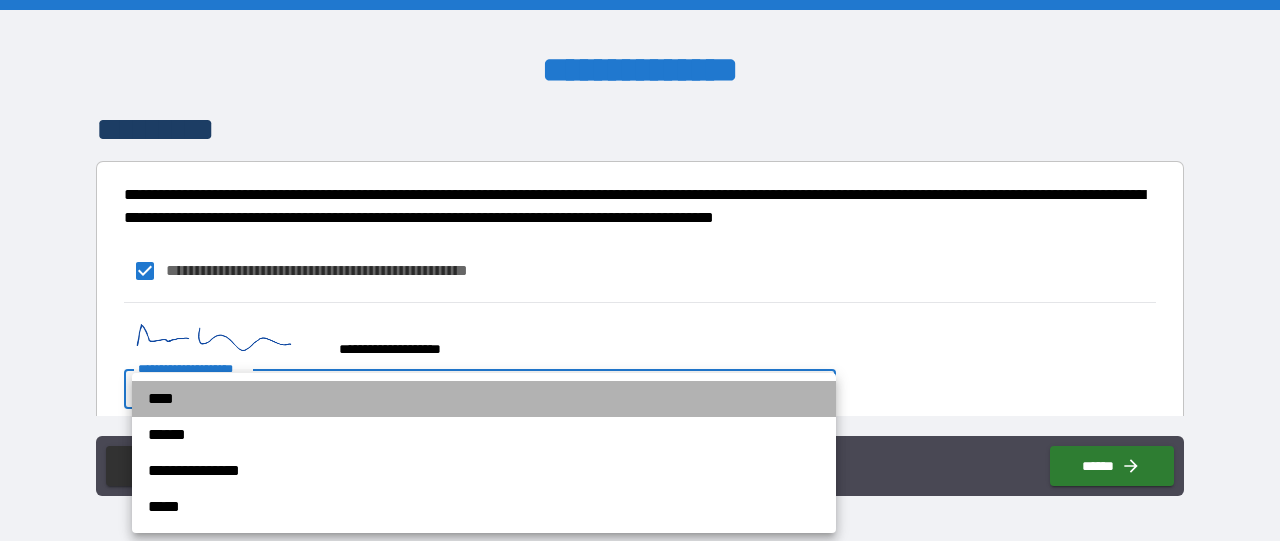 click on "****" at bounding box center [484, 399] 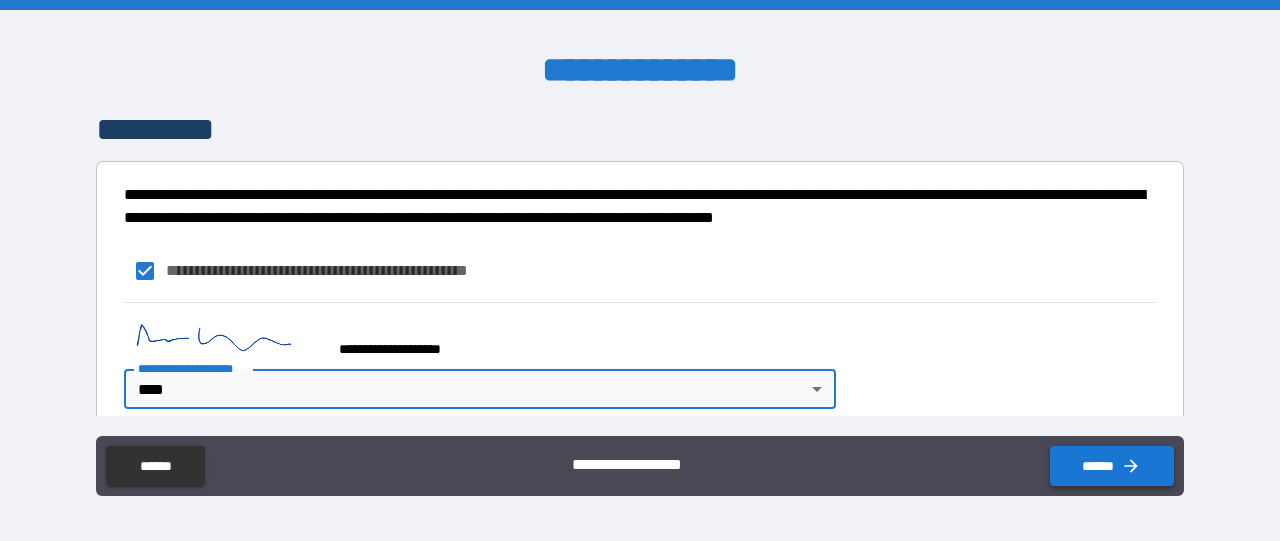 click on "******" at bounding box center [1112, 466] 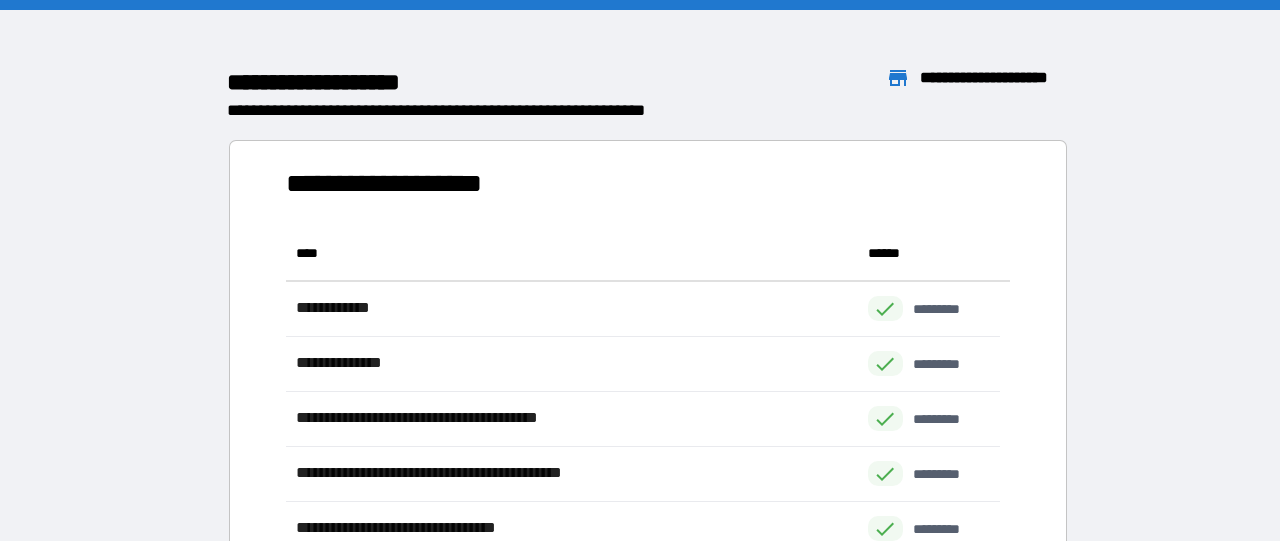 scroll, scrollTop: 16, scrollLeft: 16, axis: both 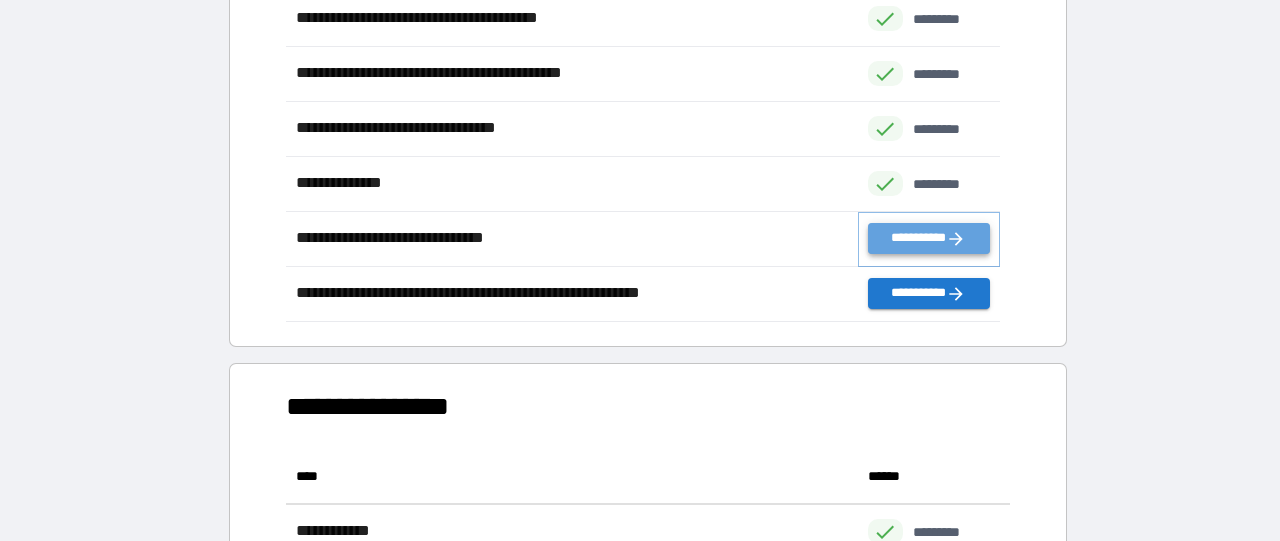 click on "**********" at bounding box center [929, 238] 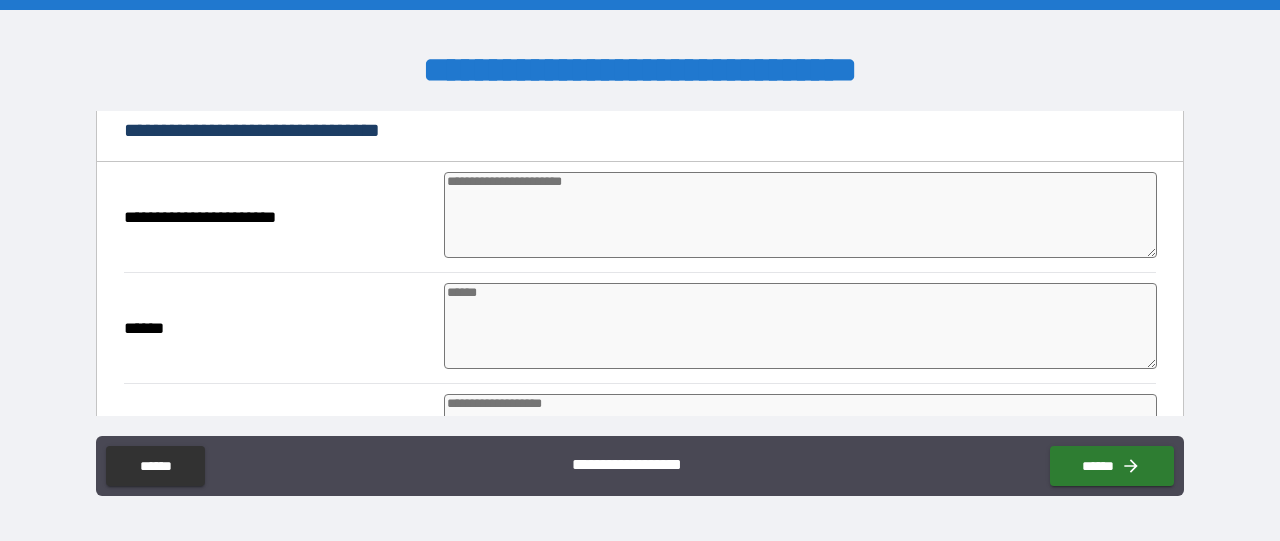 scroll, scrollTop: 300, scrollLeft: 0, axis: vertical 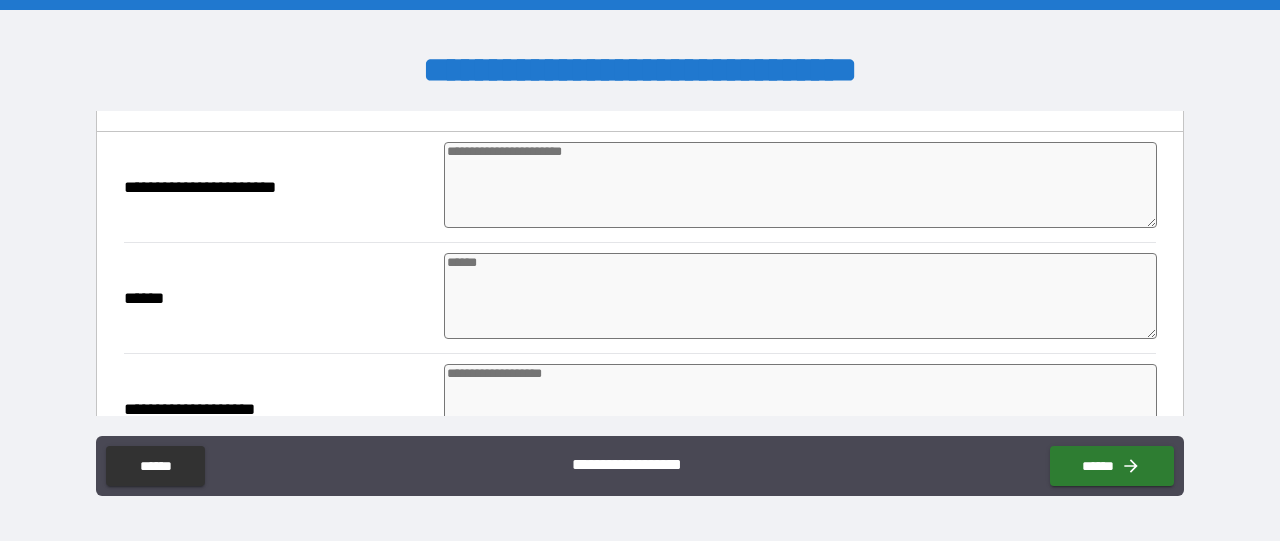 click on "**********" at bounding box center [640, 187] 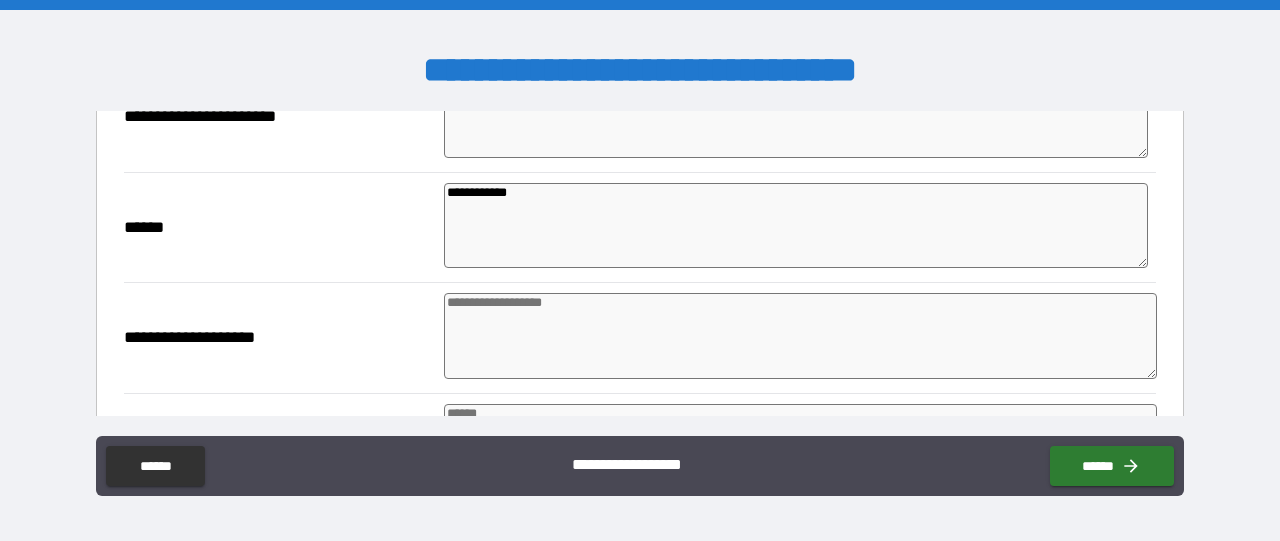 scroll, scrollTop: 400, scrollLeft: 0, axis: vertical 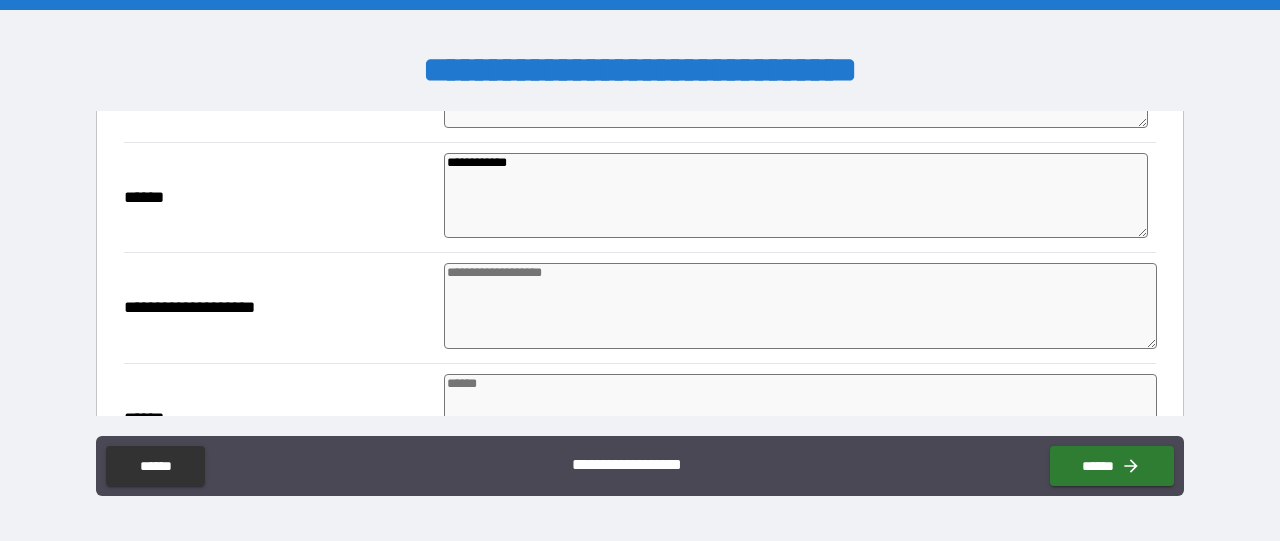 click at bounding box center (800, 306) 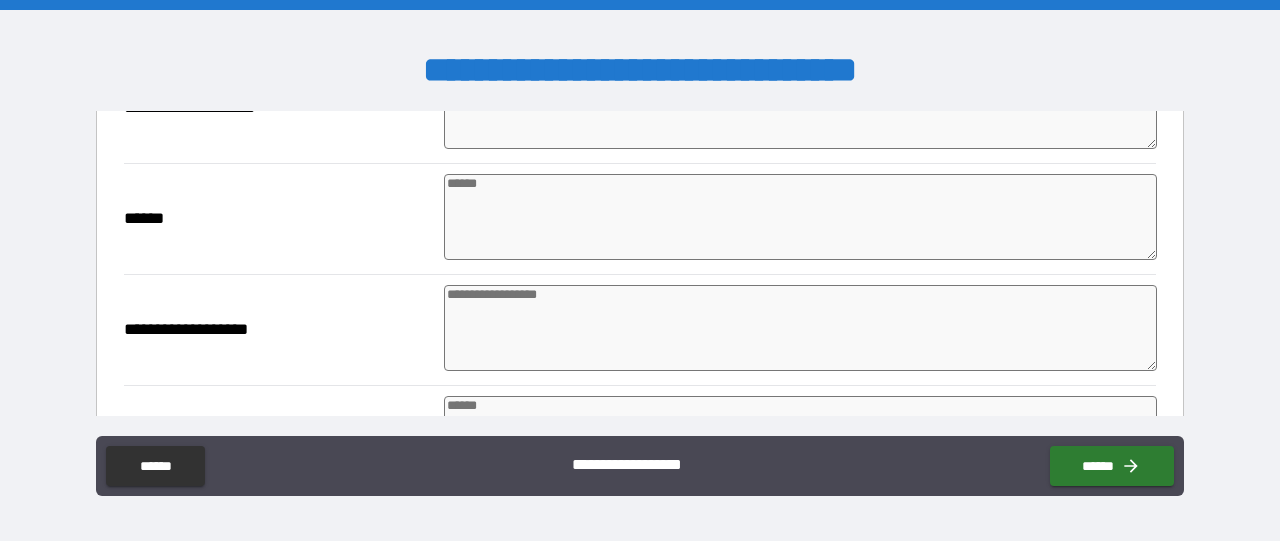scroll, scrollTop: 700, scrollLeft: 0, axis: vertical 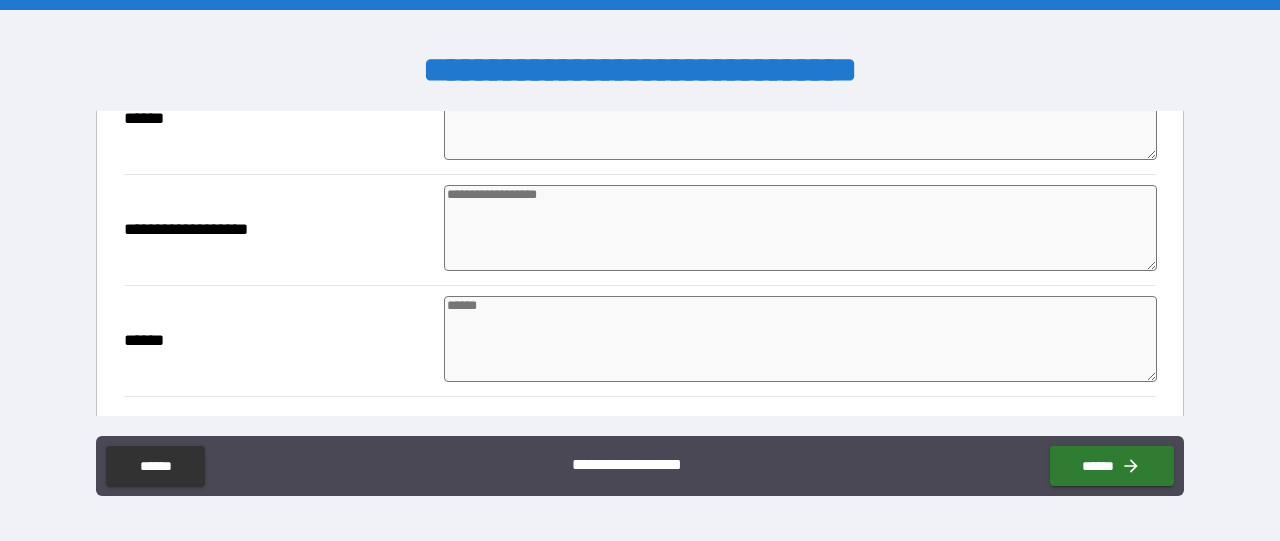 click at bounding box center [800, 228] 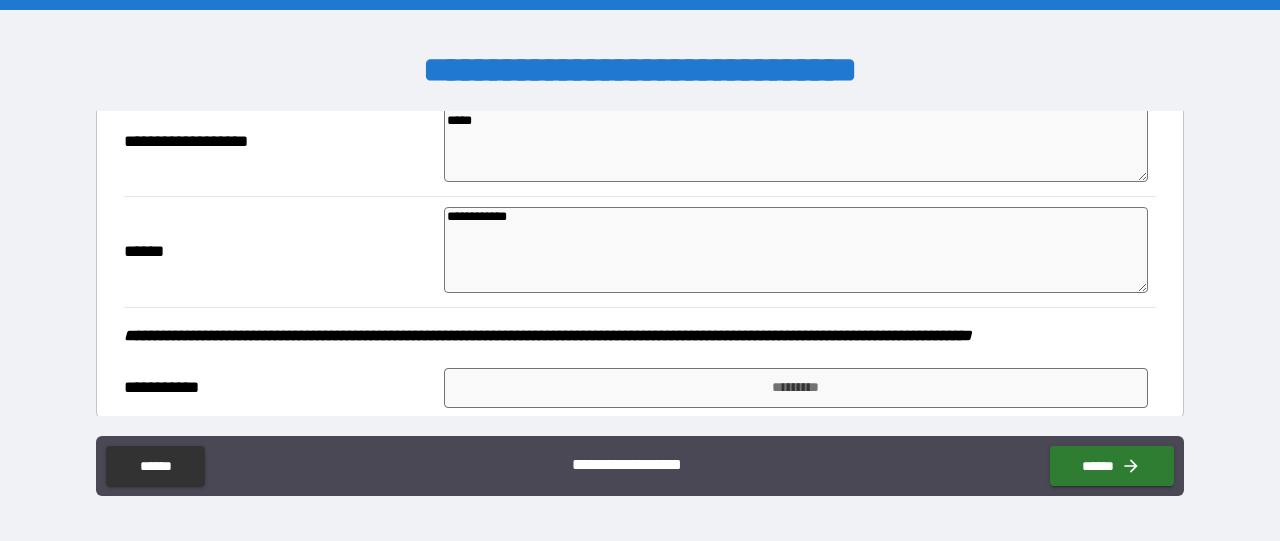 scroll, scrollTop: 900, scrollLeft: 0, axis: vertical 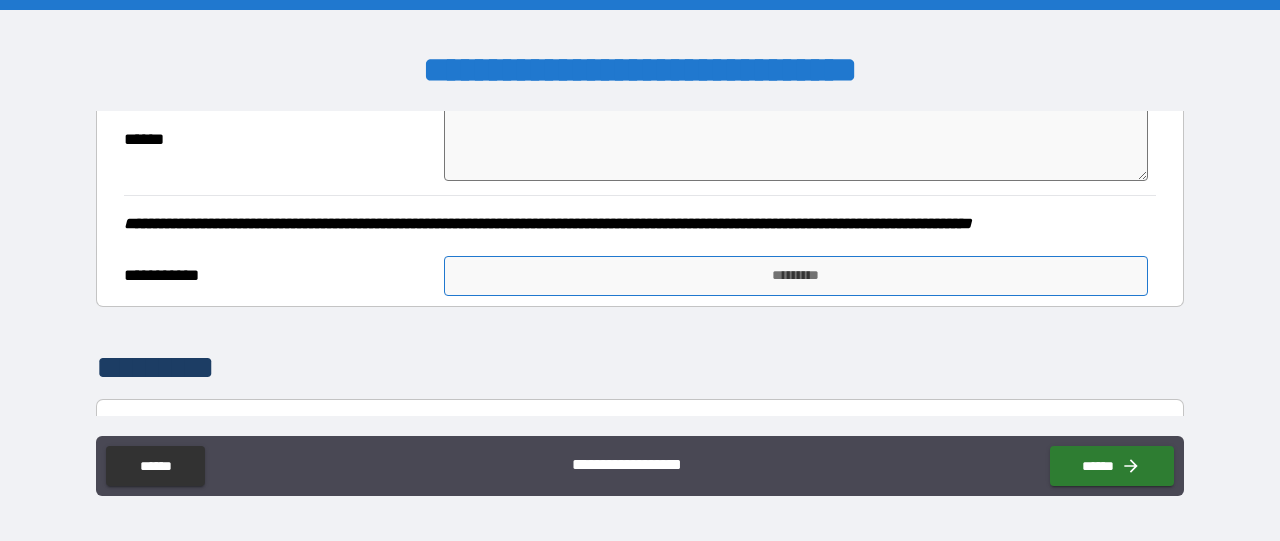click on "*********" at bounding box center [796, 276] 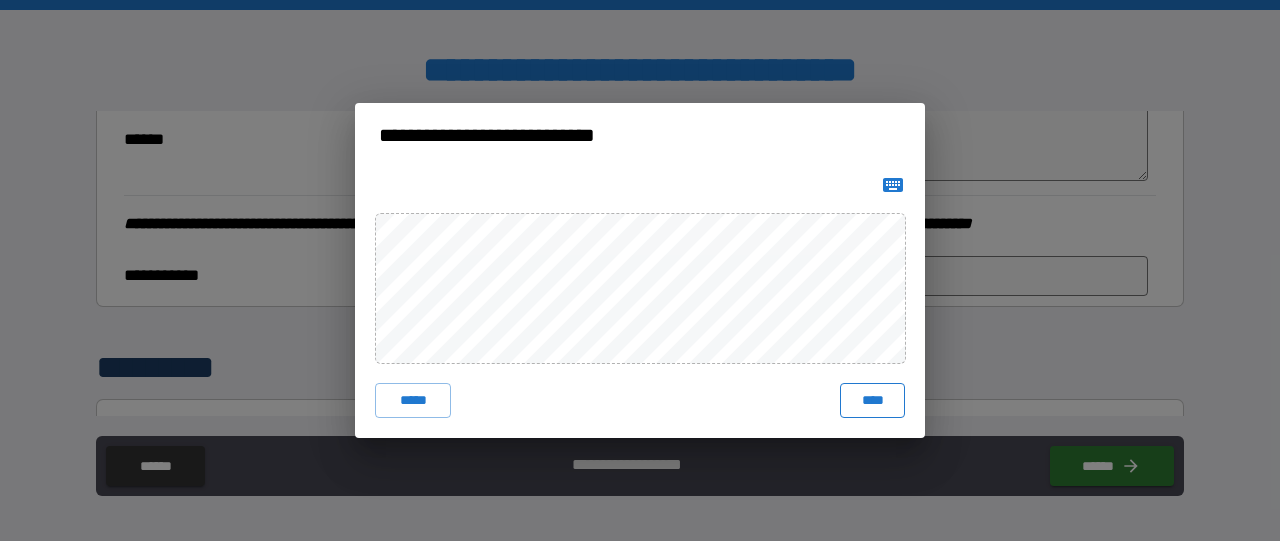 click on "****" at bounding box center [872, 401] 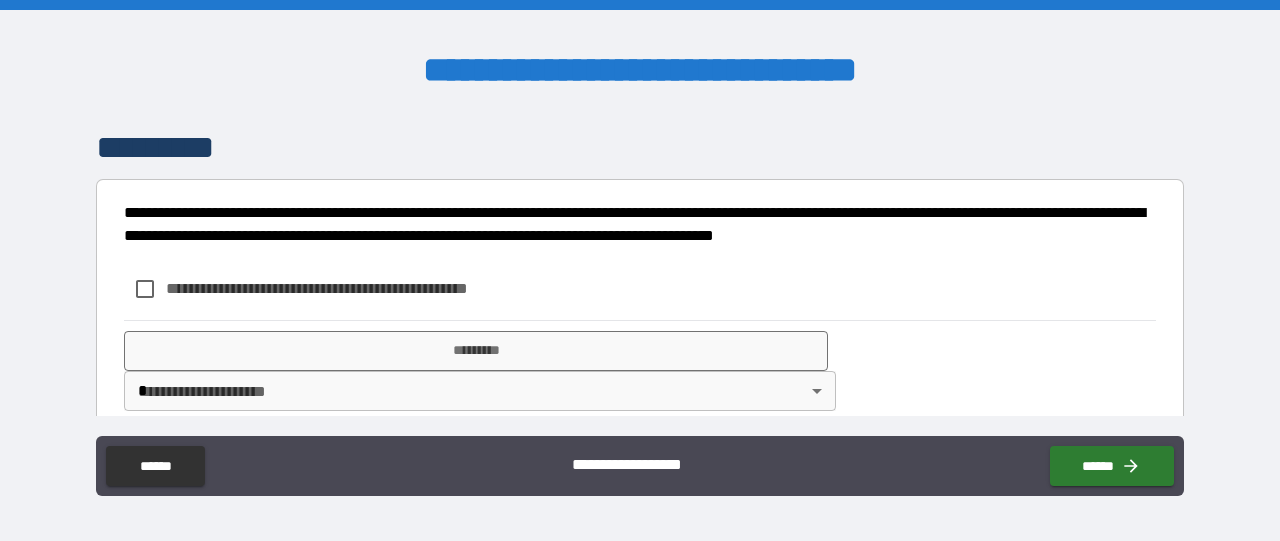 scroll, scrollTop: 1155, scrollLeft: 0, axis: vertical 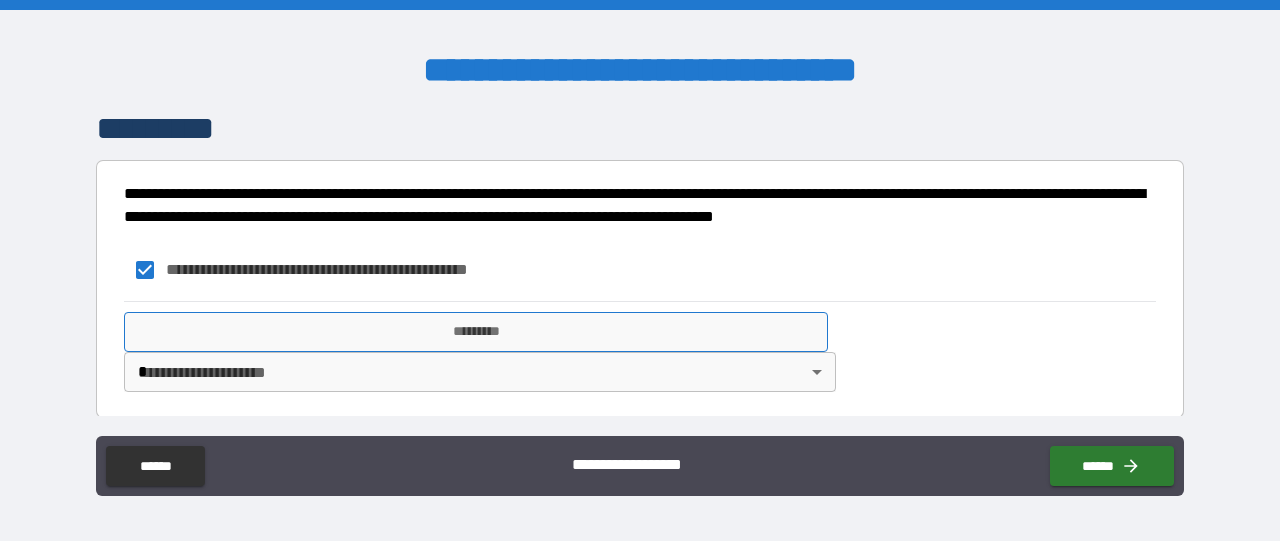 click on "*********" at bounding box center (476, 332) 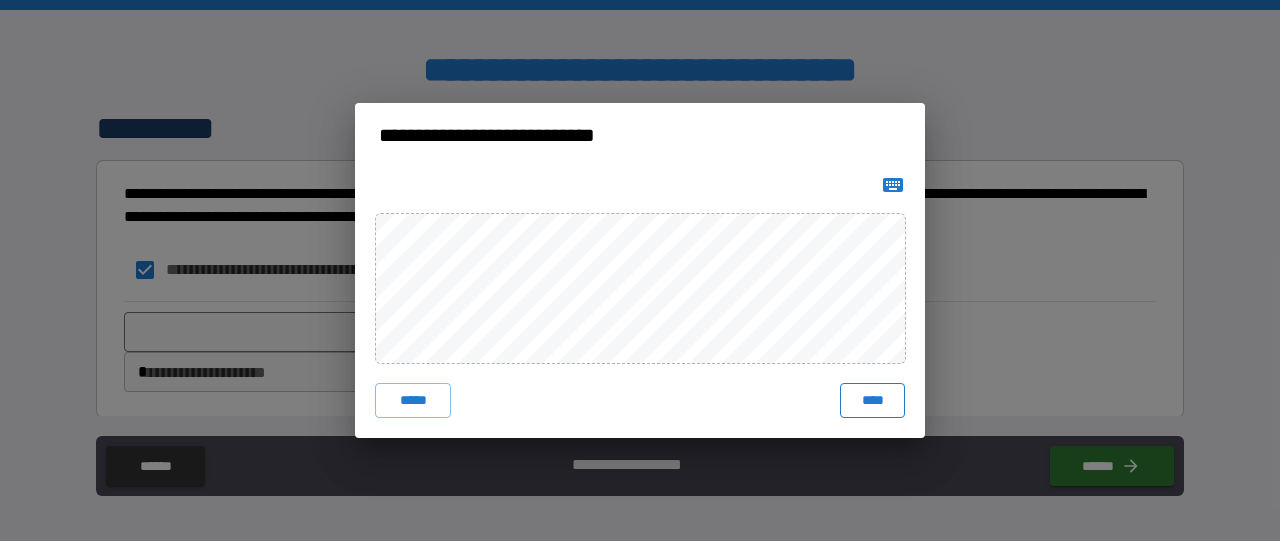 click on "****" at bounding box center (872, 401) 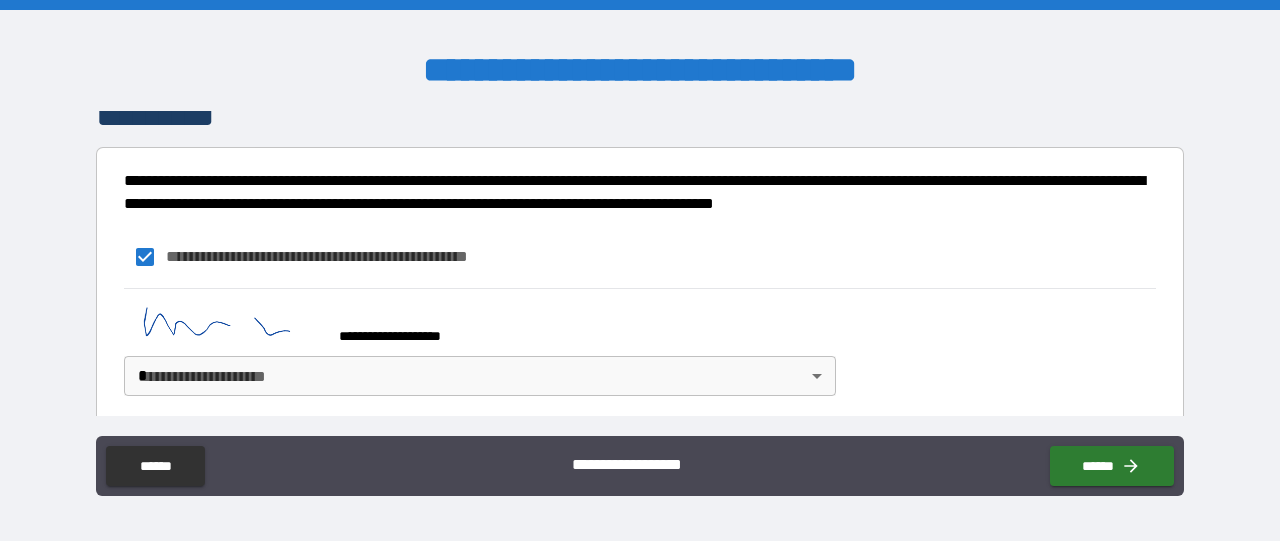 scroll, scrollTop: 1172, scrollLeft: 0, axis: vertical 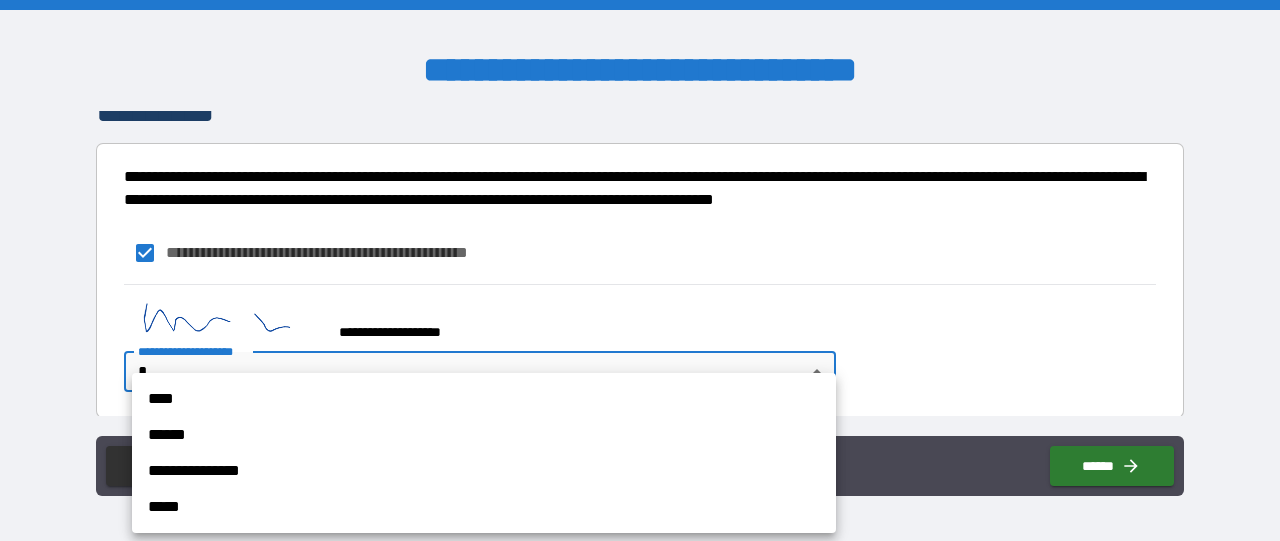 click on "**********" at bounding box center [640, 270] 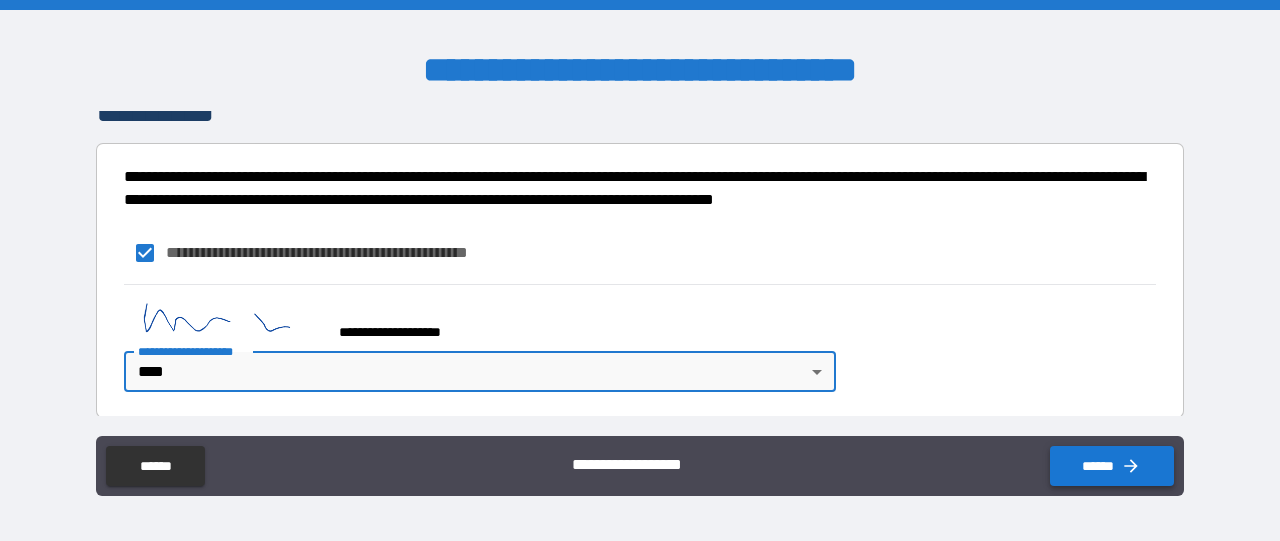 click on "******" at bounding box center [1112, 466] 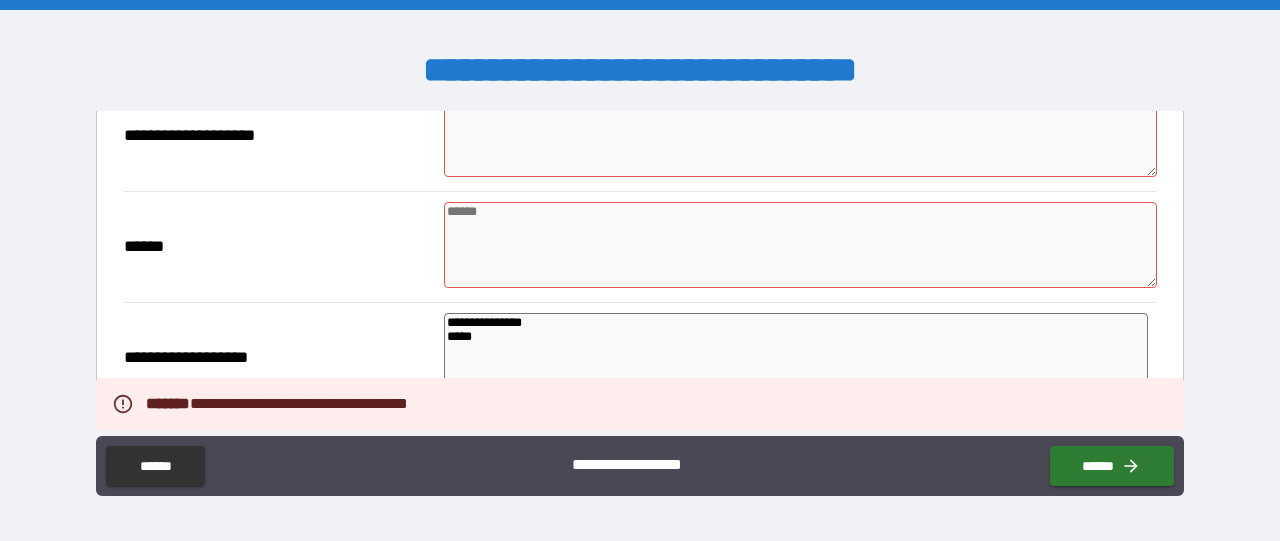 scroll, scrollTop: 472, scrollLeft: 0, axis: vertical 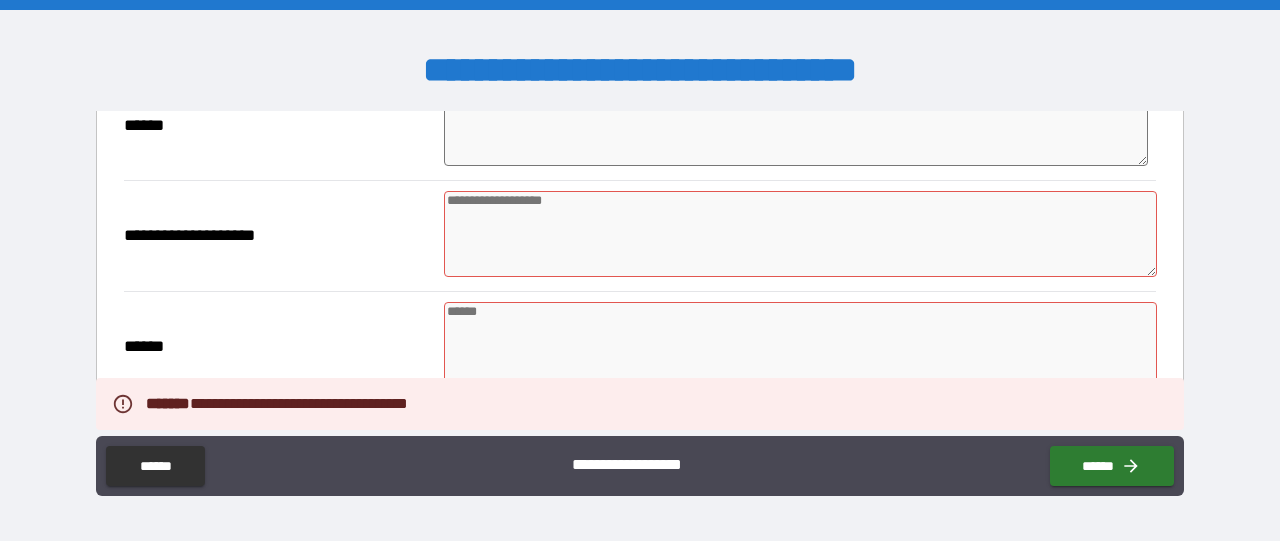 click at bounding box center [800, 234] 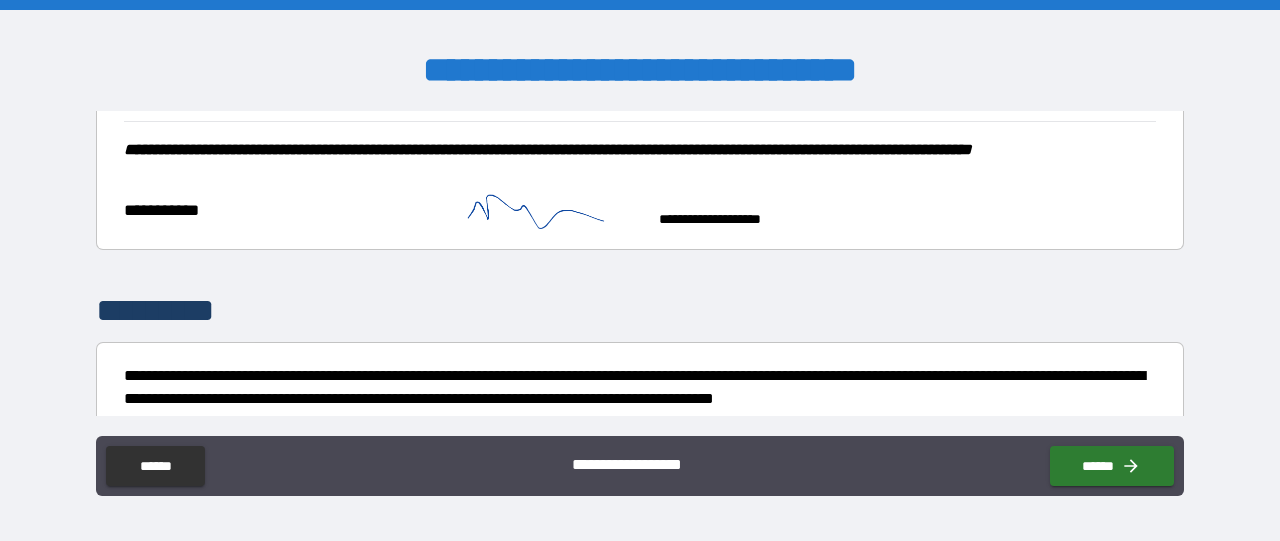 scroll, scrollTop: 1172, scrollLeft: 0, axis: vertical 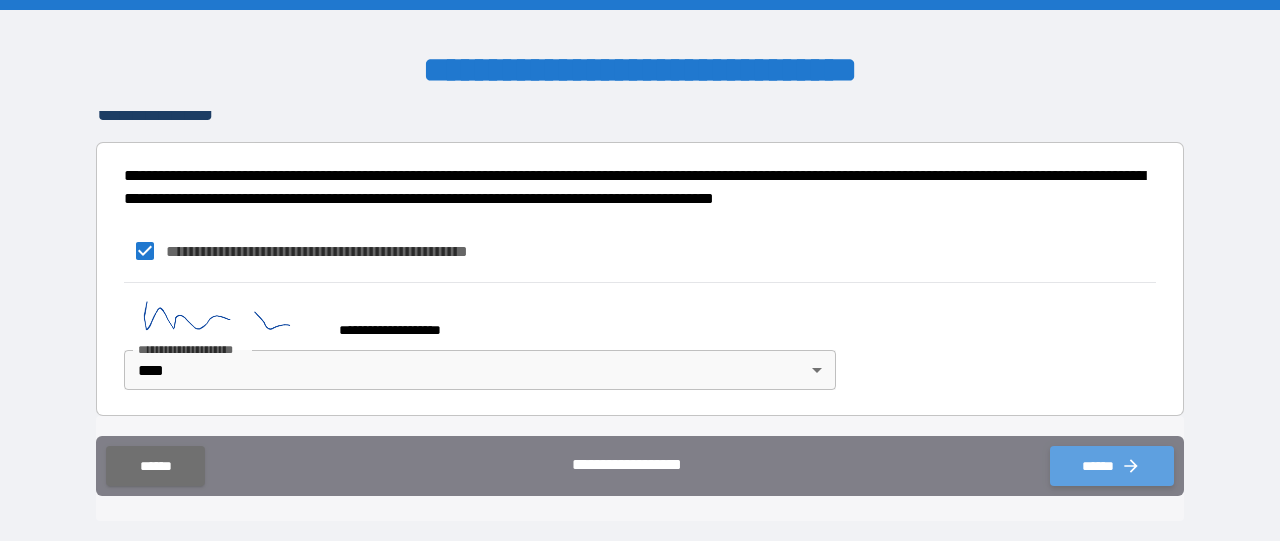 click on "******" at bounding box center (1112, 466) 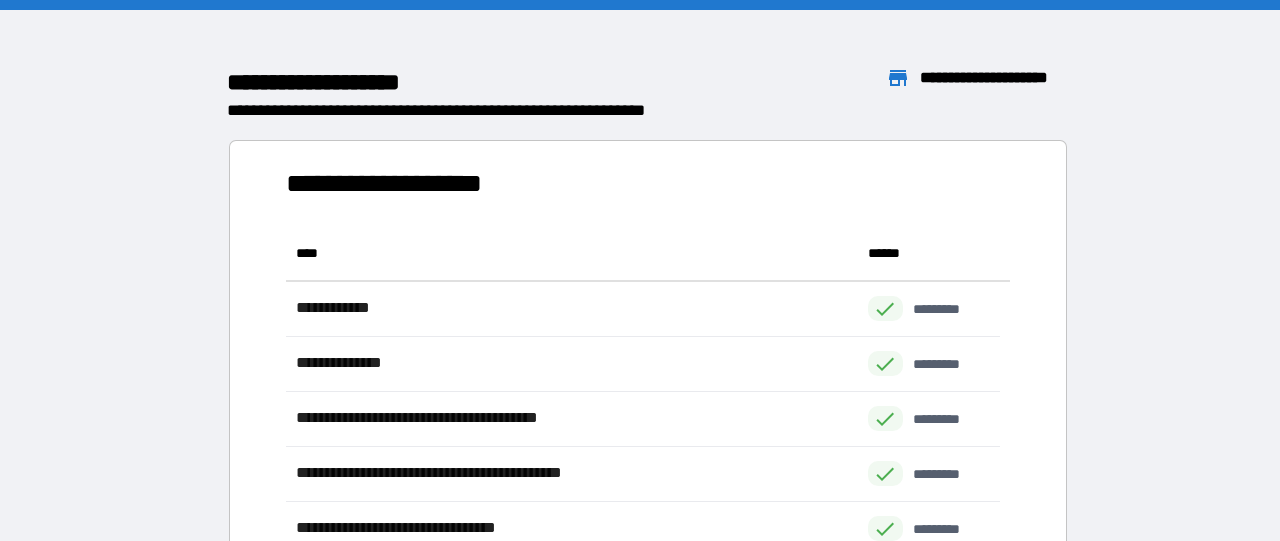 scroll, scrollTop: 16, scrollLeft: 16, axis: both 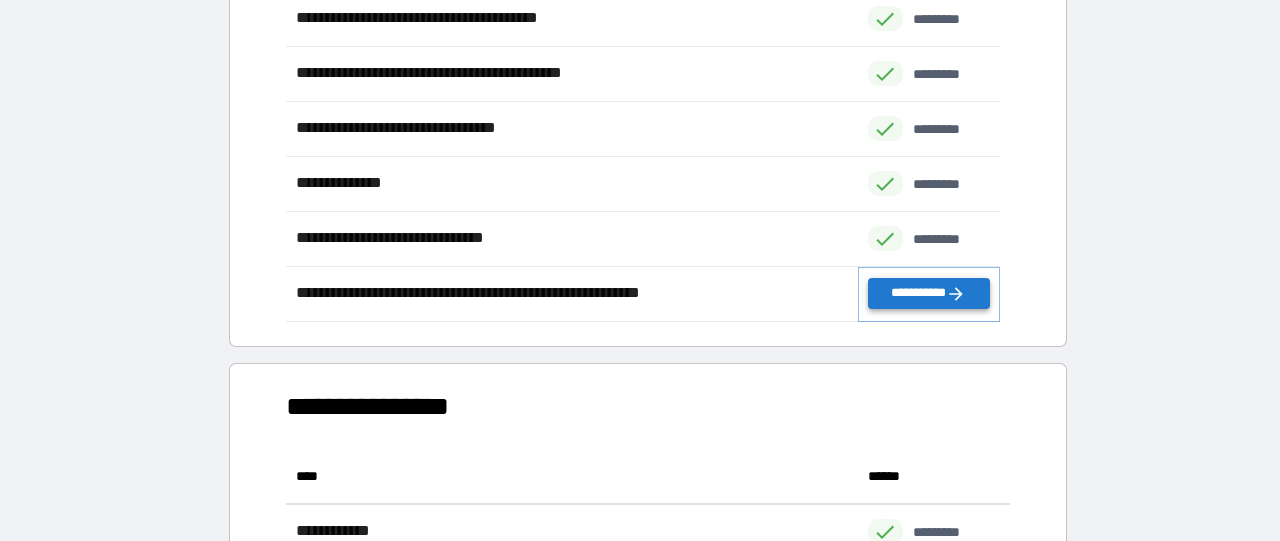 click on "**********" at bounding box center [929, 293] 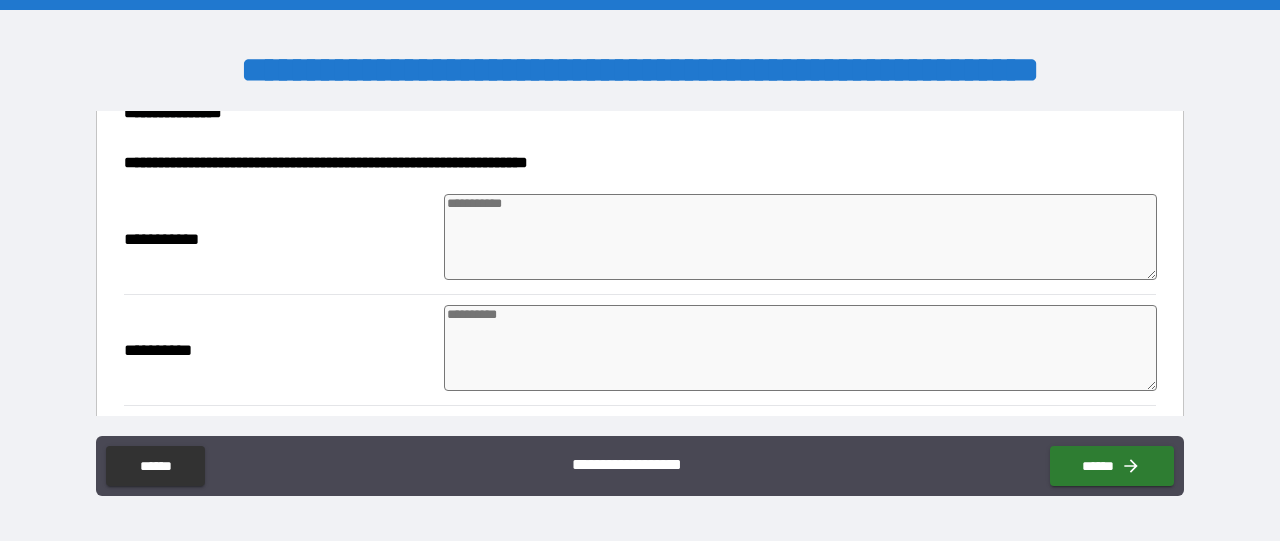 scroll, scrollTop: 300, scrollLeft: 0, axis: vertical 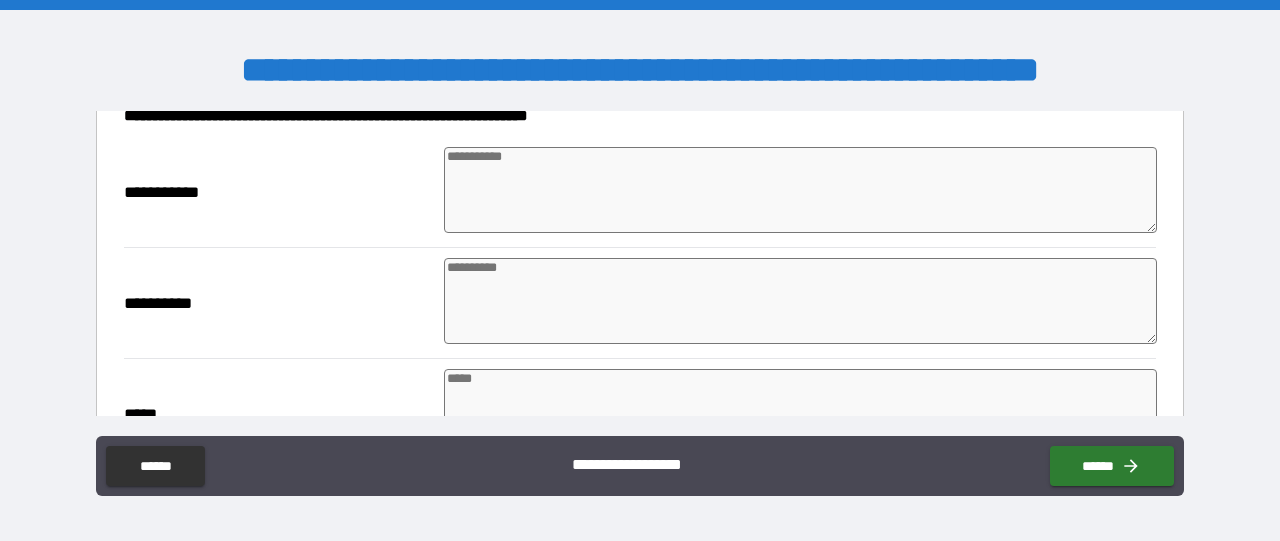 click at bounding box center (800, 190) 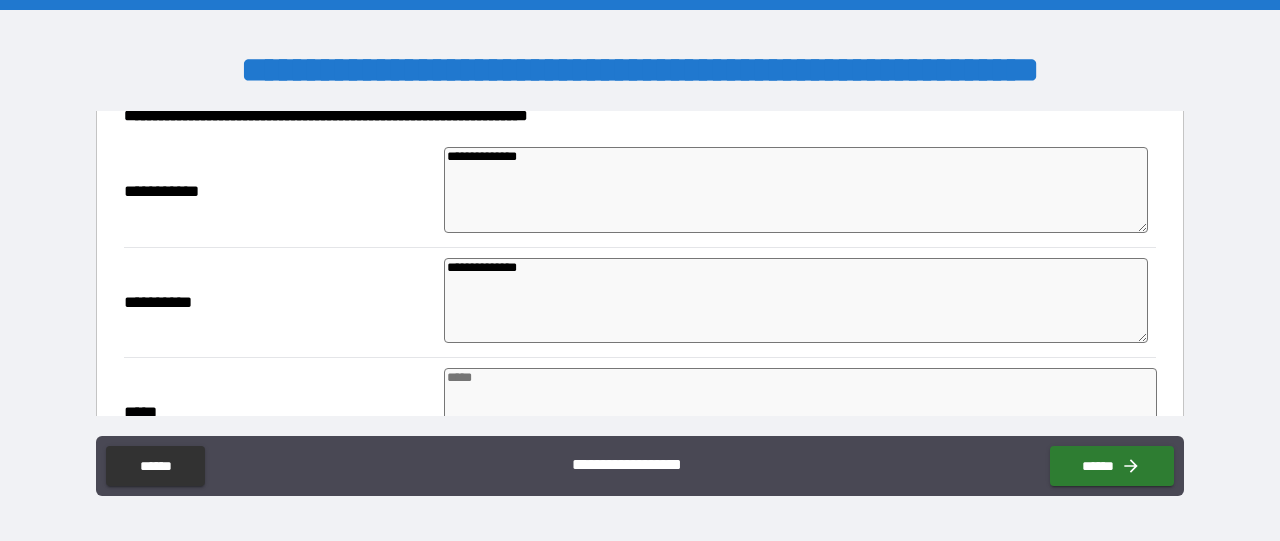 click at bounding box center (800, 411) 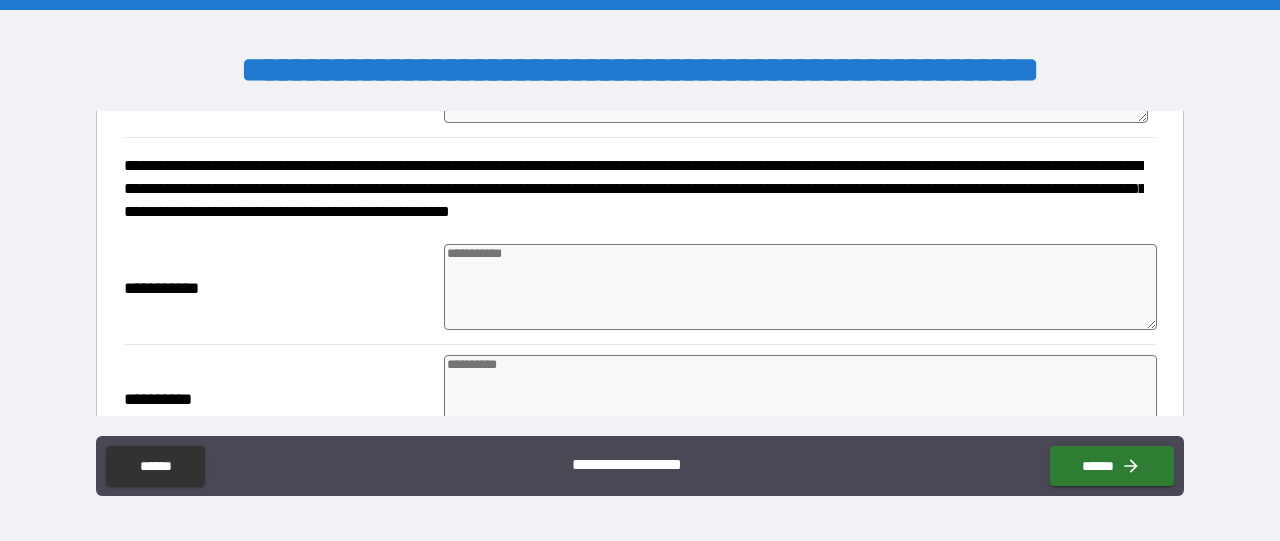 scroll, scrollTop: 600, scrollLeft: 0, axis: vertical 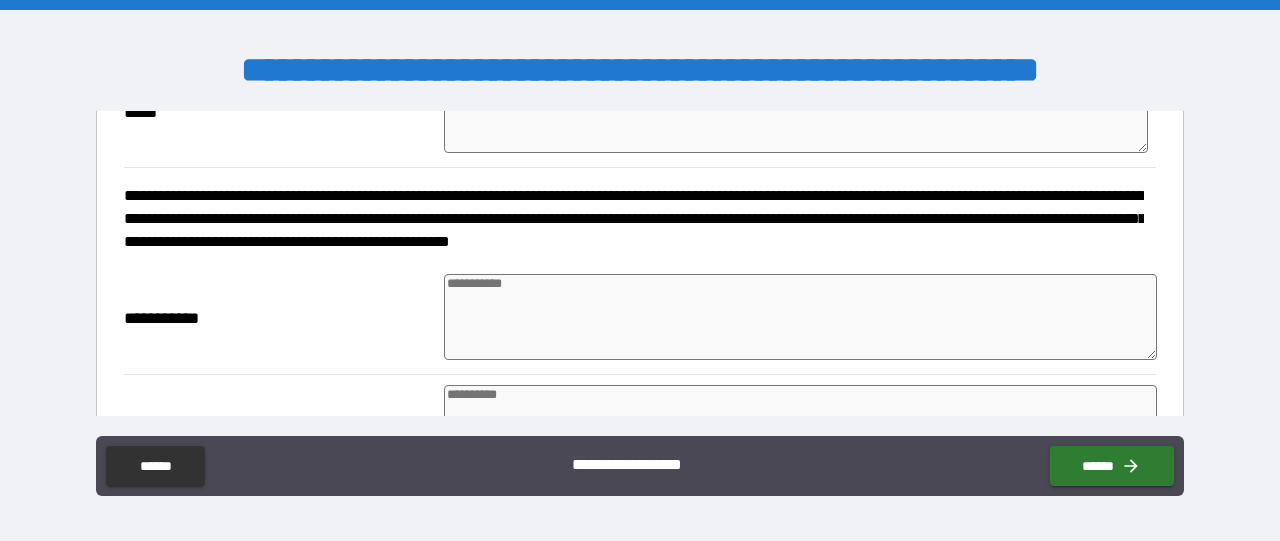 click at bounding box center (800, 317) 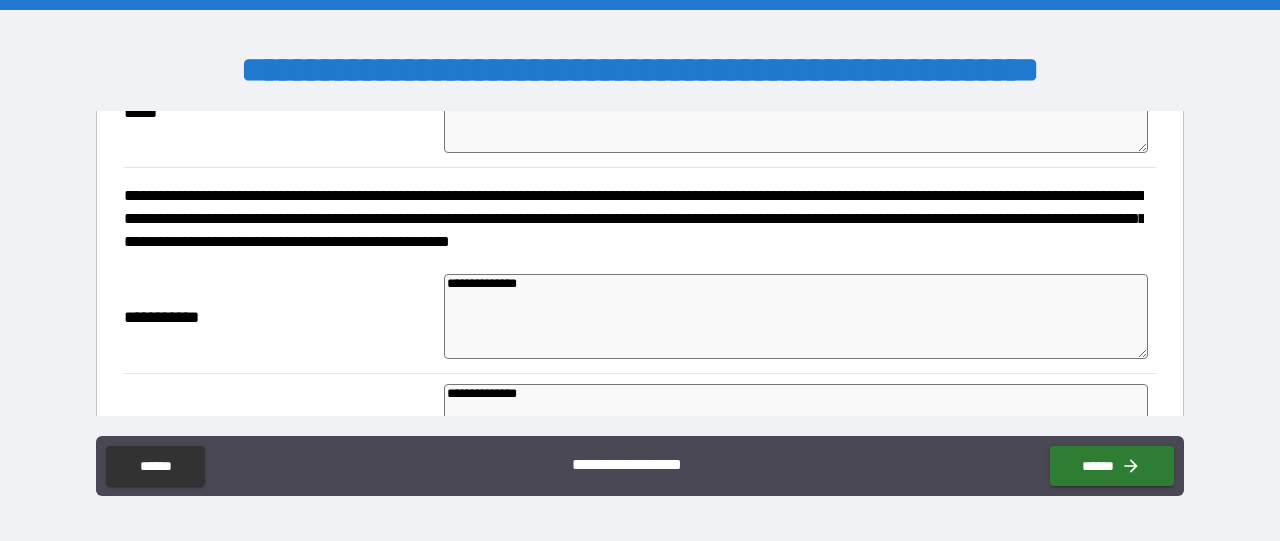 scroll, scrollTop: 800, scrollLeft: 0, axis: vertical 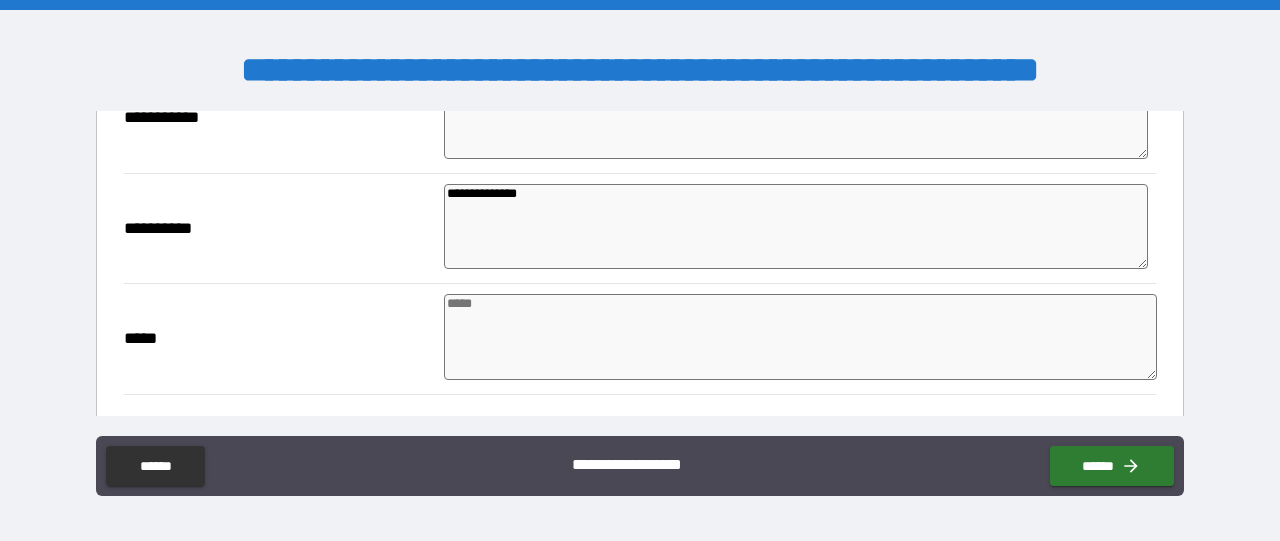 click at bounding box center (800, 337) 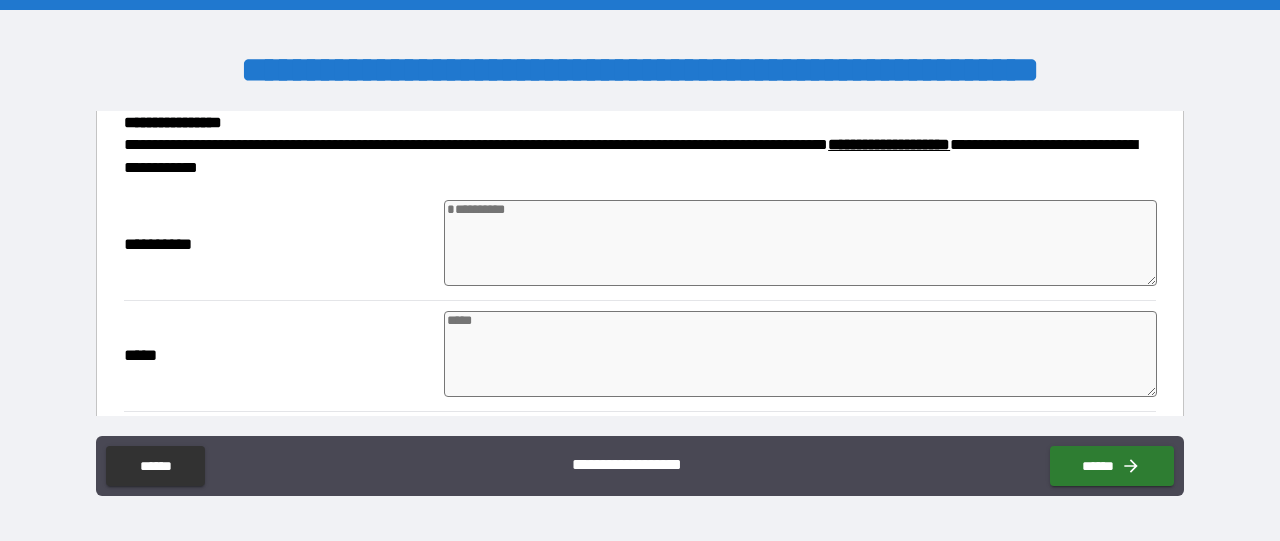 scroll, scrollTop: 1000, scrollLeft: 0, axis: vertical 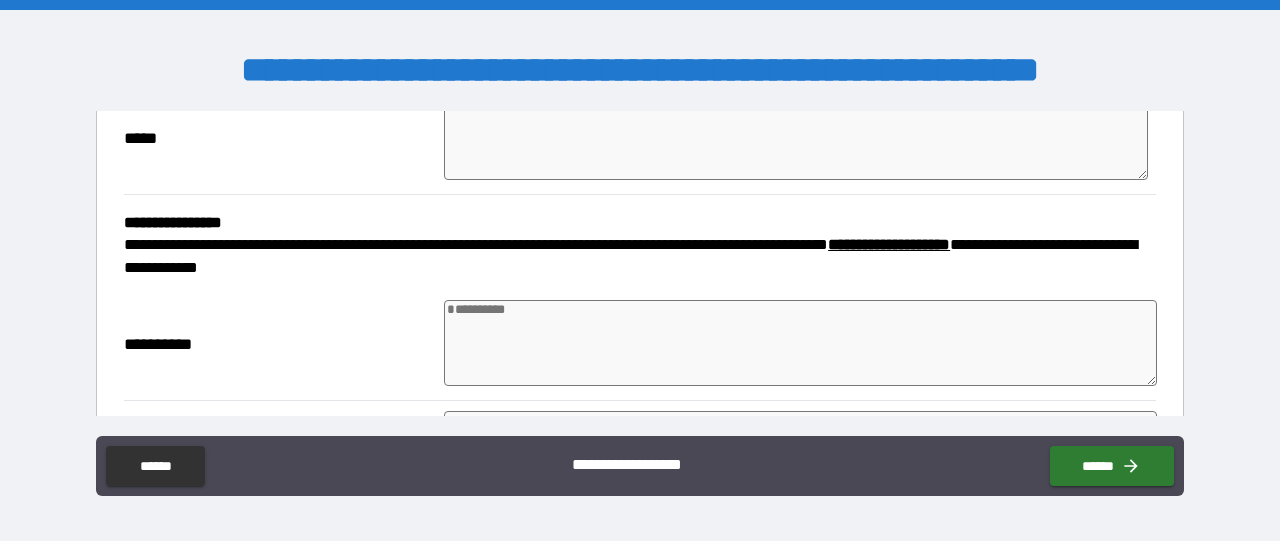 click at bounding box center [800, 343] 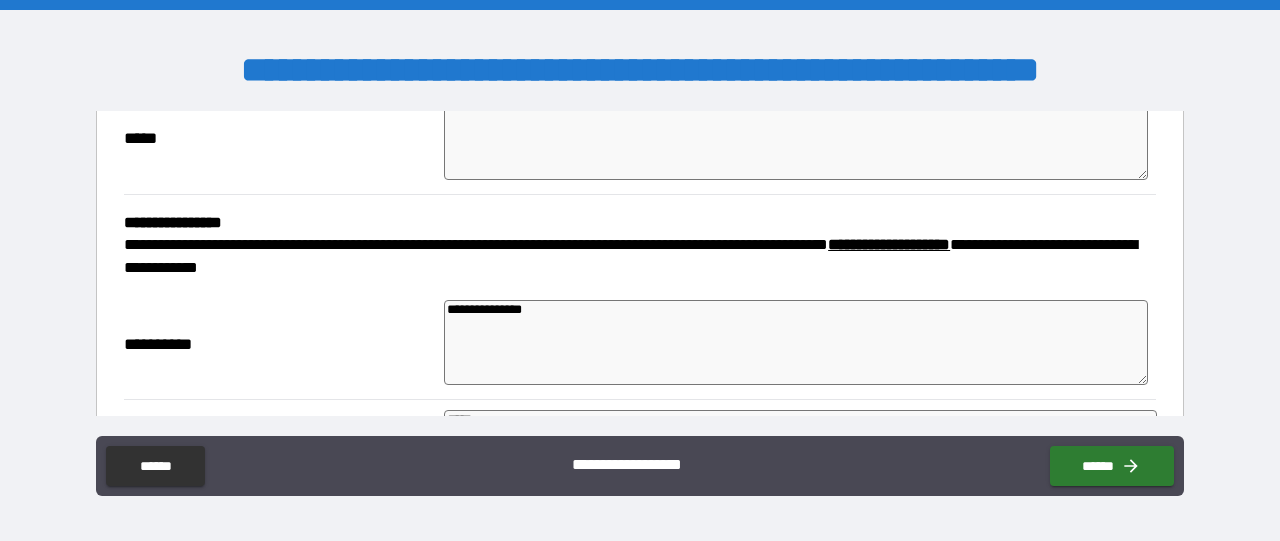 scroll, scrollTop: 1200, scrollLeft: 0, axis: vertical 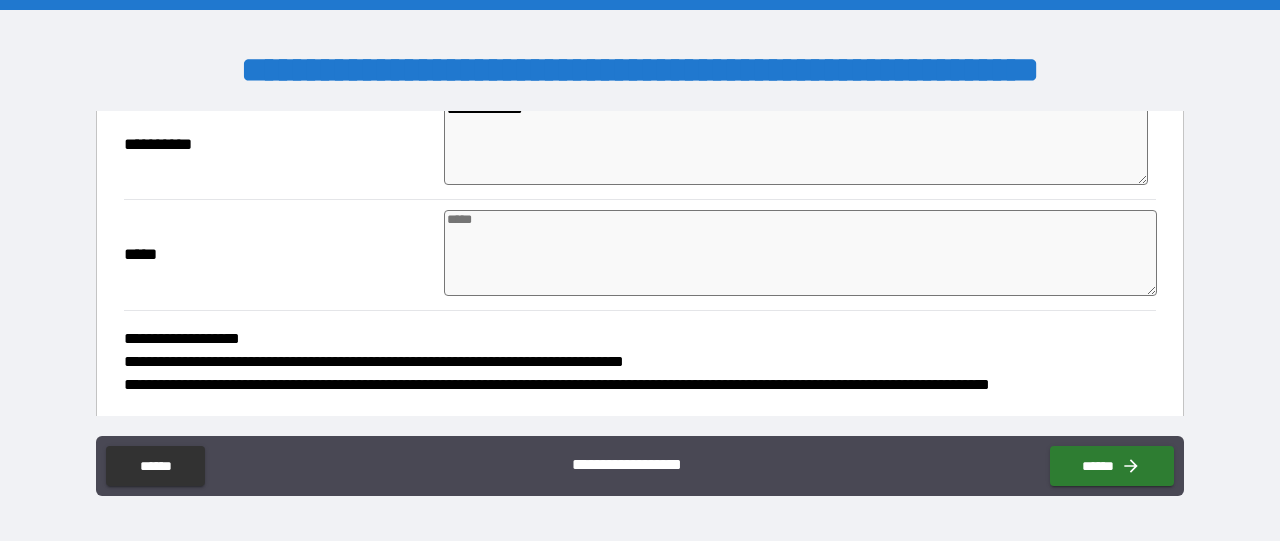 click at bounding box center [800, 253] 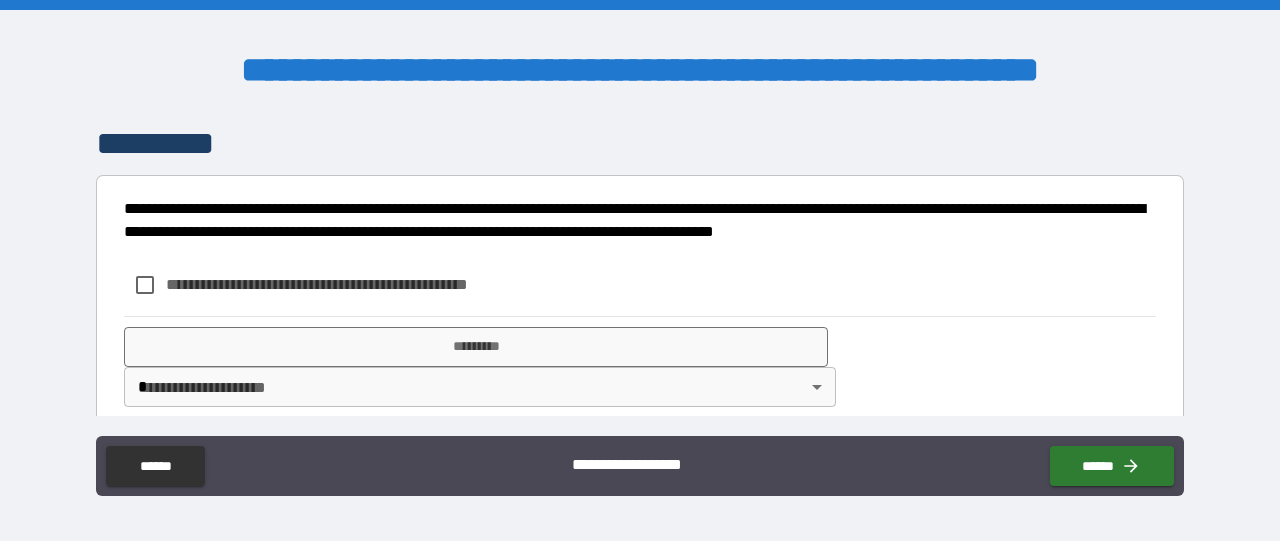 scroll, scrollTop: 1653, scrollLeft: 0, axis: vertical 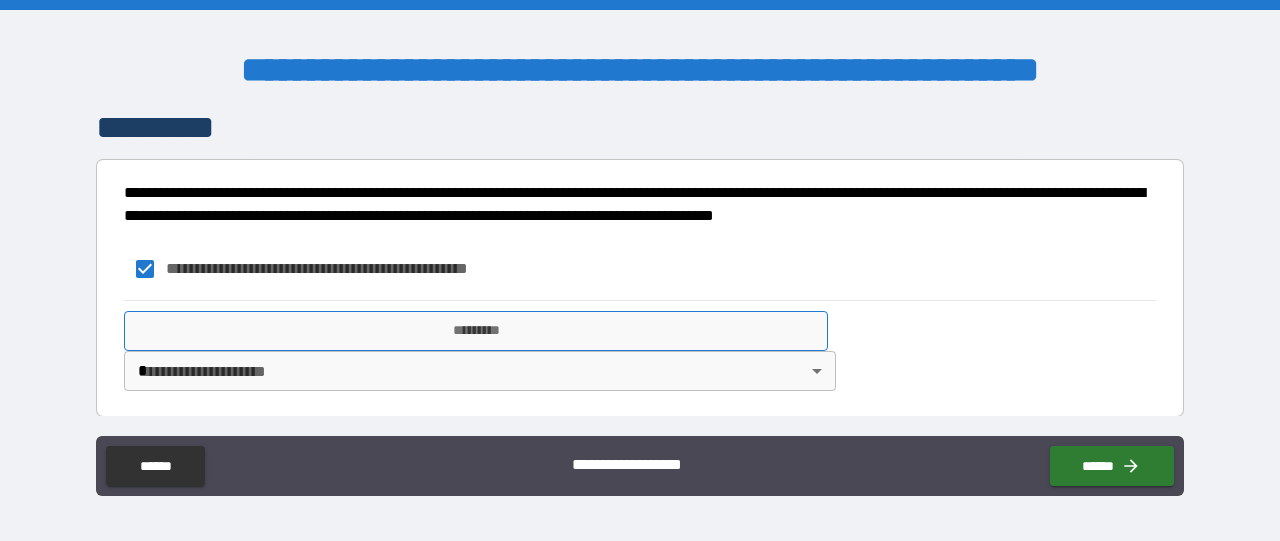 click on "*********" at bounding box center [476, 331] 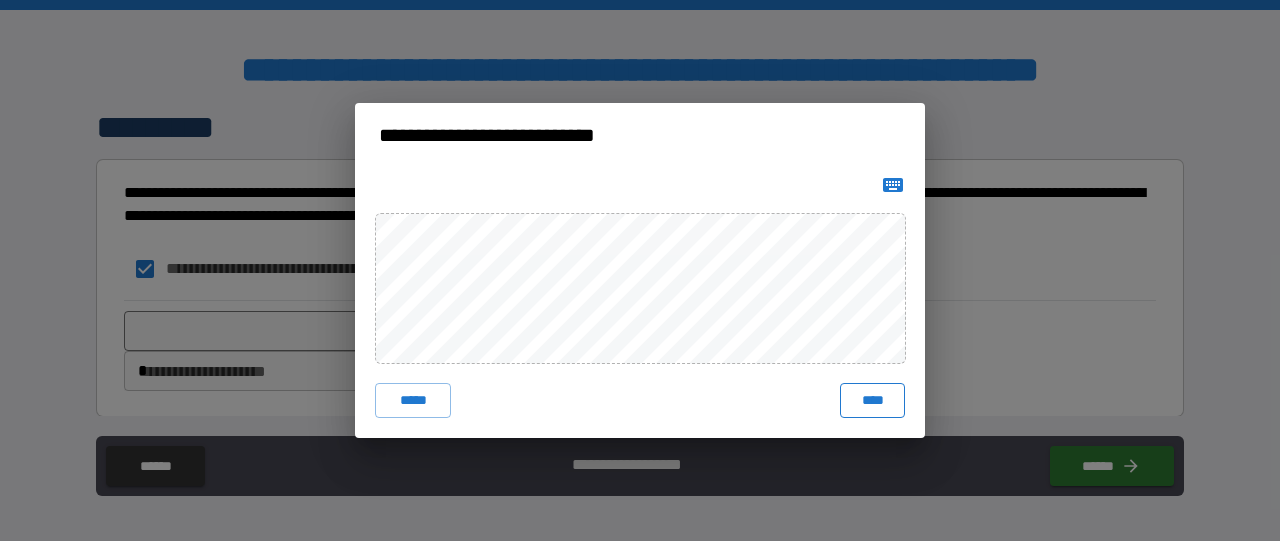 click on "****" at bounding box center (872, 401) 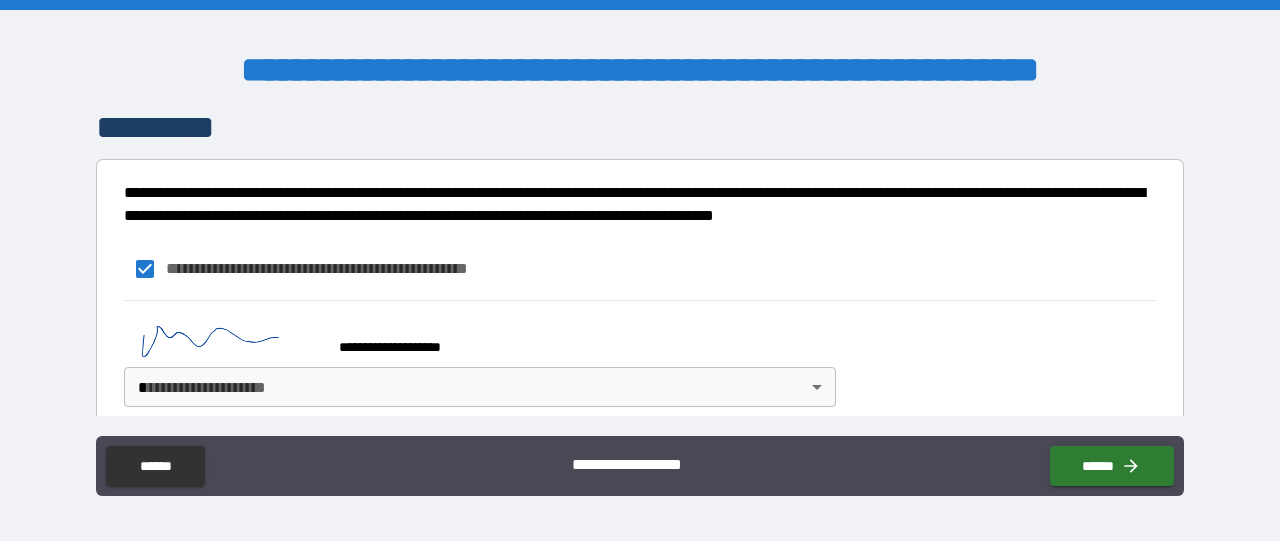scroll, scrollTop: 1670, scrollLeft: 0, axis: vertical 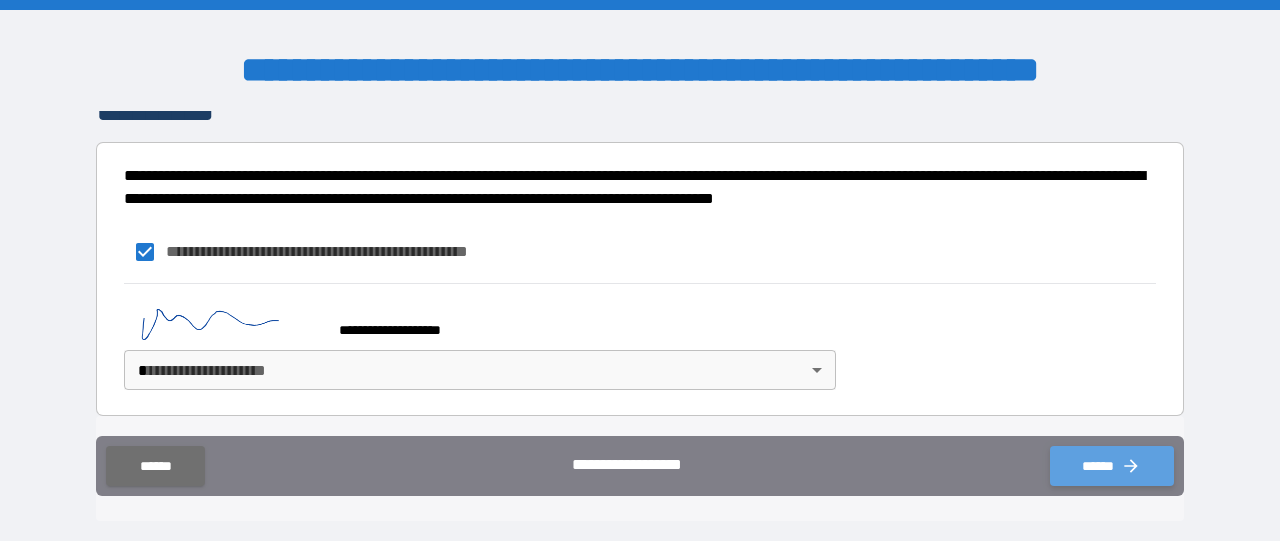 click 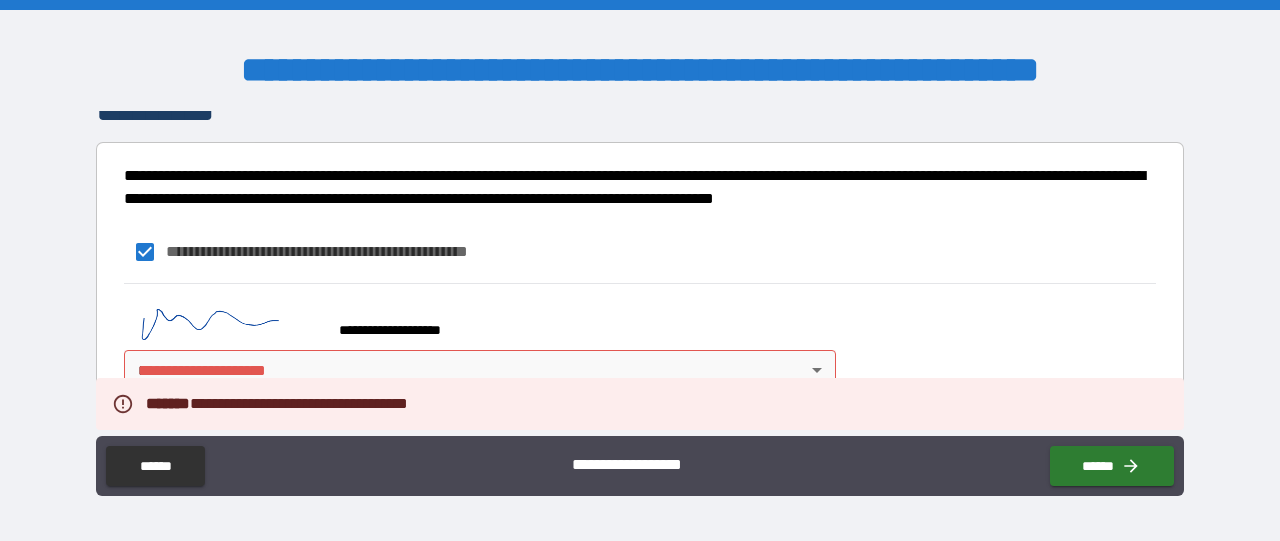 click on "**********" at bounding box center (640, 270) 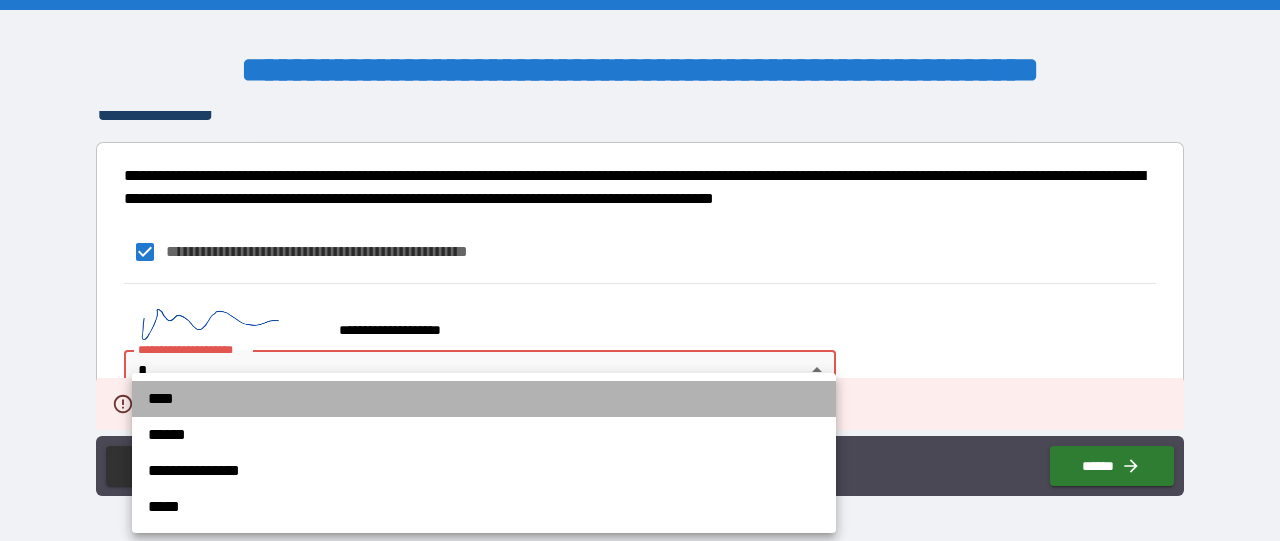 click on "****" at bounding box center (484, 399) 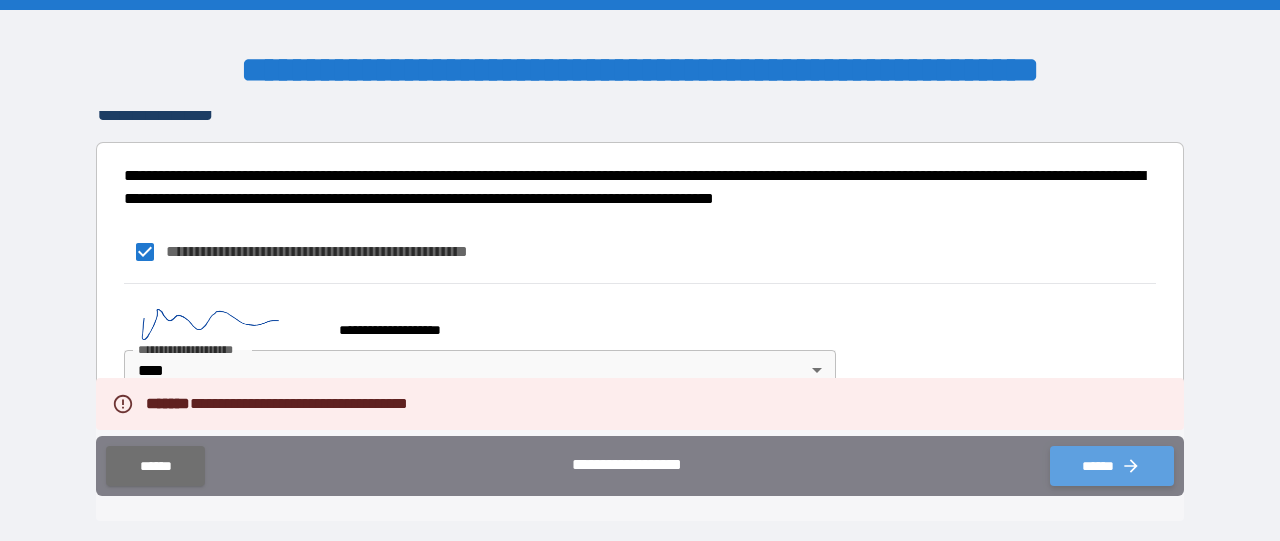 click 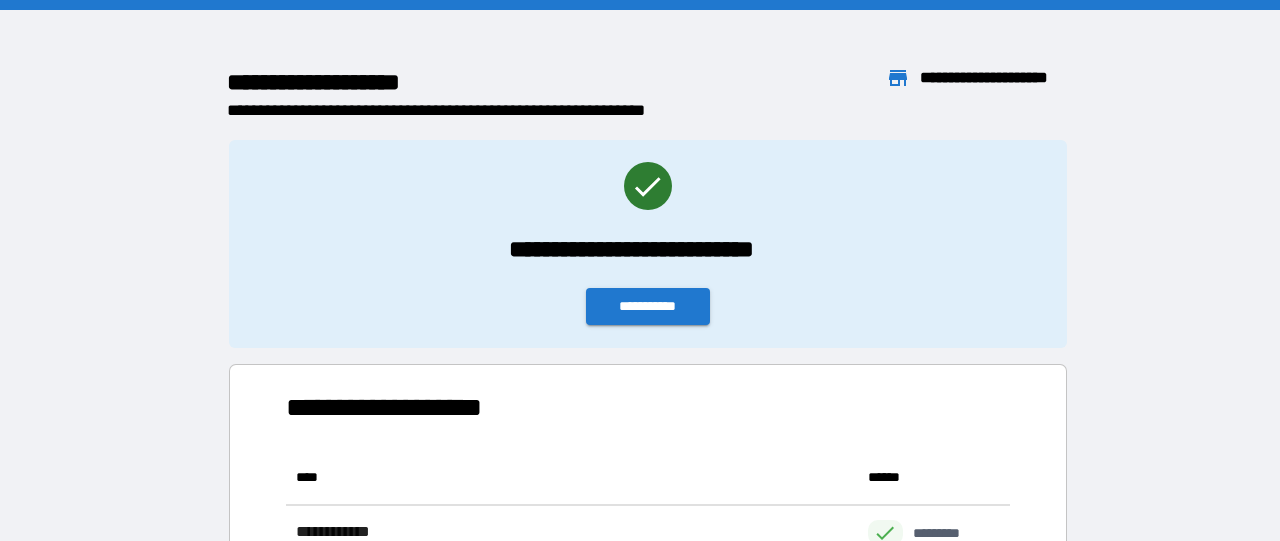 scroll, scrollTop: 16, scrollLeft: 16, axis: both 